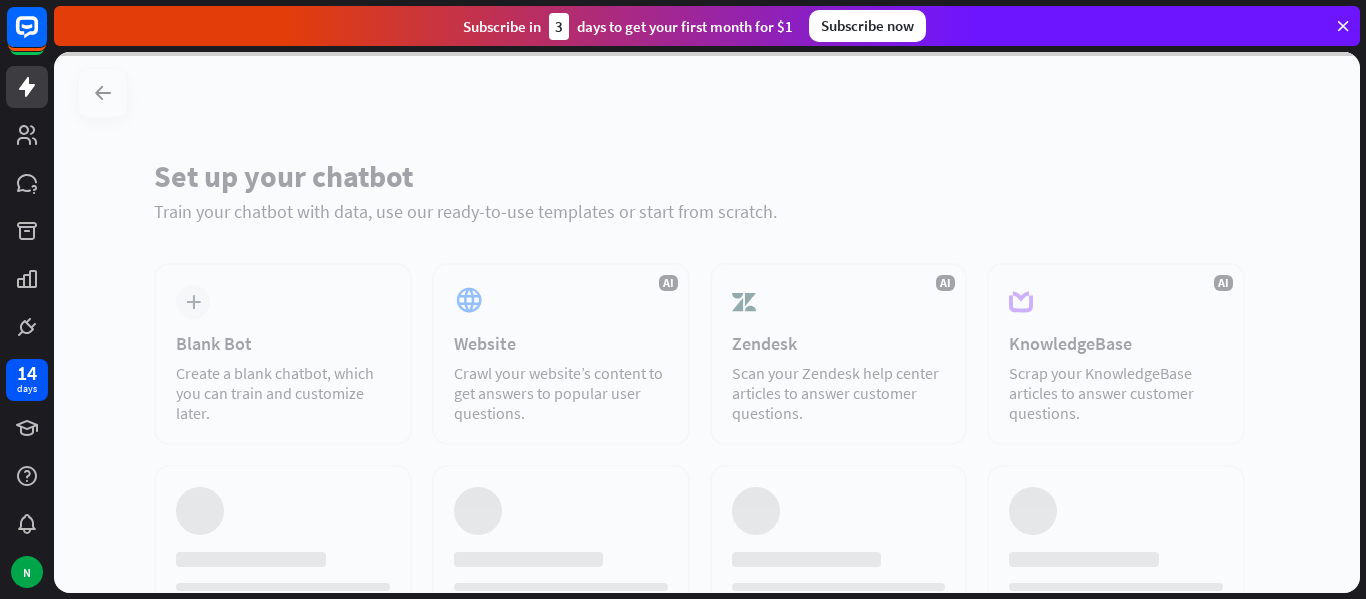 scroll, scrollTop: 0, scrollLeft: 0, axis: both 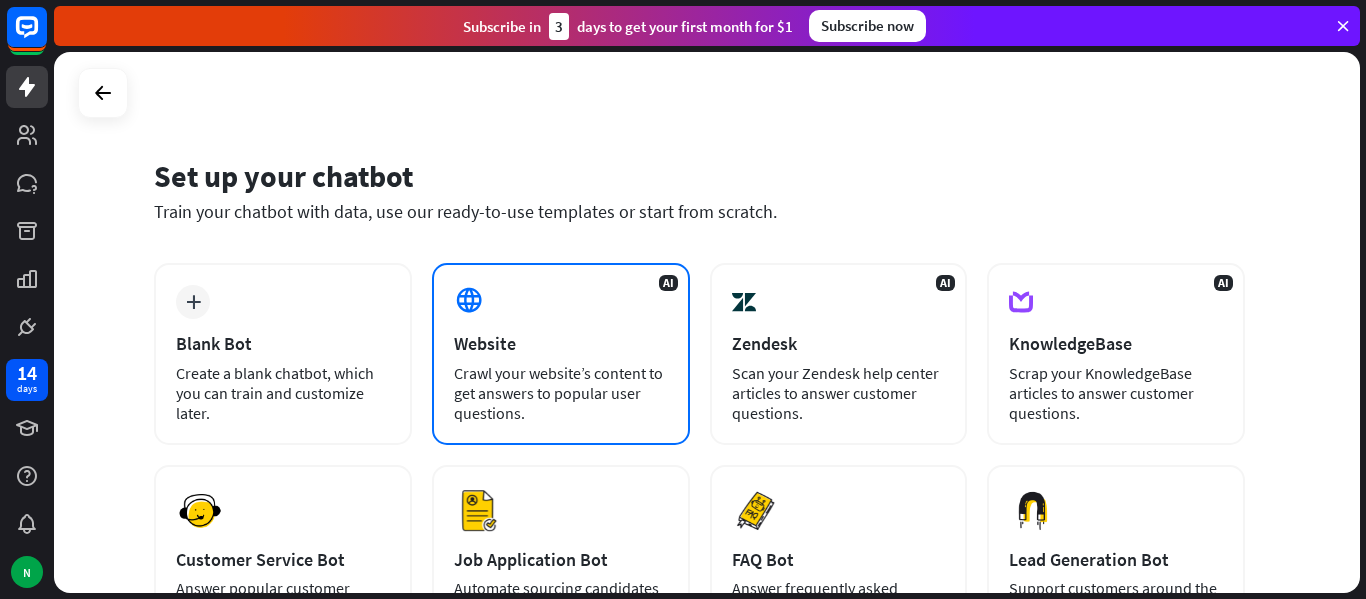 click on "AI     Website
Crawl your website’s content to get answers to
popular user questions." at bounding box center (561, 354) 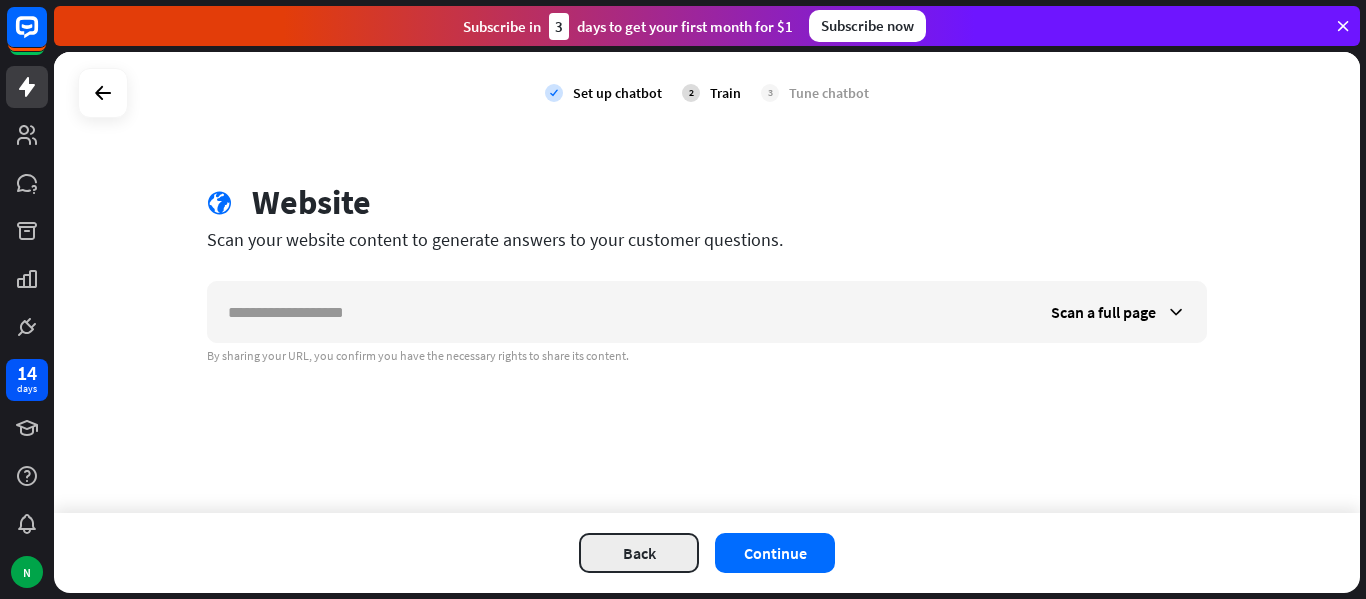 click on "Back" at bounding box center [639, 553] 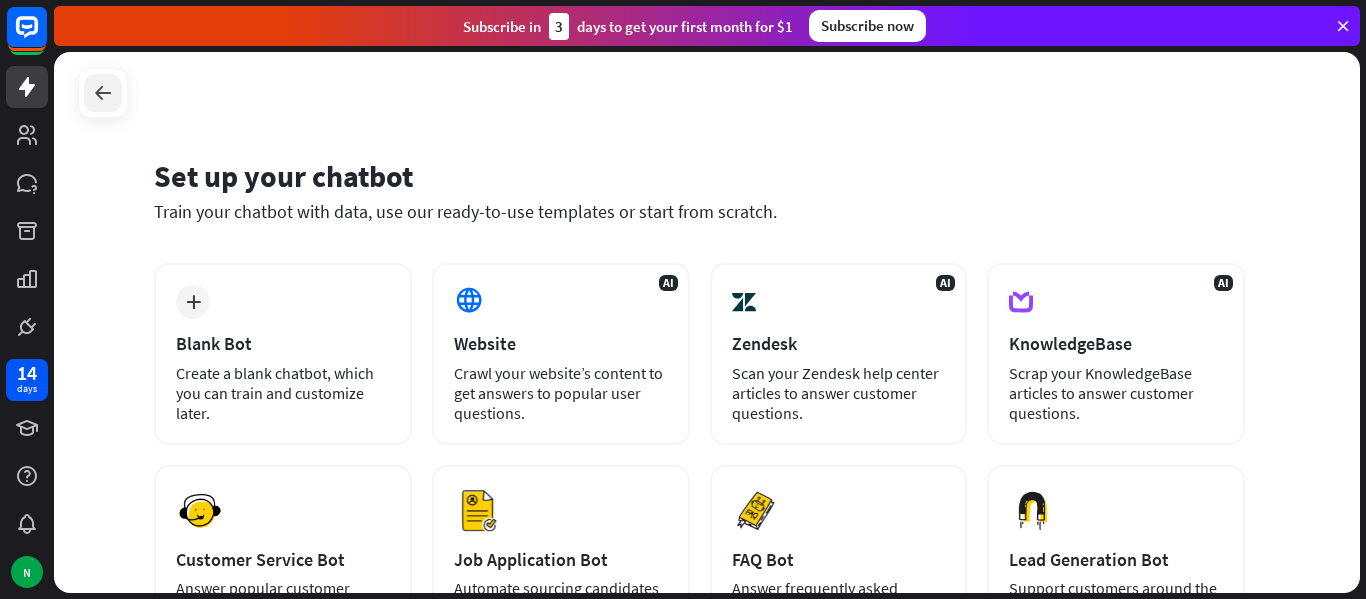 click at bounding box center [103, 93] 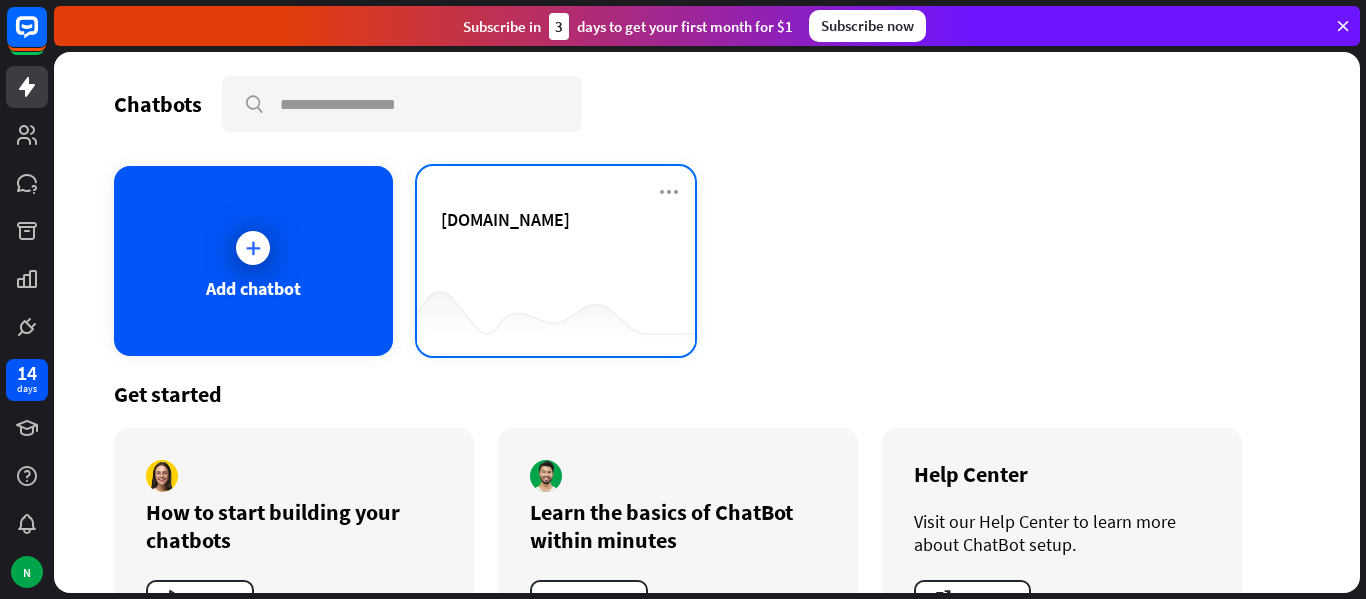 click on "[DOMAIN_NAME]" at bounding box center (556, 243) 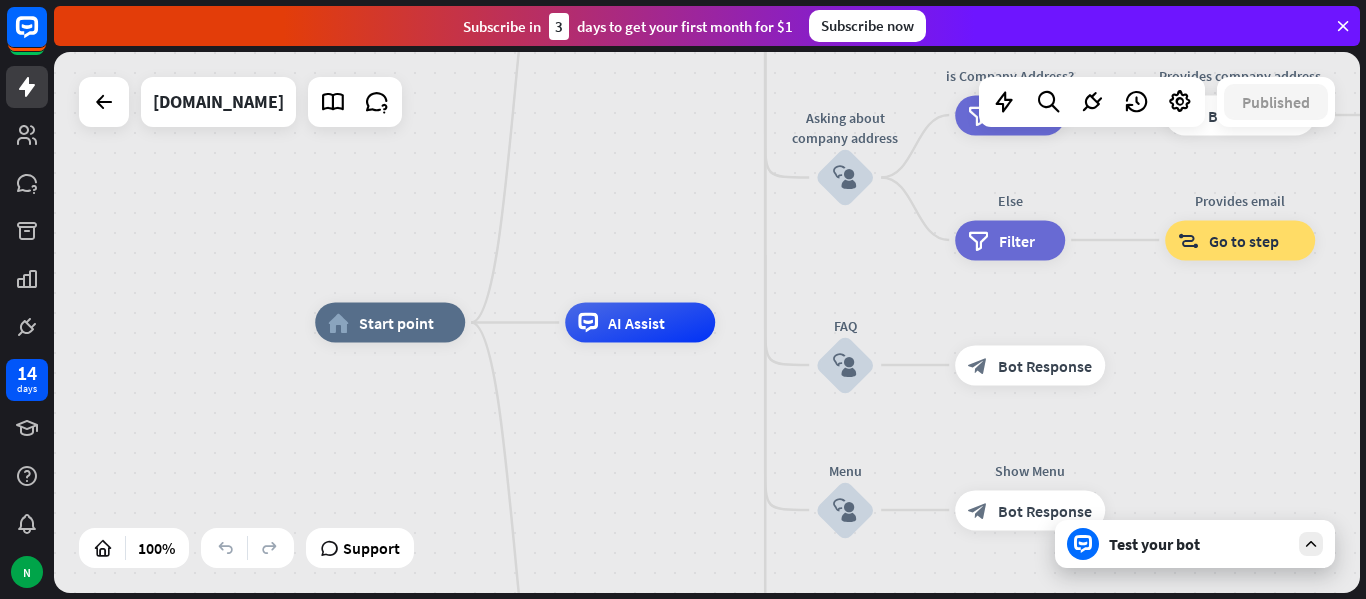 click on "Test your bot" at bounding box center (1199, 544) 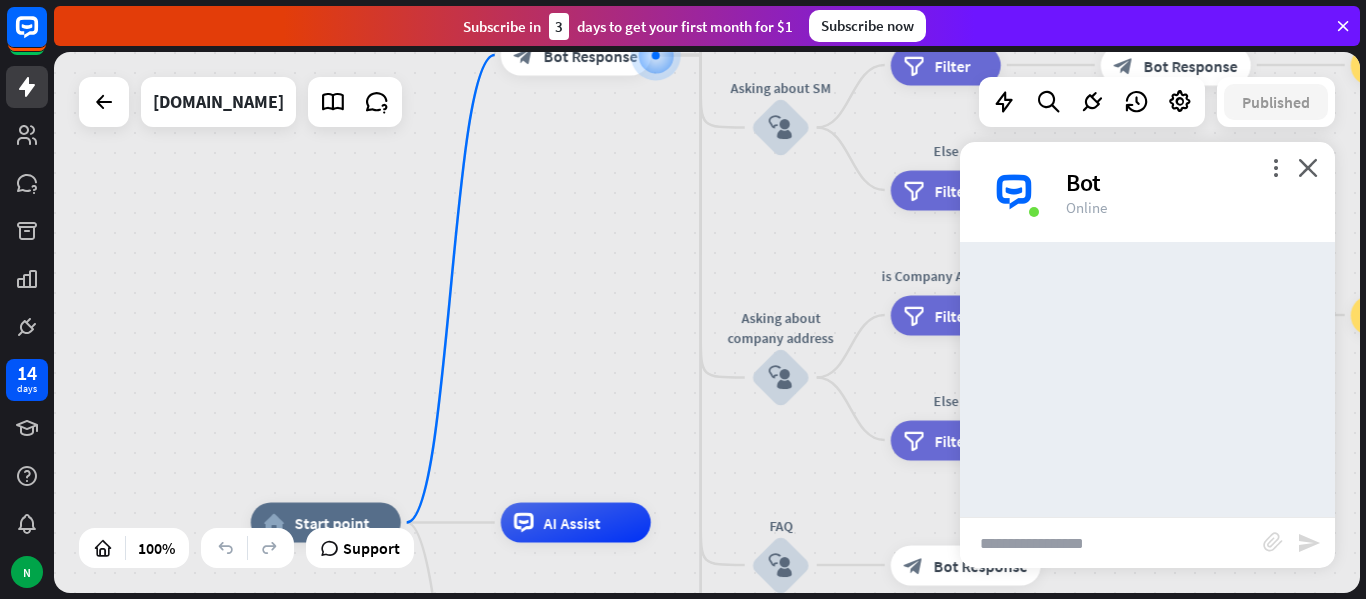 click at bounding box center [1111, 543] 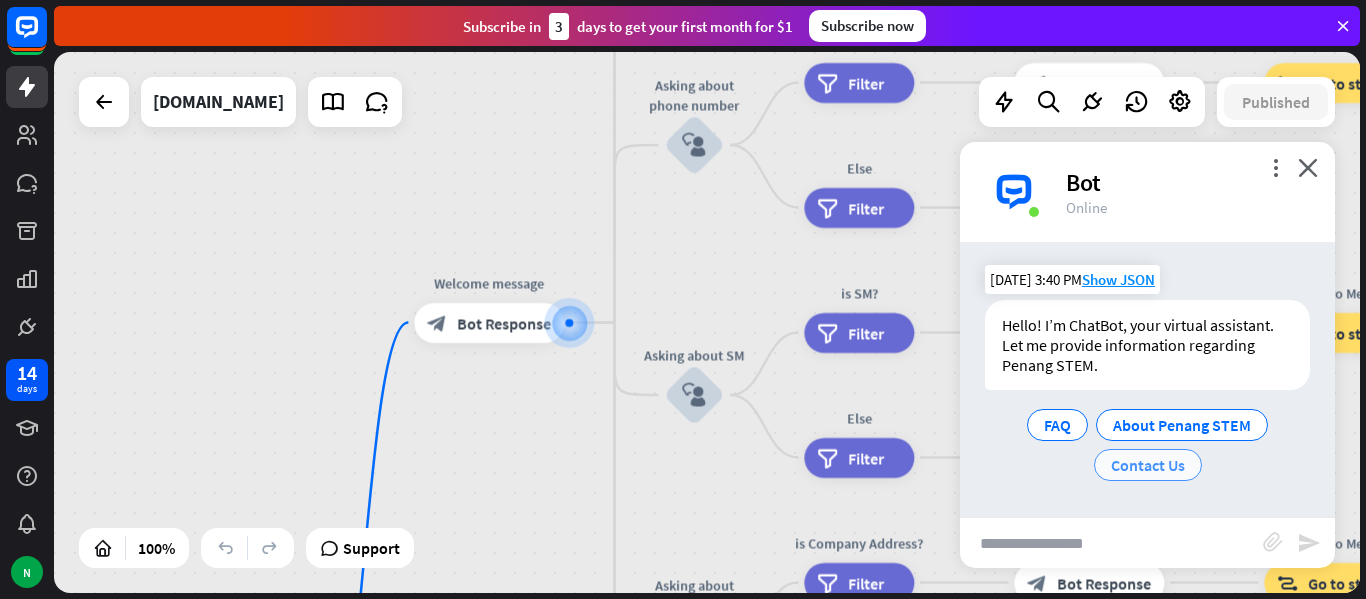 click on "Contact Us" at bounding box center [1148, 465] 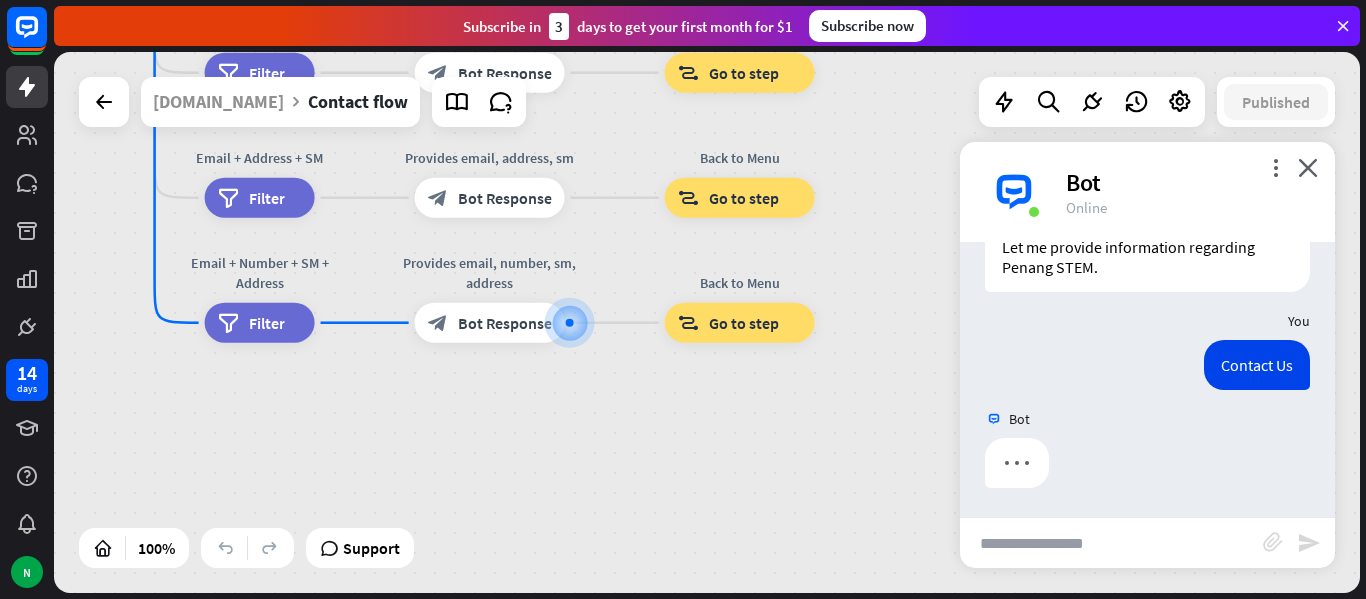 scroll, scrollTop: 99, scrollLeft: 0, axis: vertical 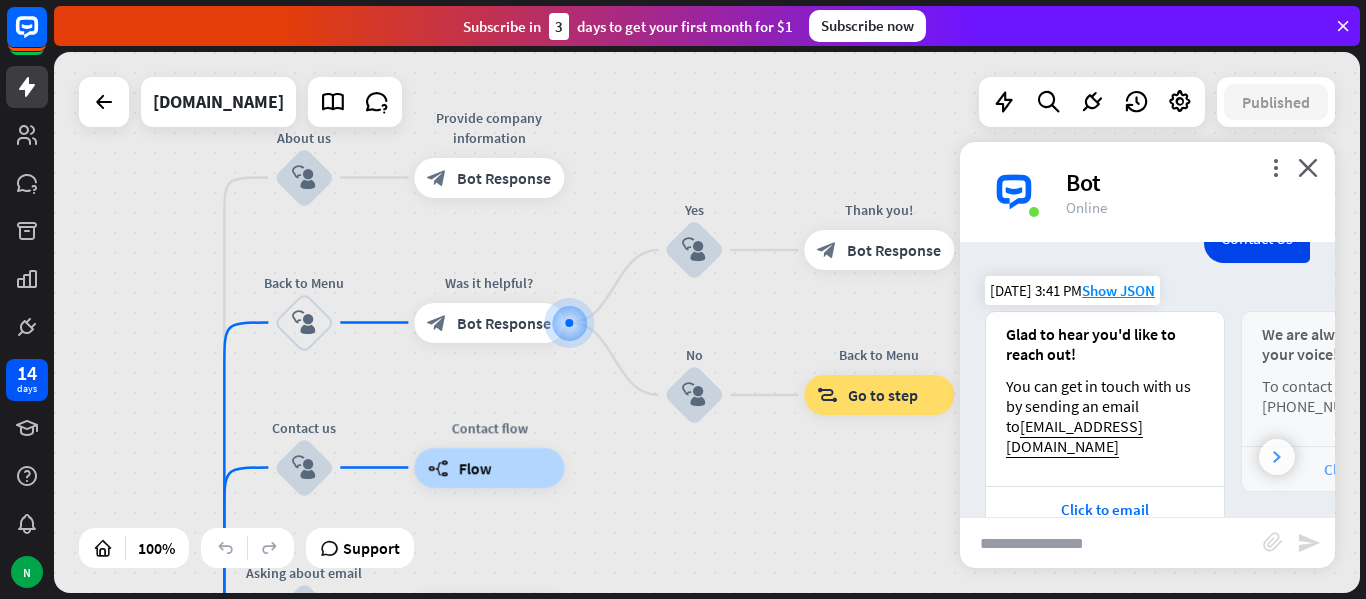 click 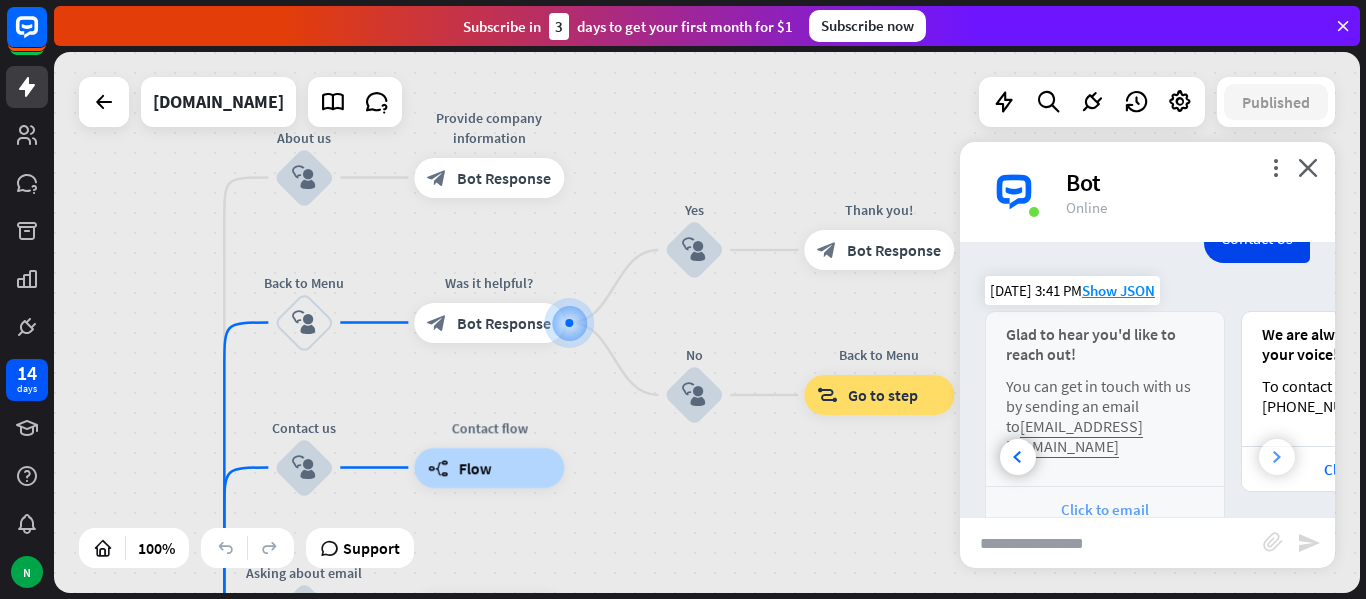 scroll, scrollTop: 0, scrollLeft: 221, axis: horizontal 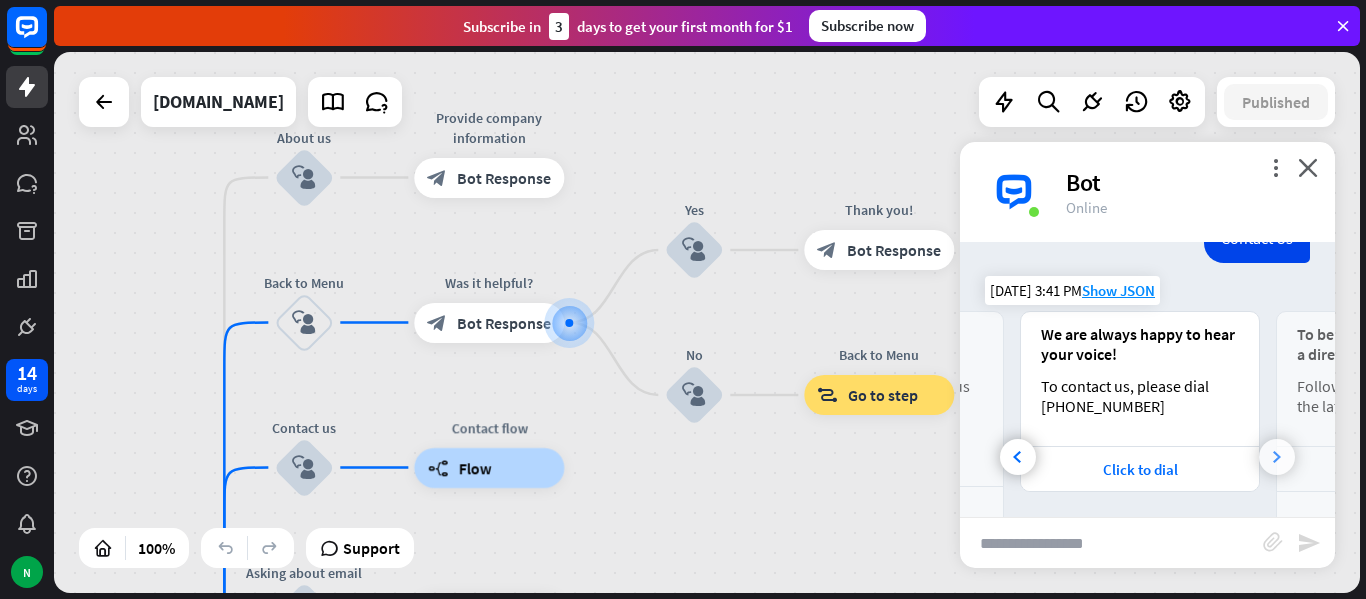 click at bounding box center [1277, 457] 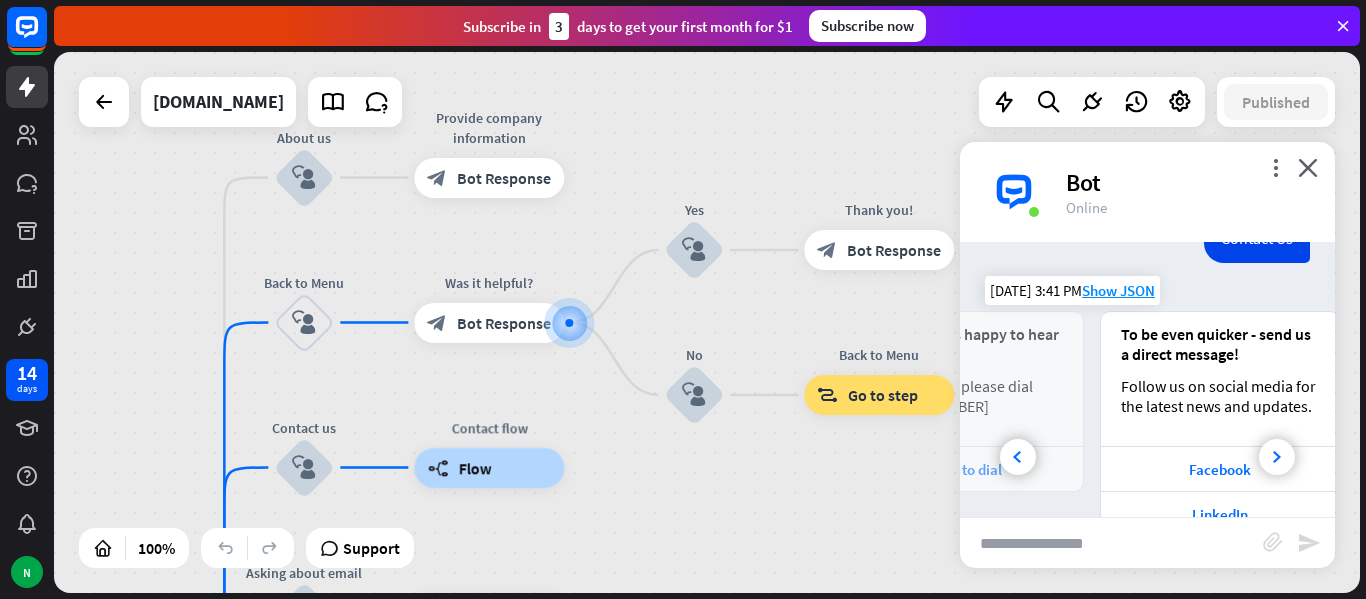 scroll, scrollTop: 0, scrollLeft: 477, axis: horizontal 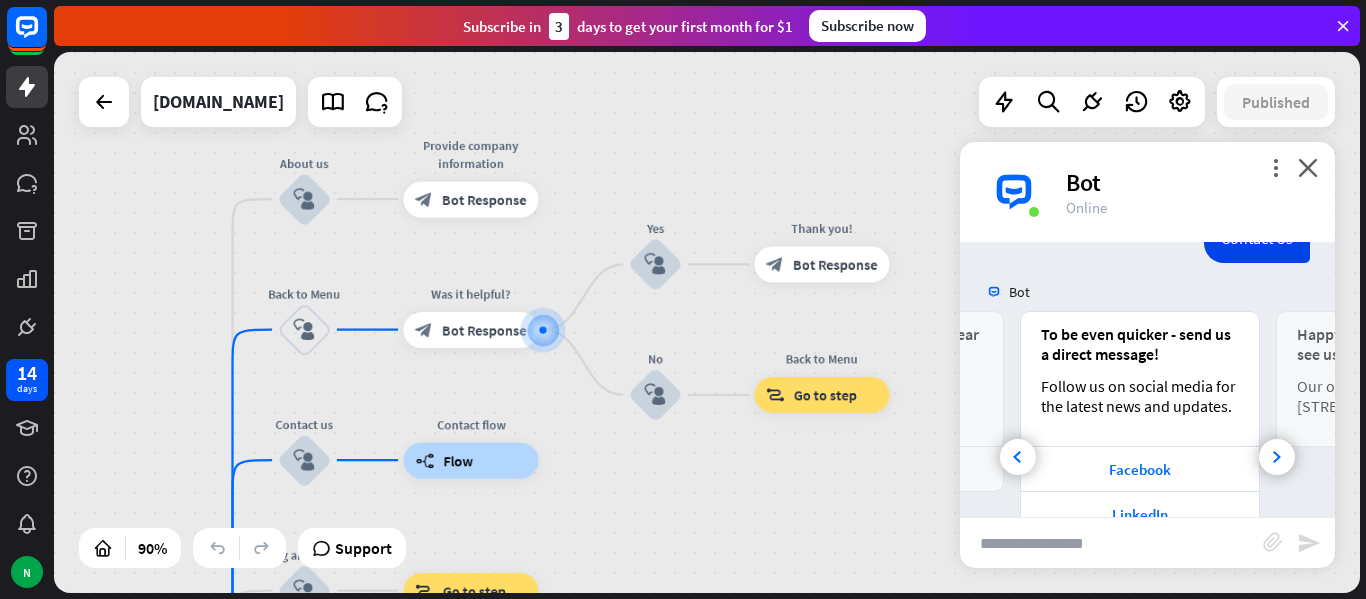 click at bounding box center [1111, 543] 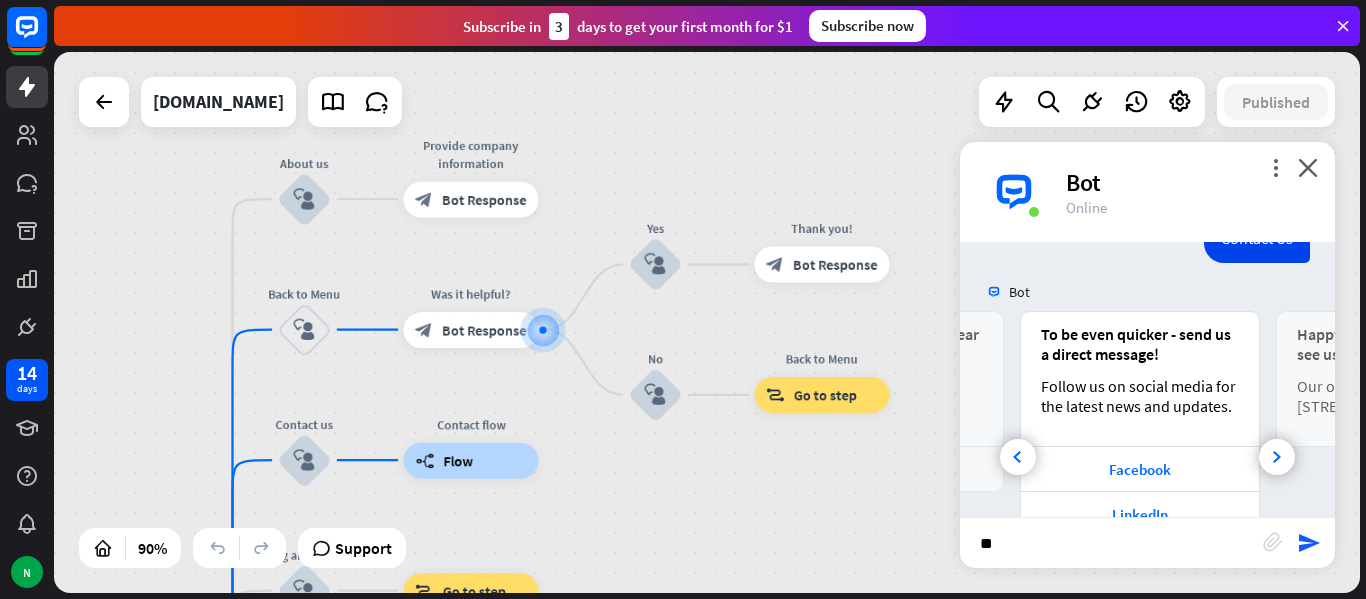 type on "*" 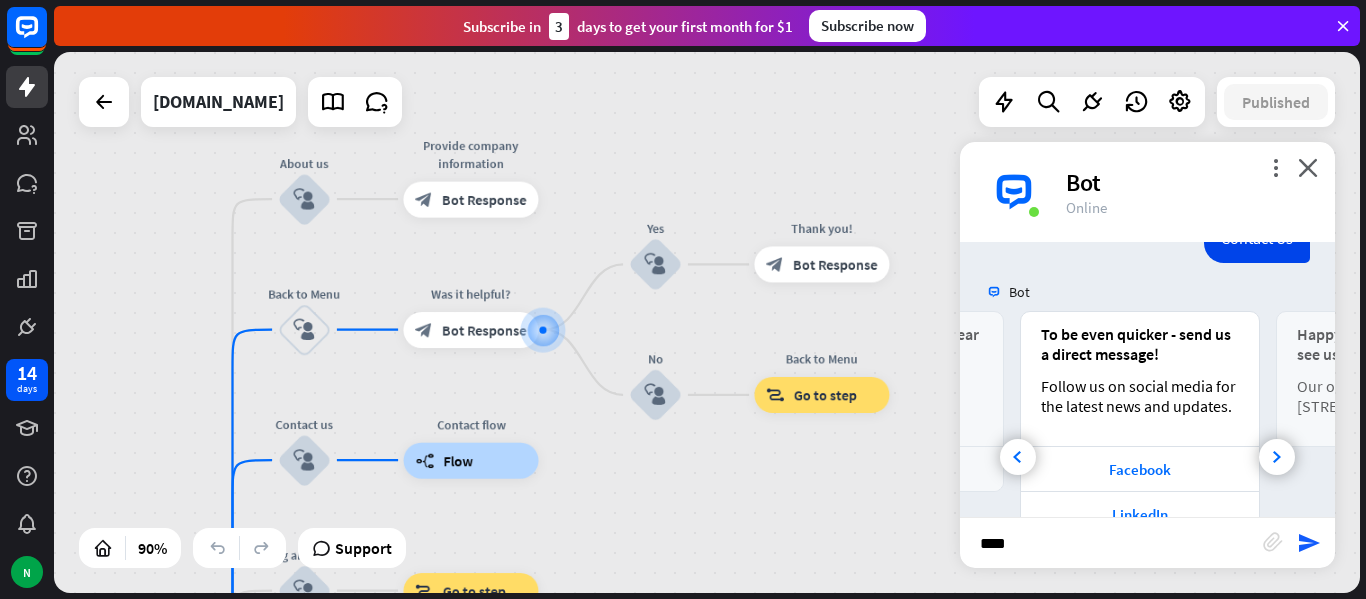 type on "*****" 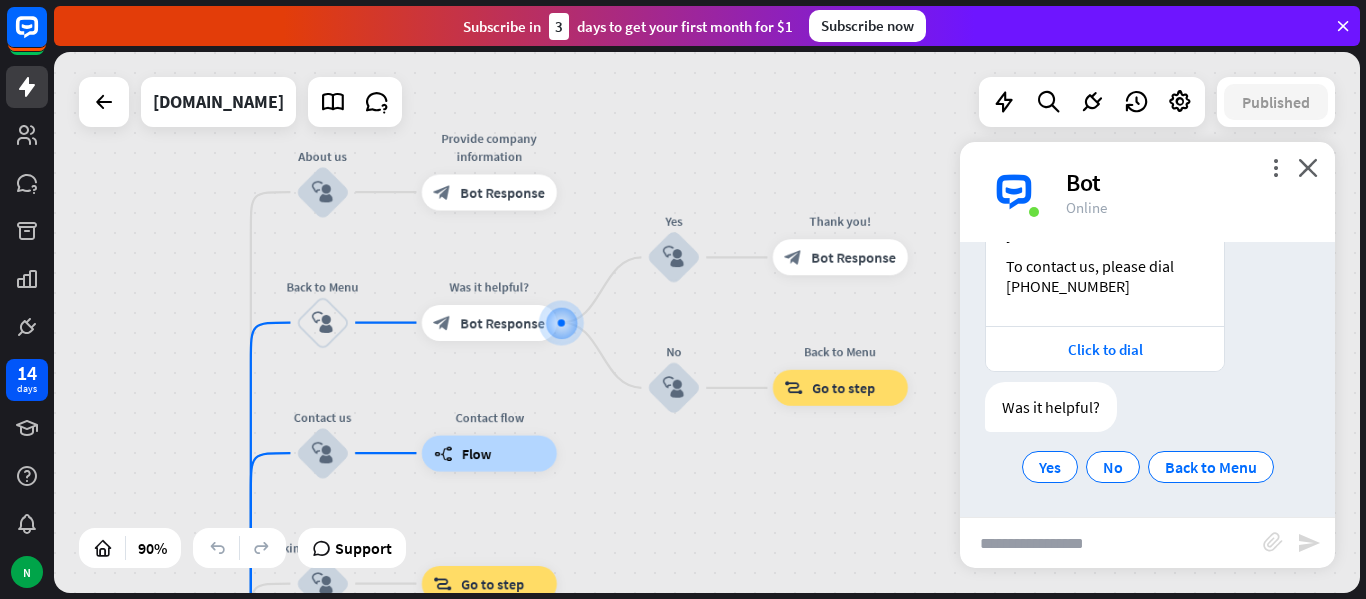 scroll, scrollTop: 912, scrollLeft: 0, axis: vertical 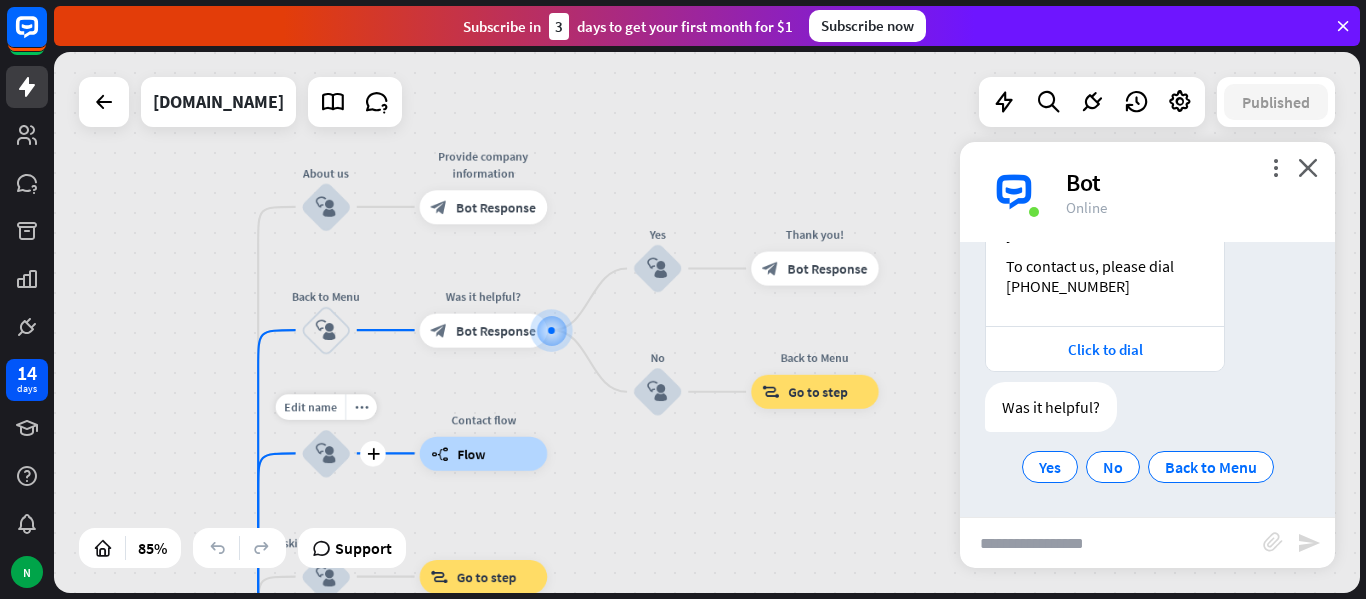 click on "block_user_input" at bounding box center [326, 453] 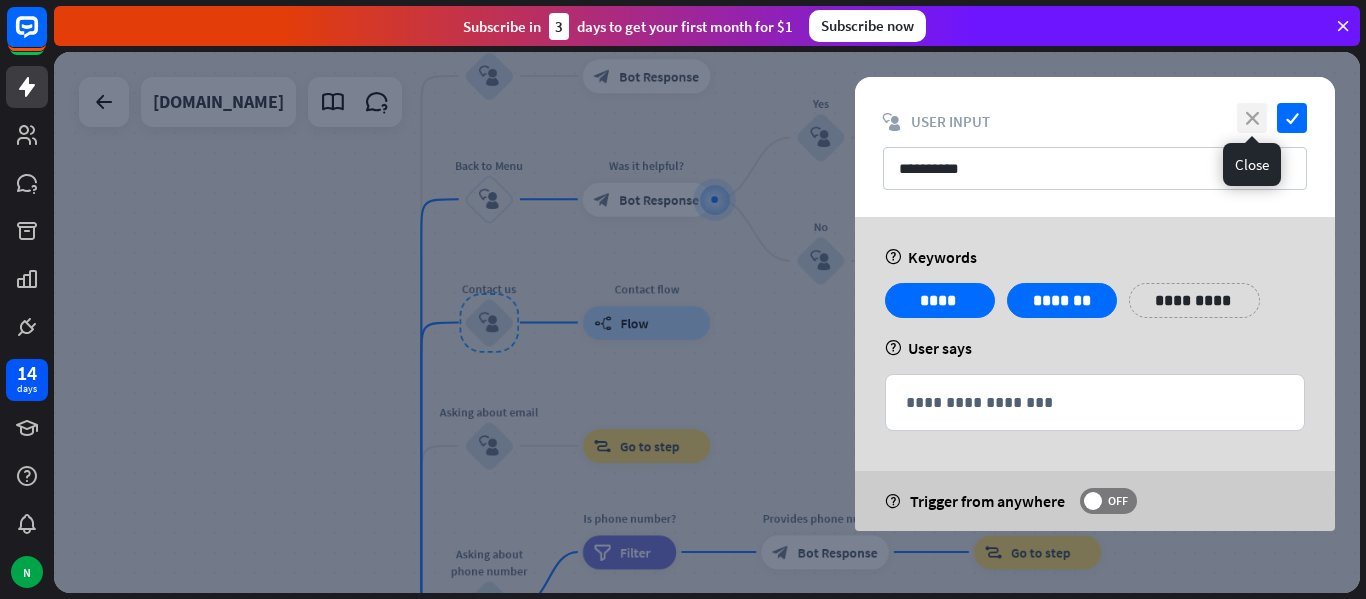 click on "close" at bounding box center [1252, 118] 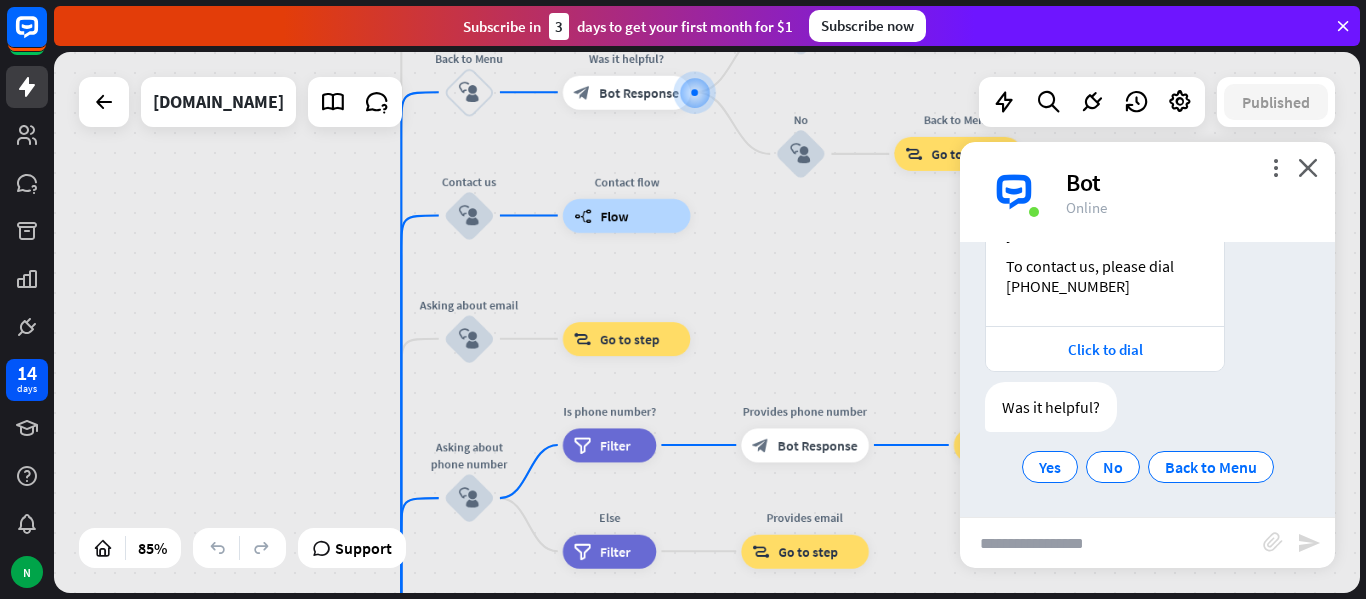 drag, startPoint x: 380, startPoint y: 472, endPoint x: 356, endPoint y: 298, distance: 175.64737 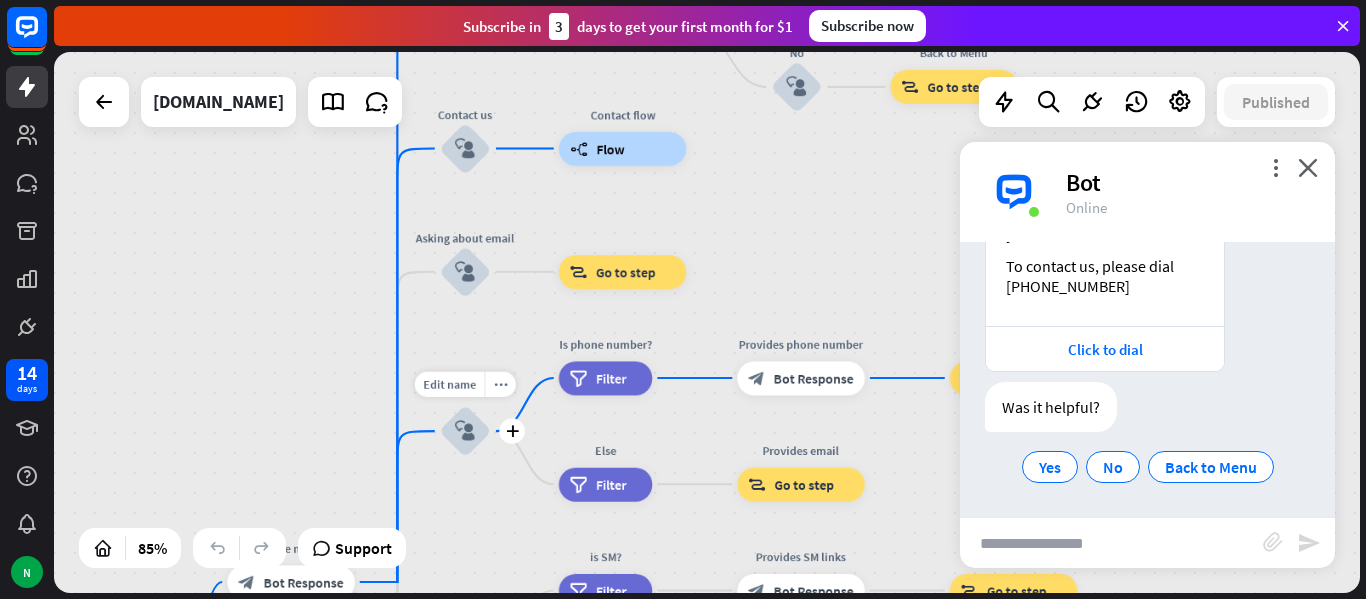 click on "block_user_input" at bounding box center (465, 431) 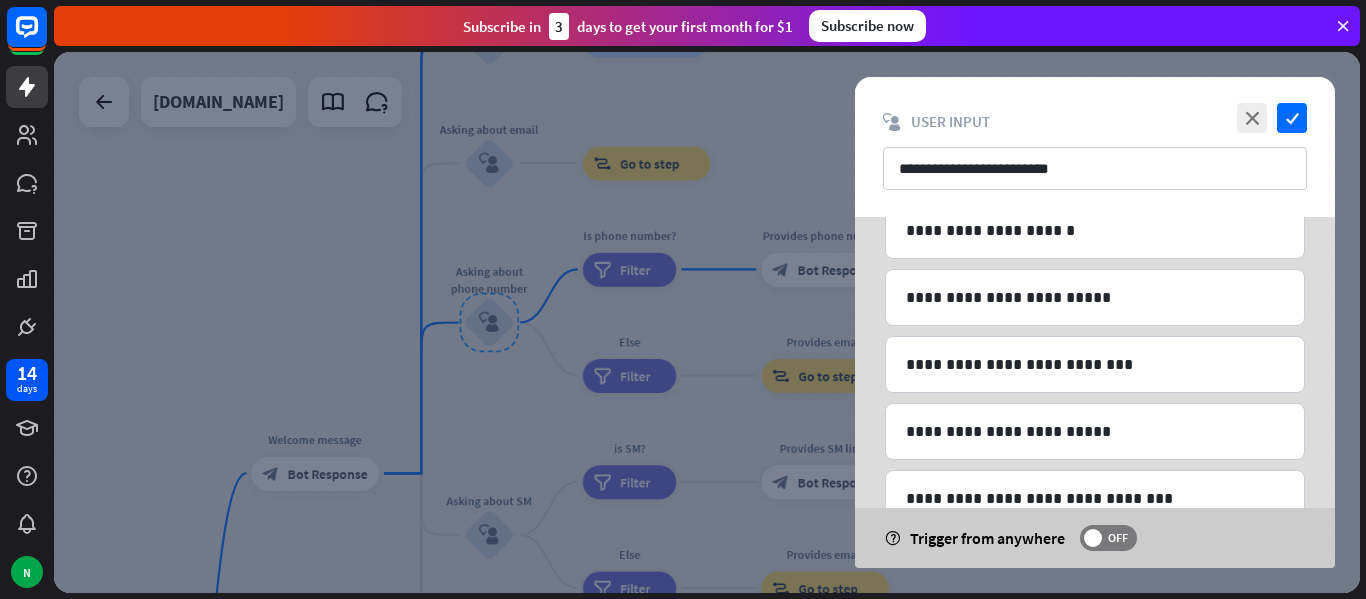 scroll, scrollTop: 1000, scrollLeft: 0, axis: vertical 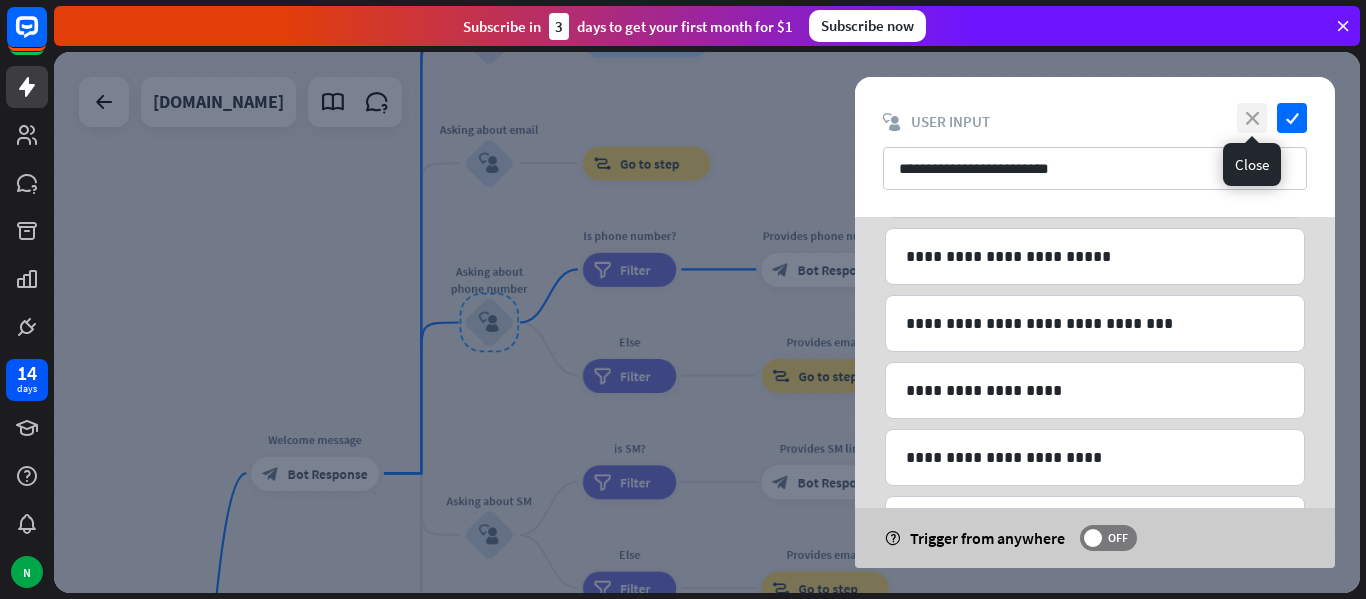 click on "close" at bounding box center [1252, 118] 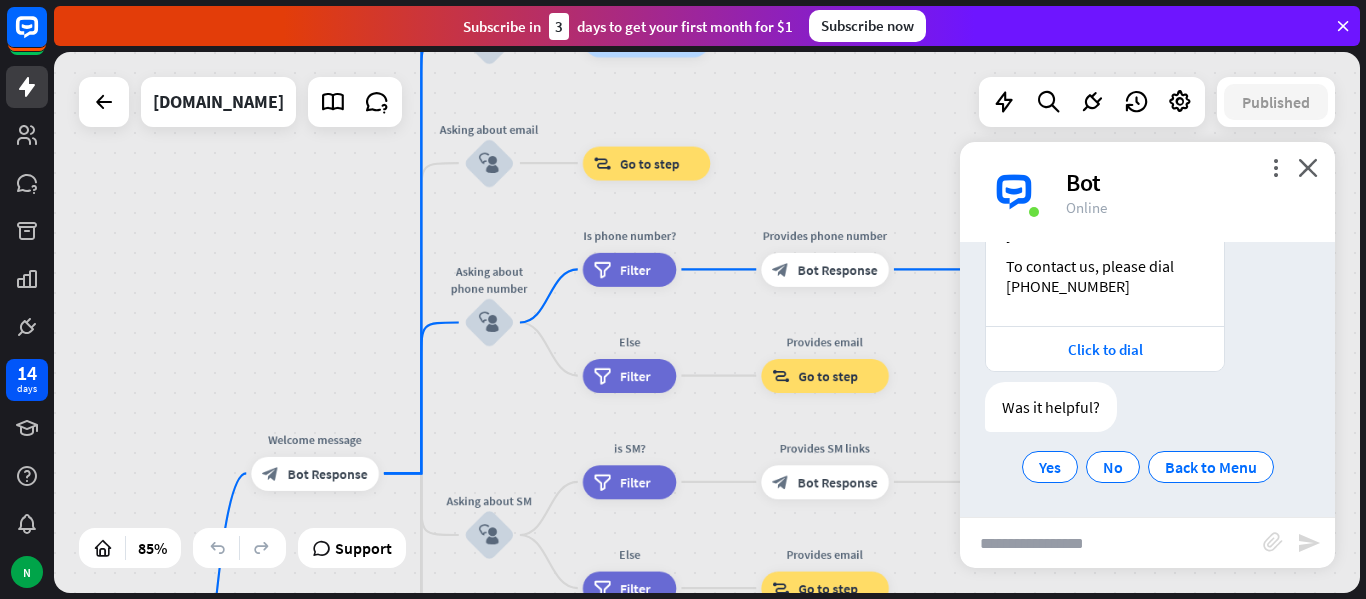click at bounding box center (1111, 543) 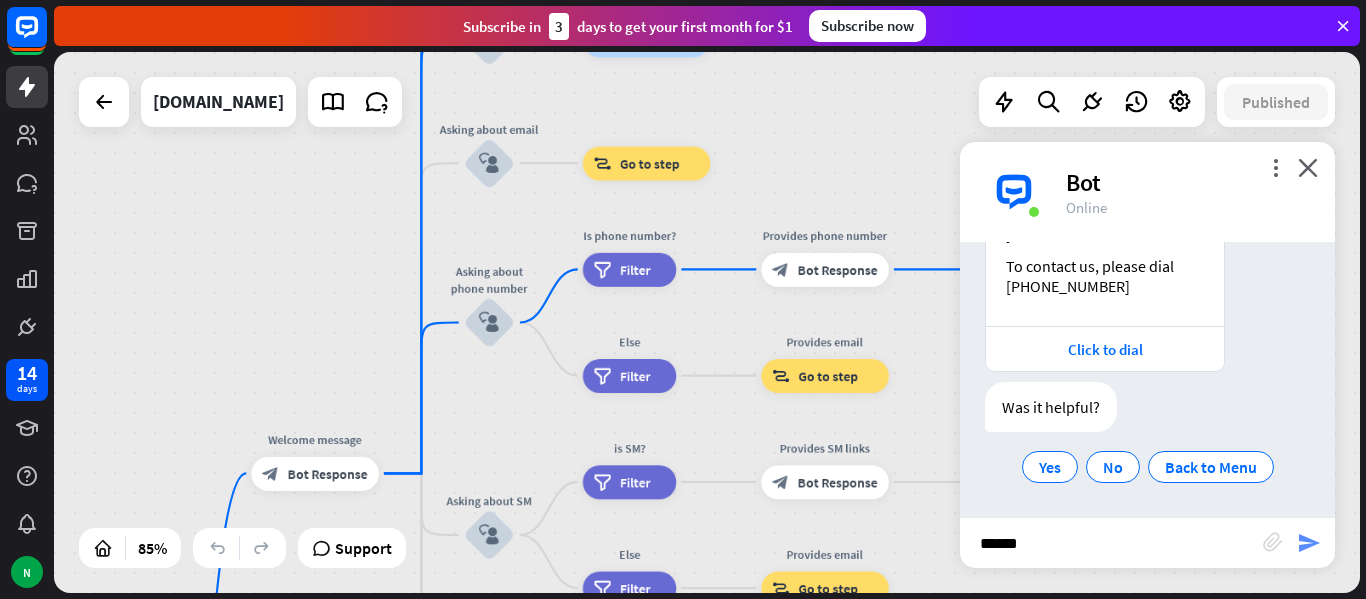 type on "******" 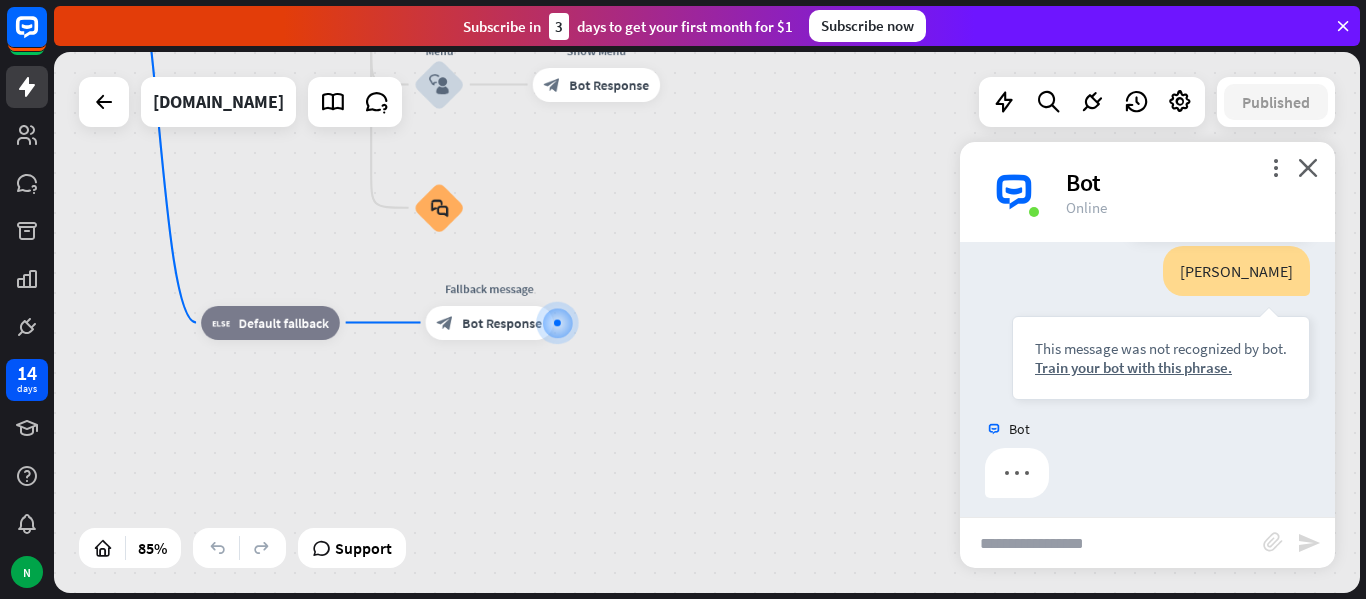 scroll, scrollTop: 1157, scrollLeft: 0, axis: vertical 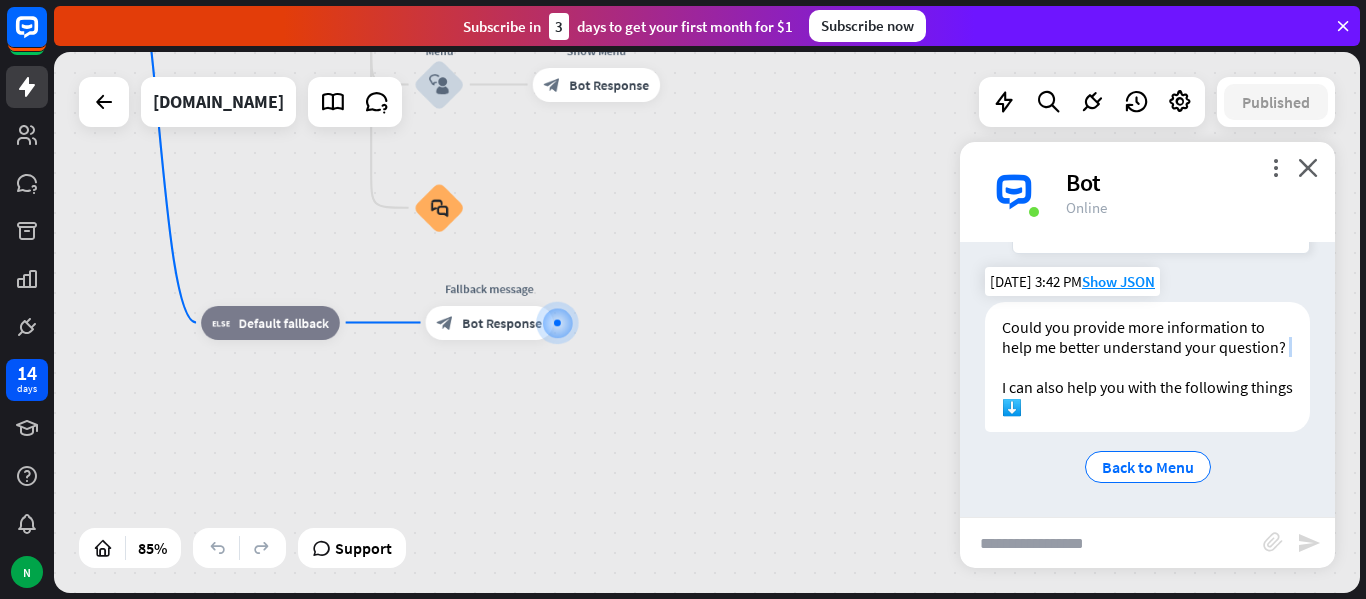drag, startPoint x: 1109, startPoint y: 338, endPoint x: 1231, endPoint y: 363, distance: 124.53513 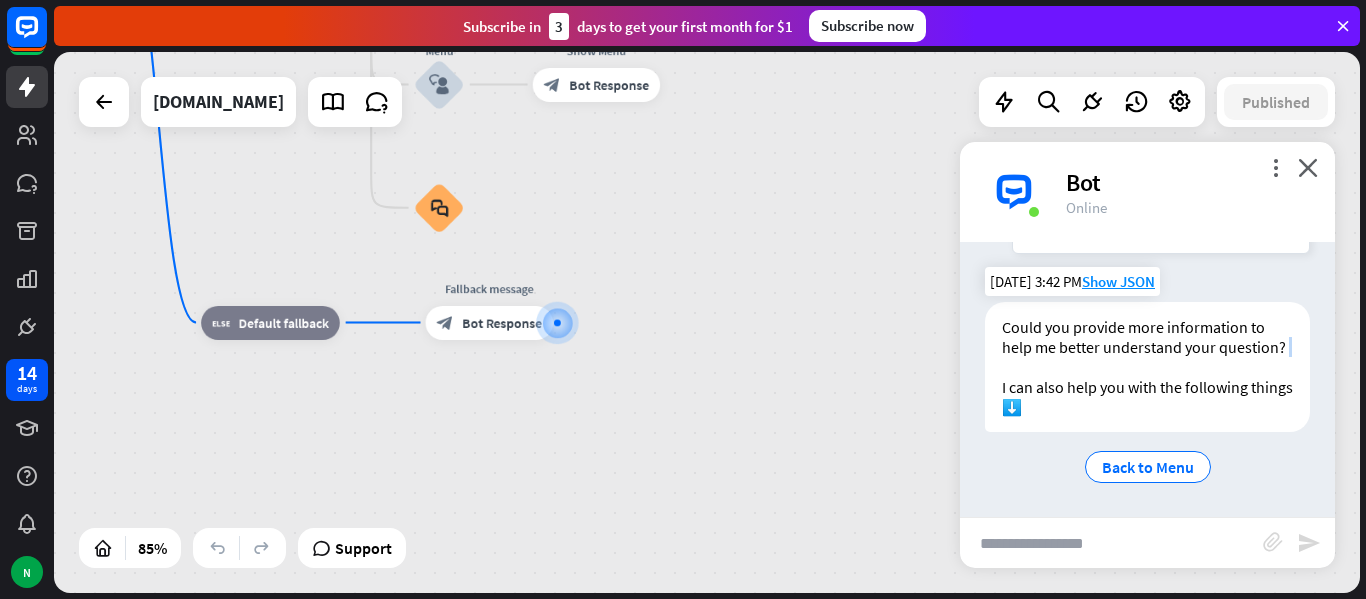 click on "Could you provide more information to help me better understand your question?
I can also help you with the following things ⬇️" at bounding box center [1147, 367] 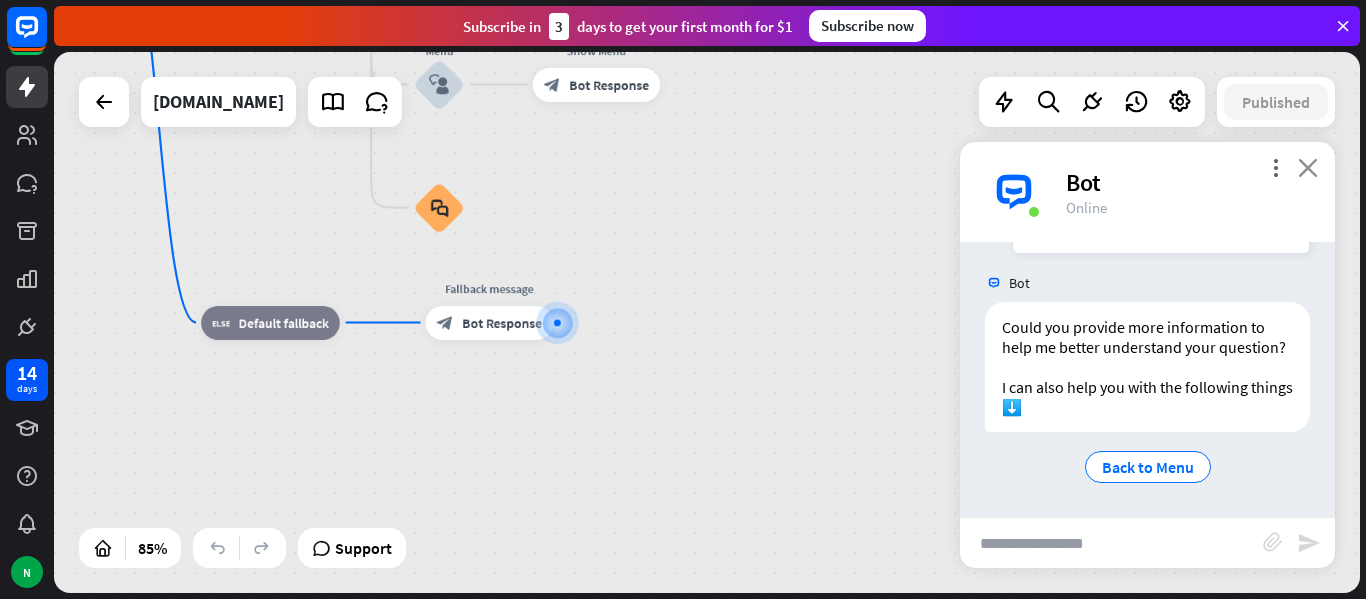 click on "close" at bounding box center [1308, 167] 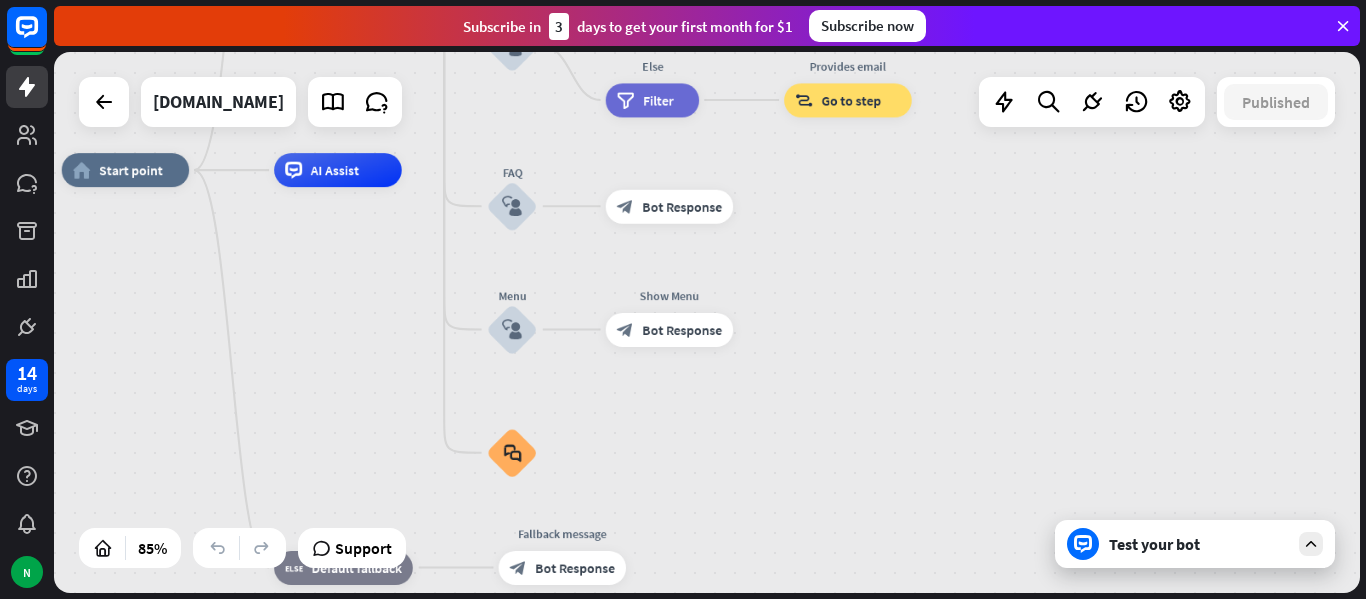 drag, startPoint x: 282, startPoint y: 218, endPoint x: 368, endPoint y: 517, distance: 311.12216 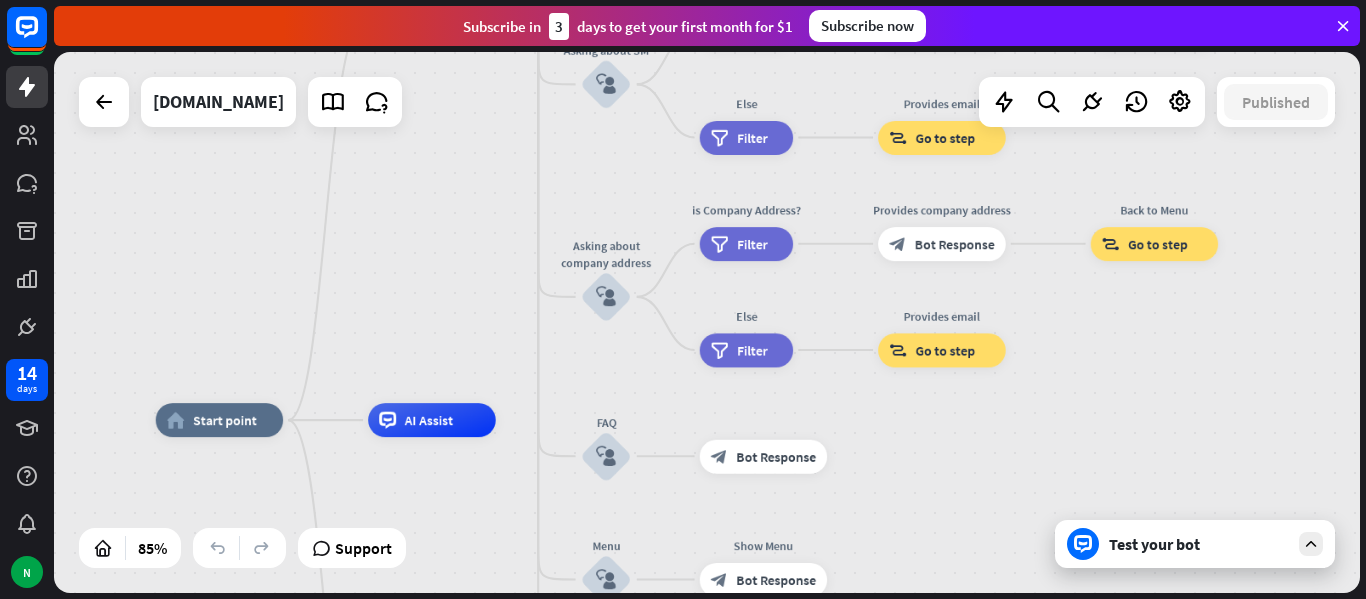 drag, startPoint x: 350, startPoint y: 388, endPoint x: 421, endPoint y: 450, distance: 94.26028 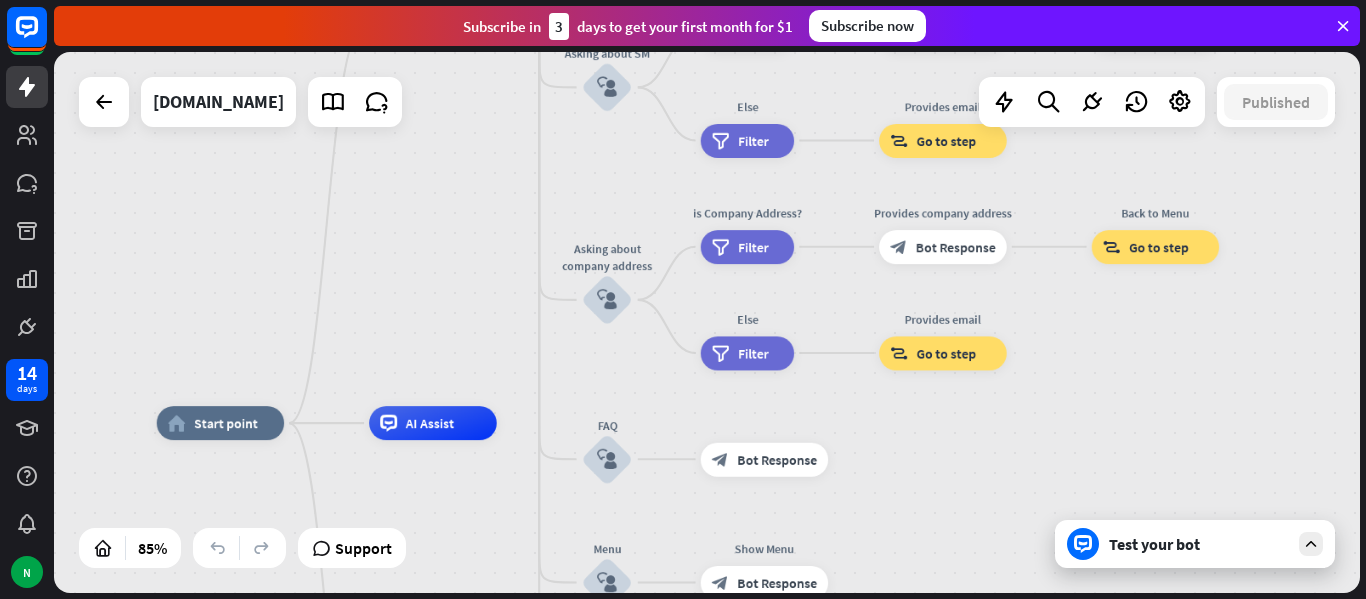 drag, startPoint x: 430, startPoint y: 364, endPoint x: 301, endPoint y: 565, distance: 238.83467 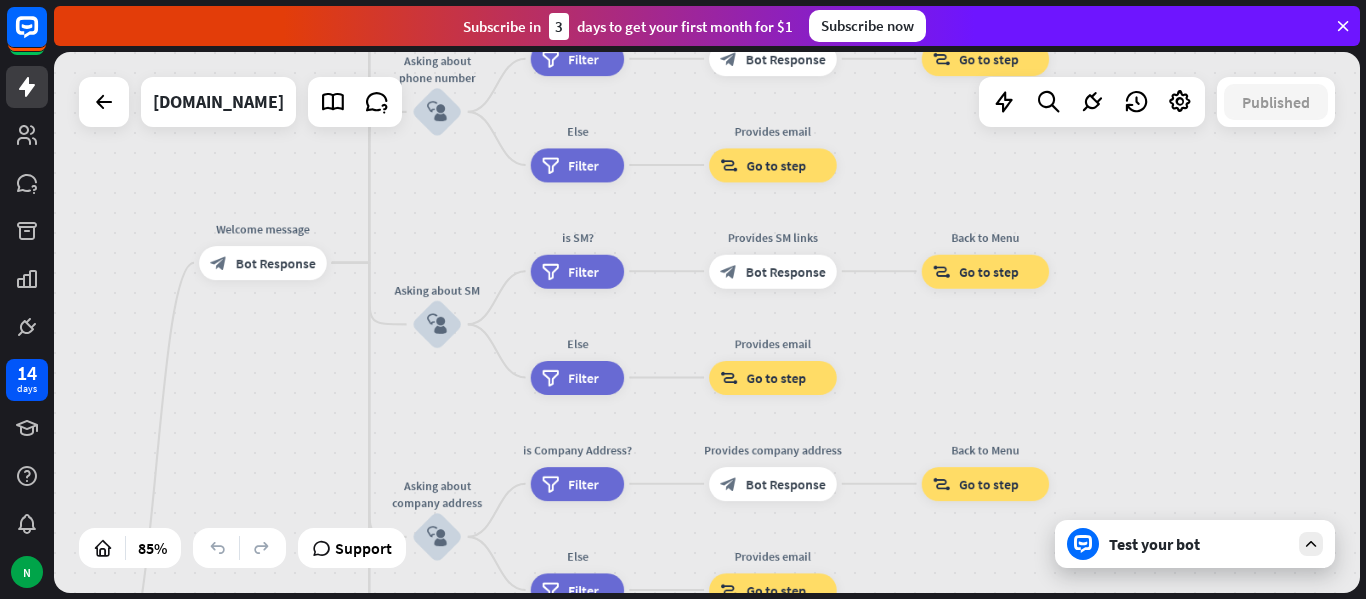 drag, startPoint x: 329, startPoint y: 353, endPoint x: 304, endPoint y: 336, distance: 30.232433 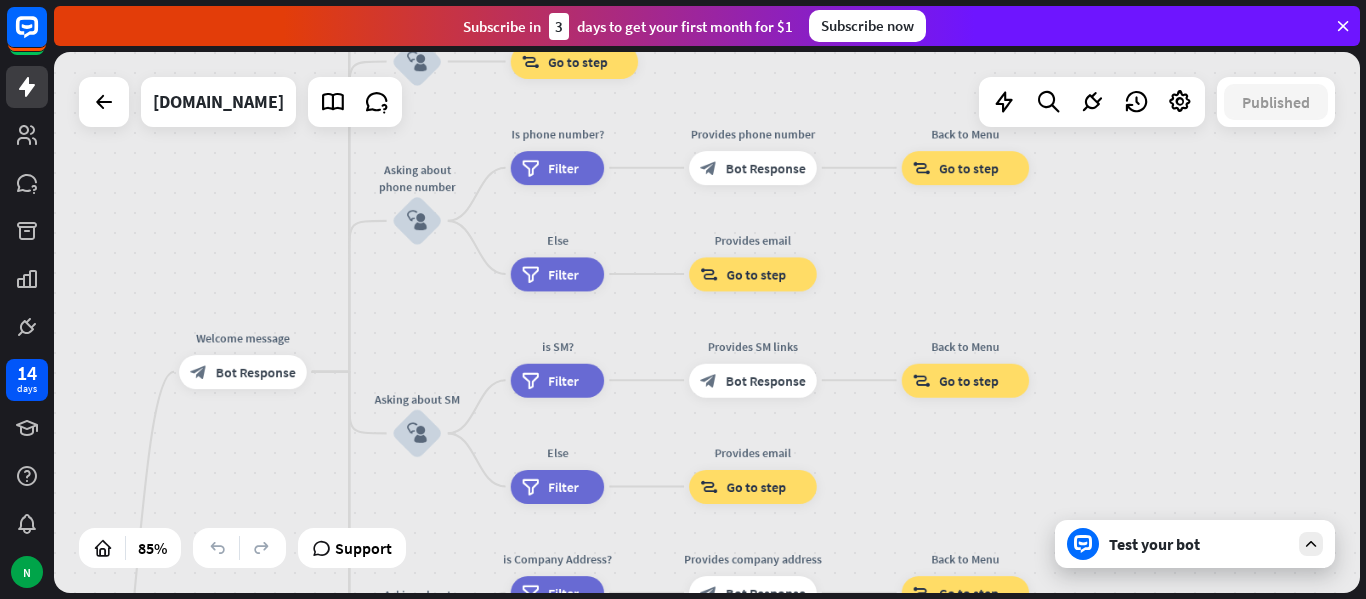 drag, startPoint x: 412, startPoint y: 259, endPoint x: 404, endPoint y: 363, distance: 104.307236 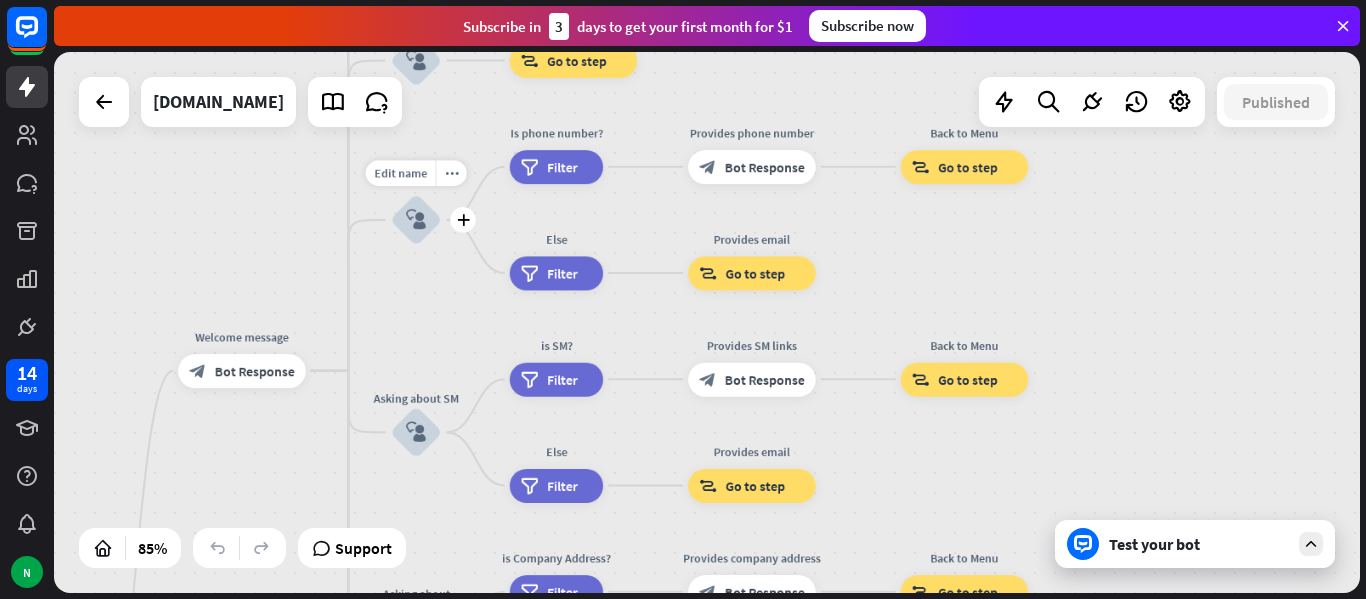 click on "block_user_input" at bounding box center [416, 220] 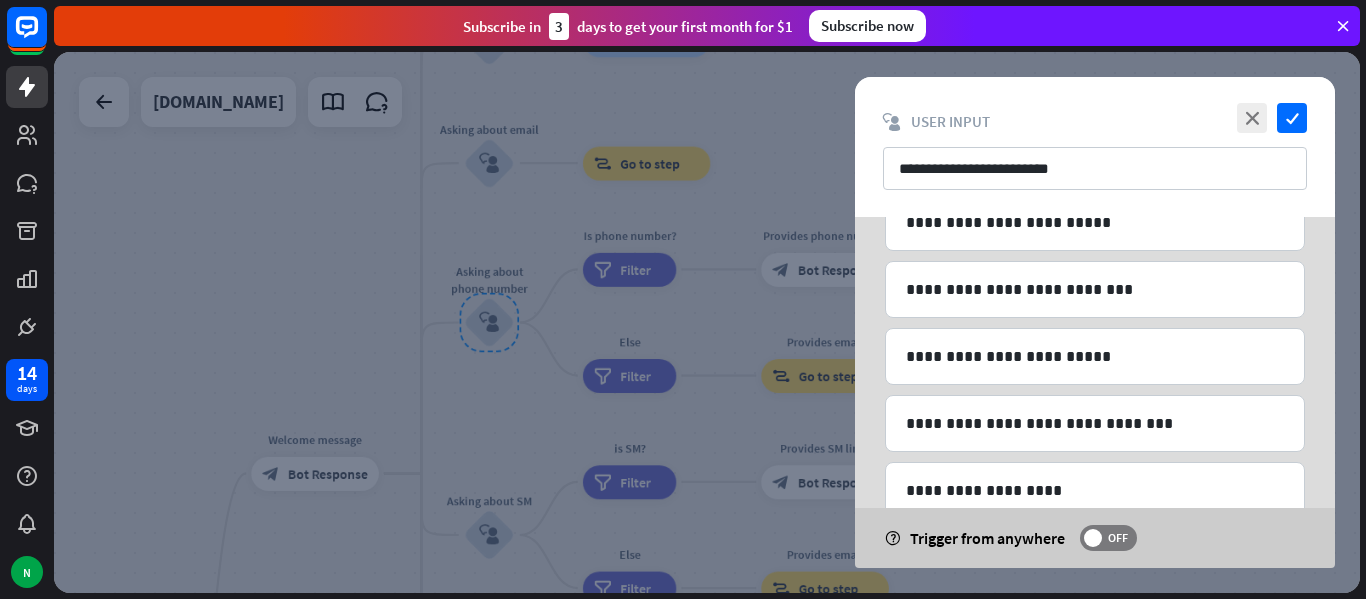 scroll, scrollTop: 1085, scrollLeft: 0, axis: vertical 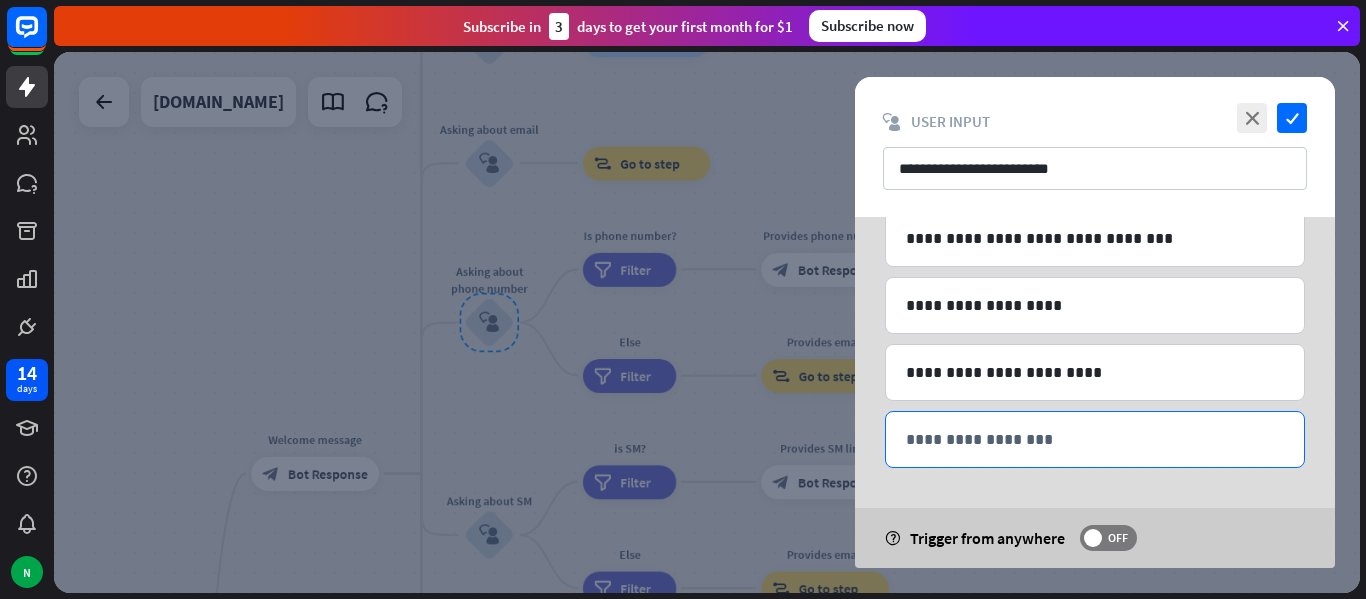 click on "**********" at bounding box center (1095, 439) 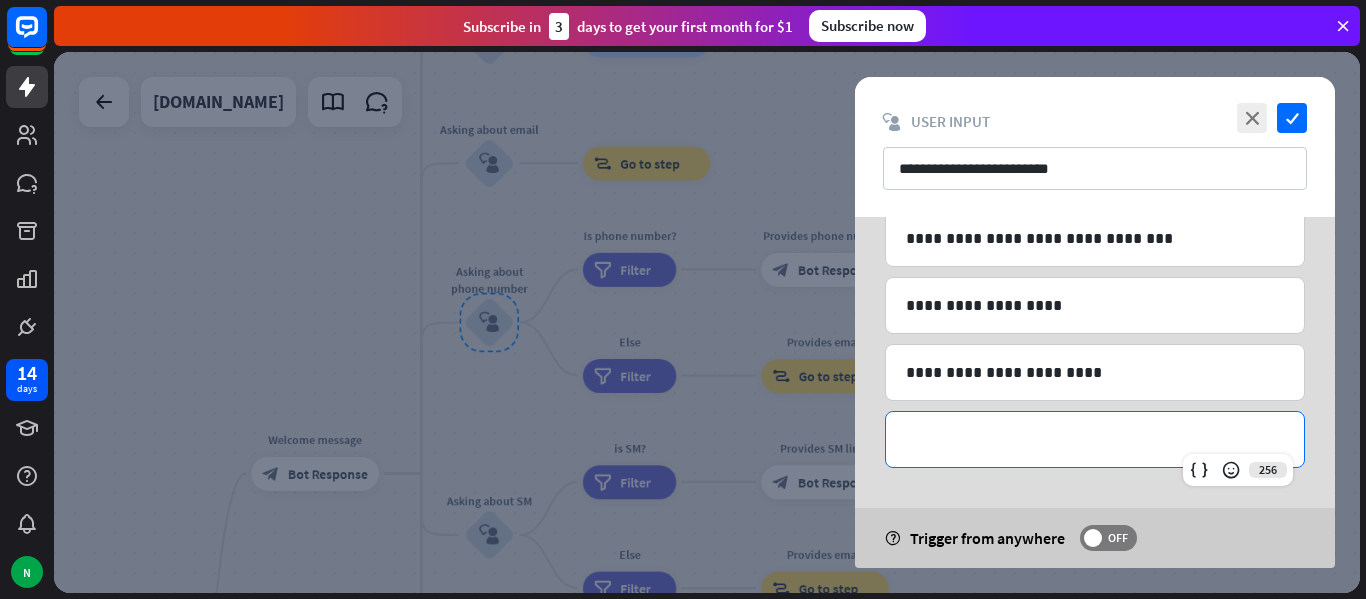 type 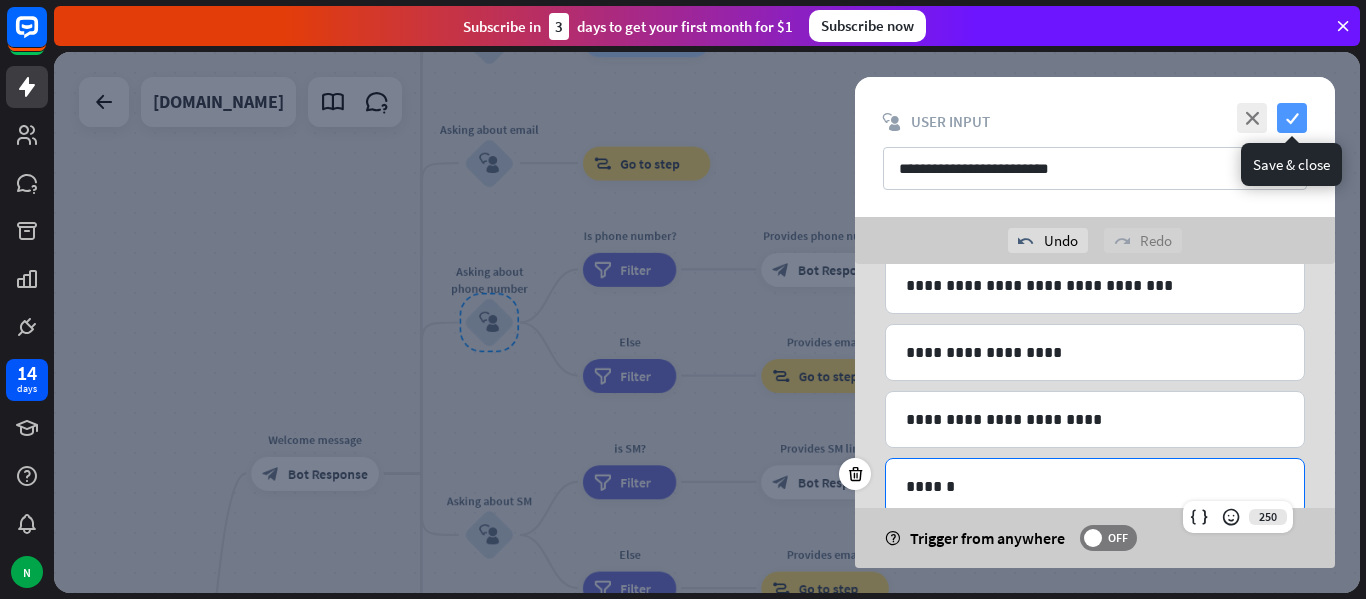 click on "check" at bounding box center (1292, 118) 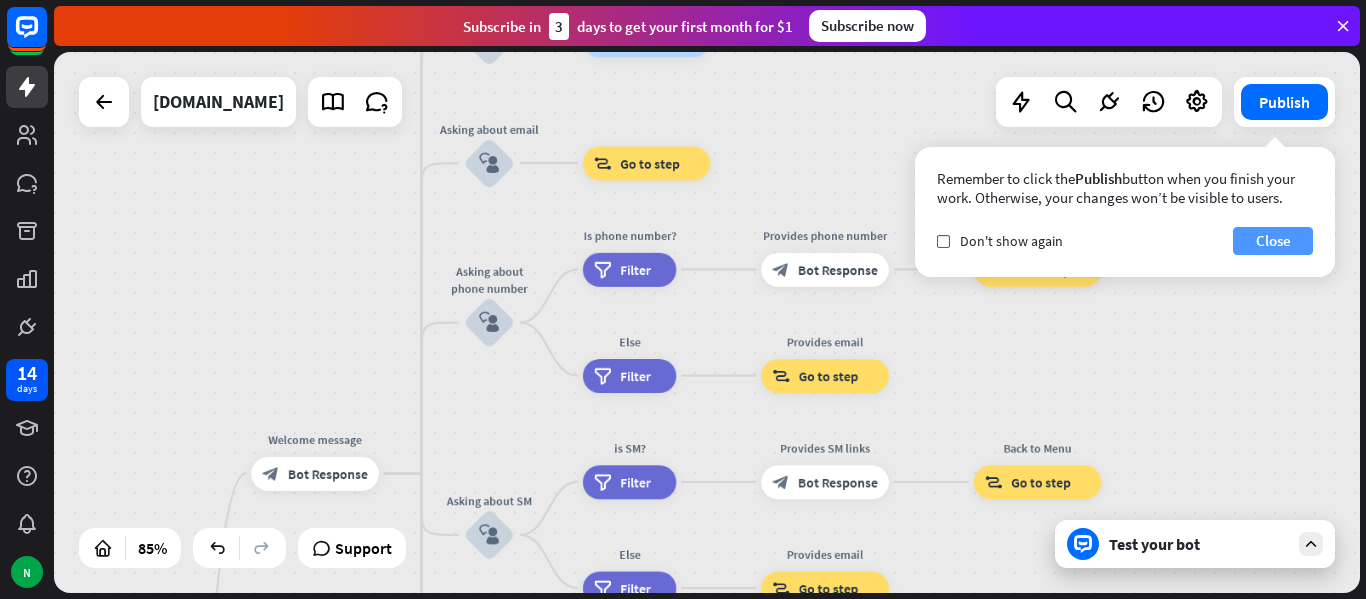 click on "Close" at bounding box center [1273, 241] 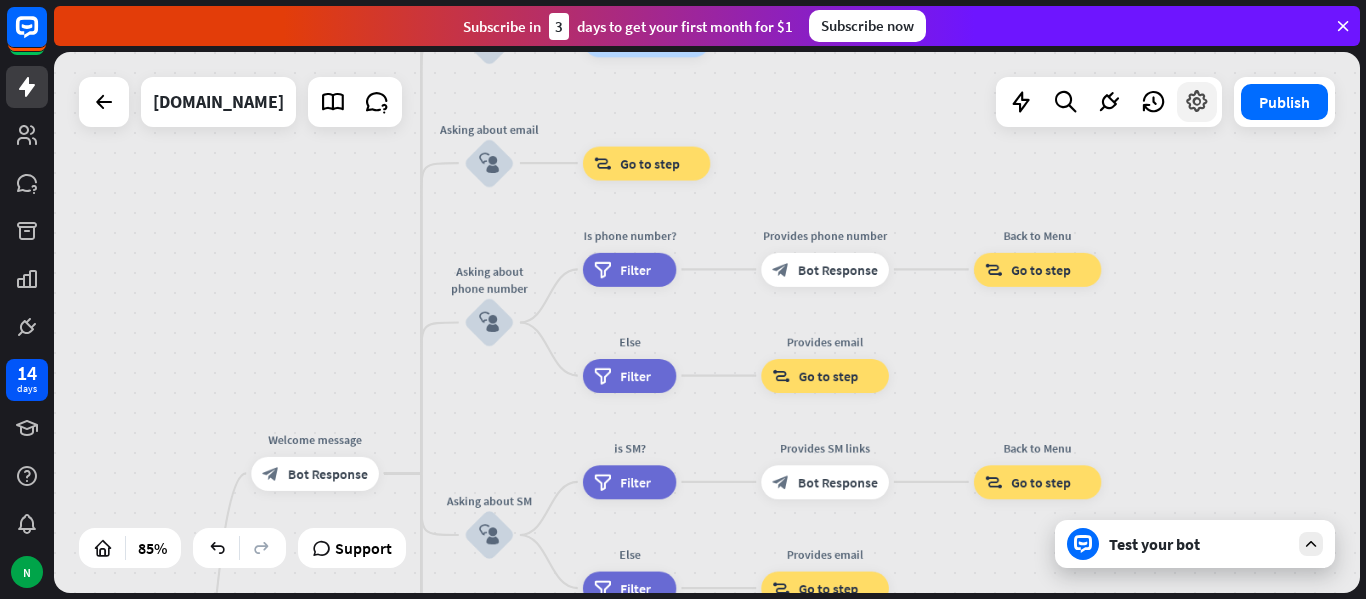 click at bounding box center [1197, 102] 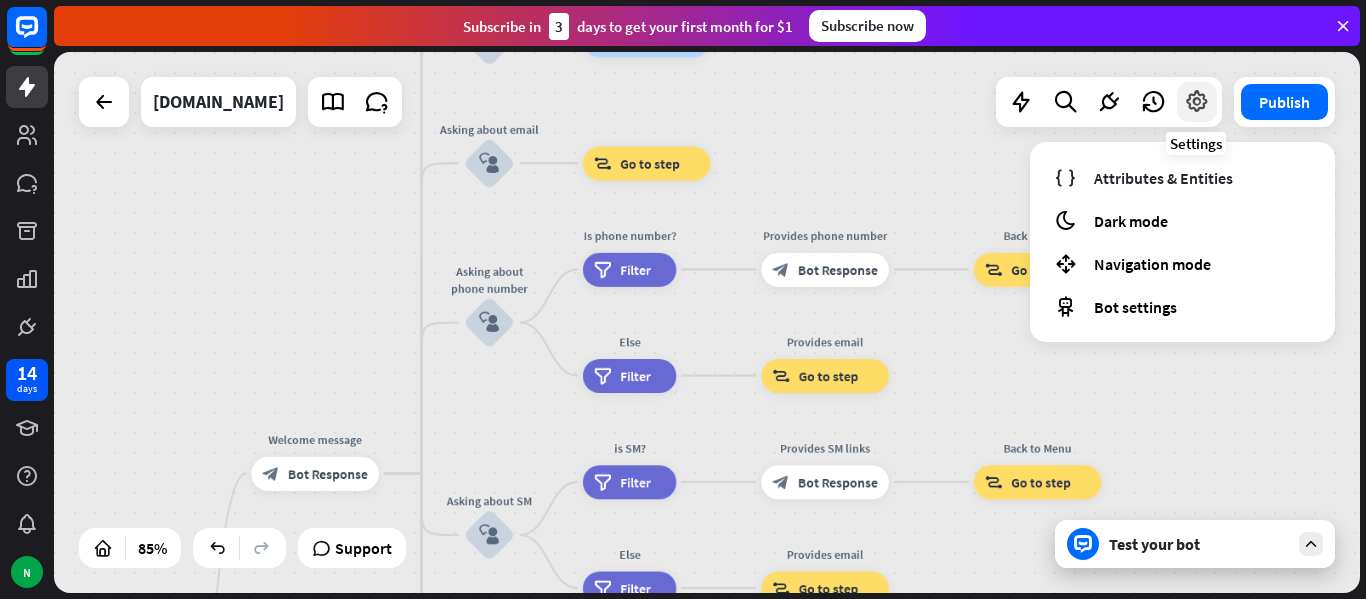 click at bounding box center [1197, 102] 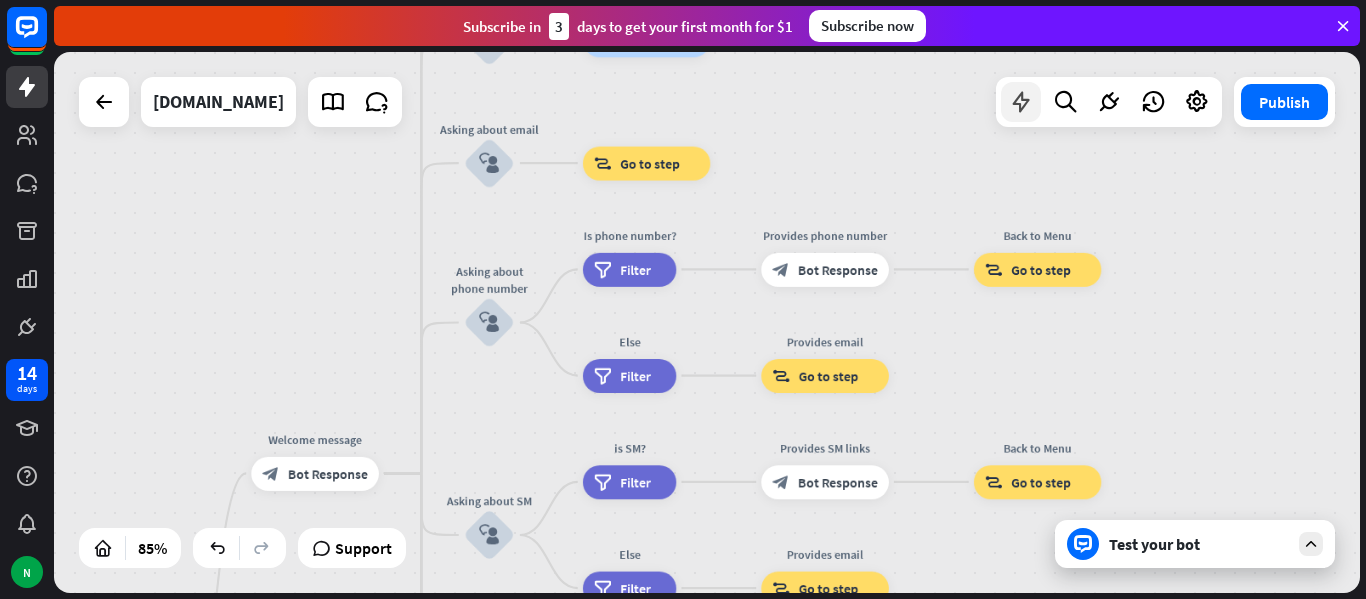 click at bounding box center (1021, 102) 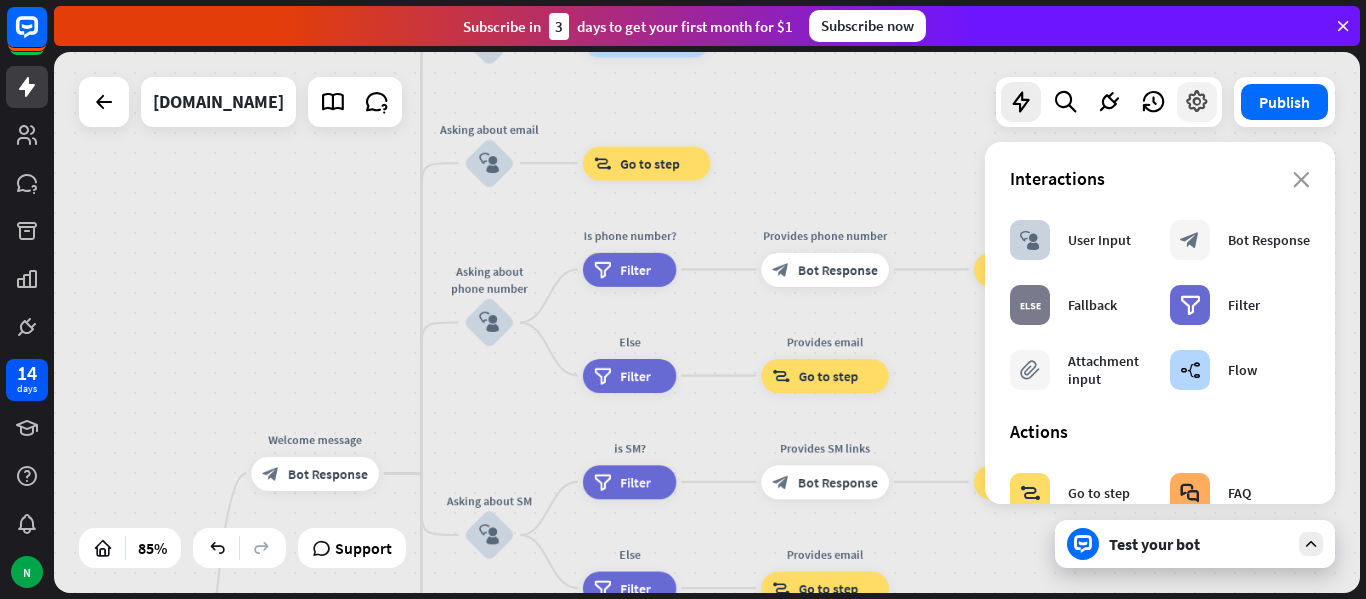 click at bounding box center (1197, 102) 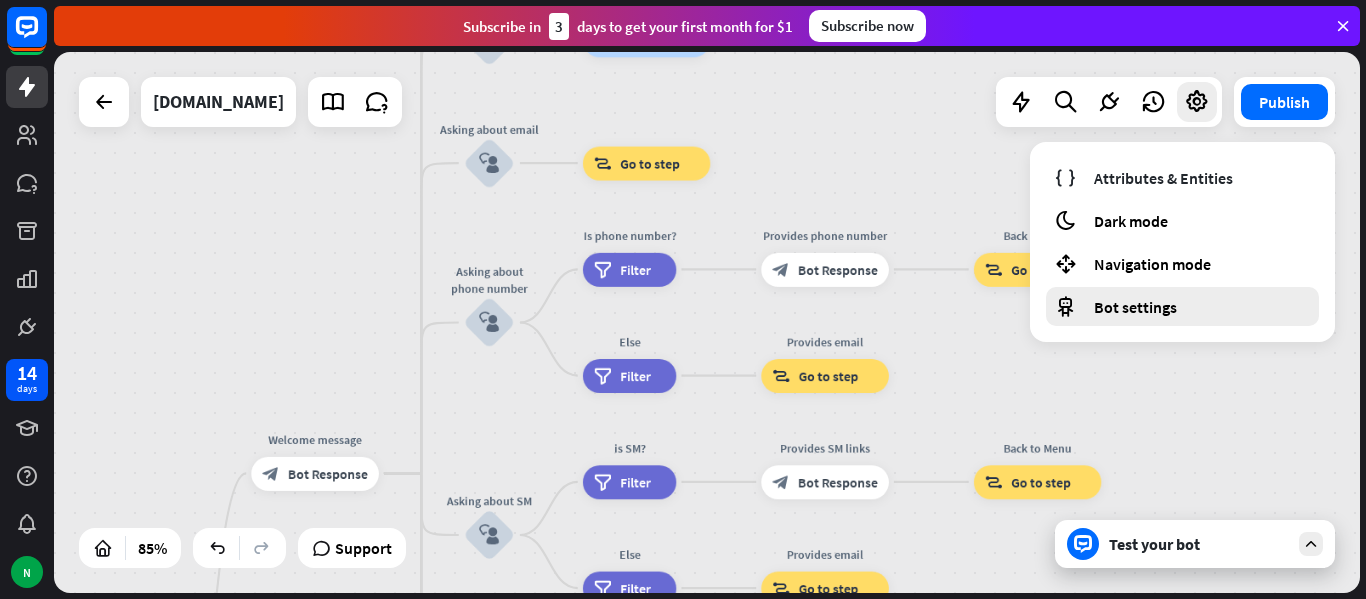 click on "Bot settings" at bounding box center [1135, 307] 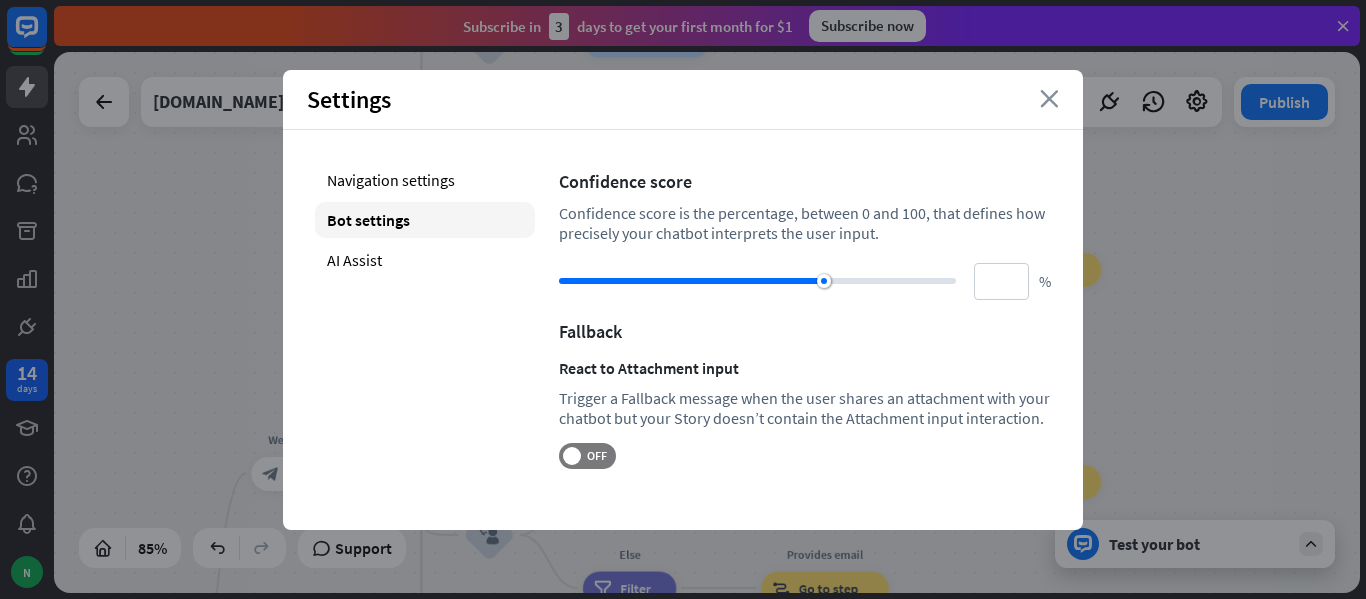 click on "close" at bounding box center [1049, 99] 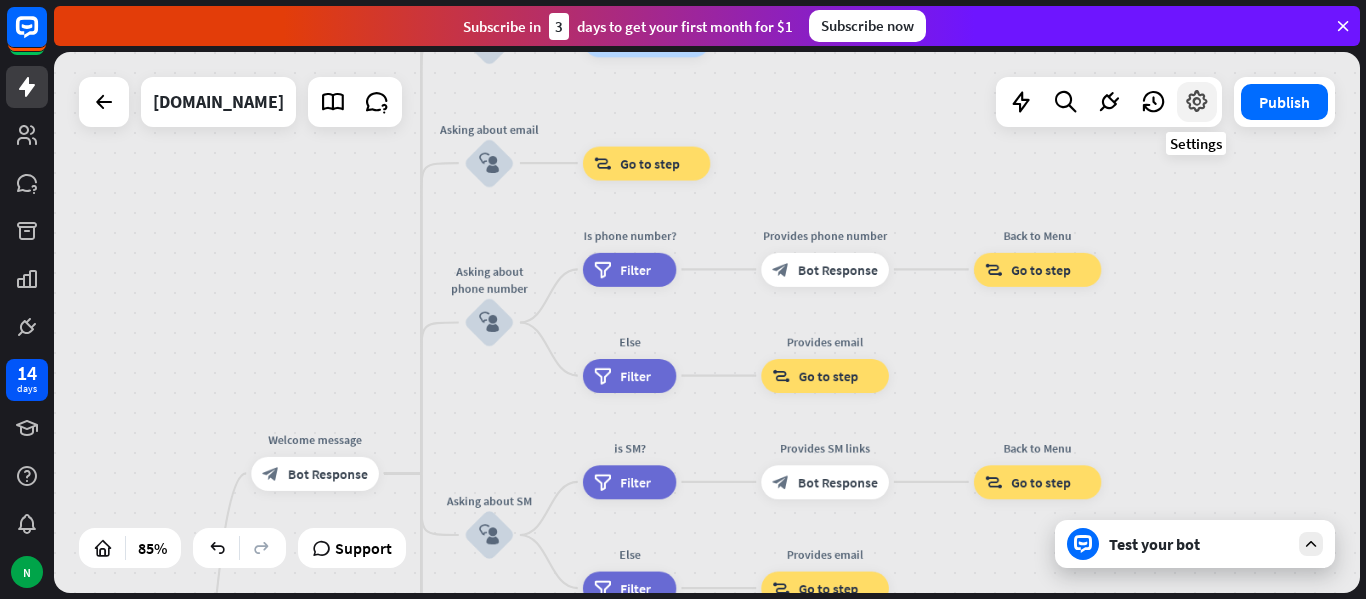 click at bounding box center (1197, 102) 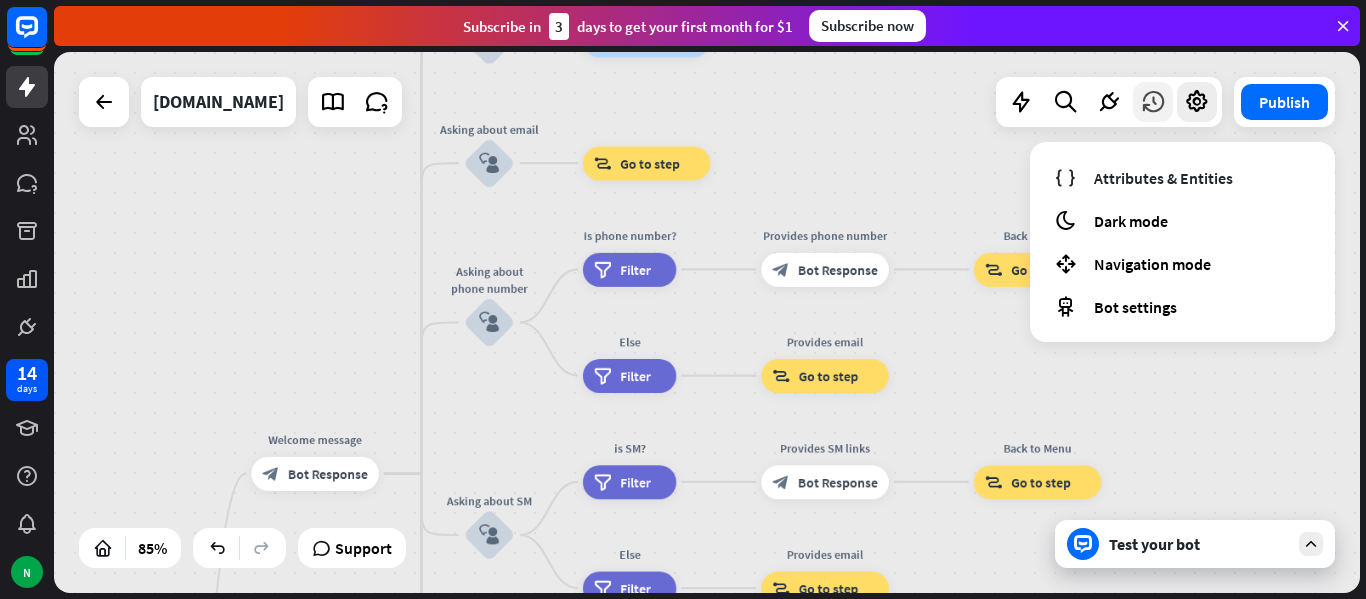 click at bounding box center [1153, 102] 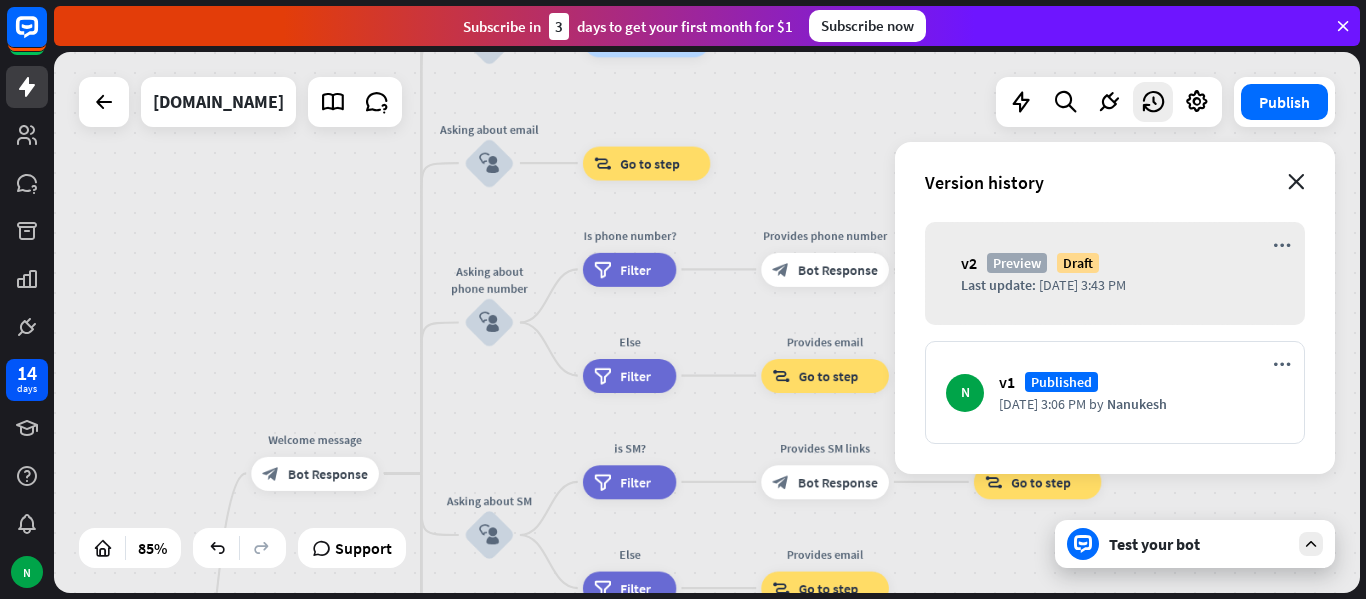 click on "close" at bounding box center (1296, 182) 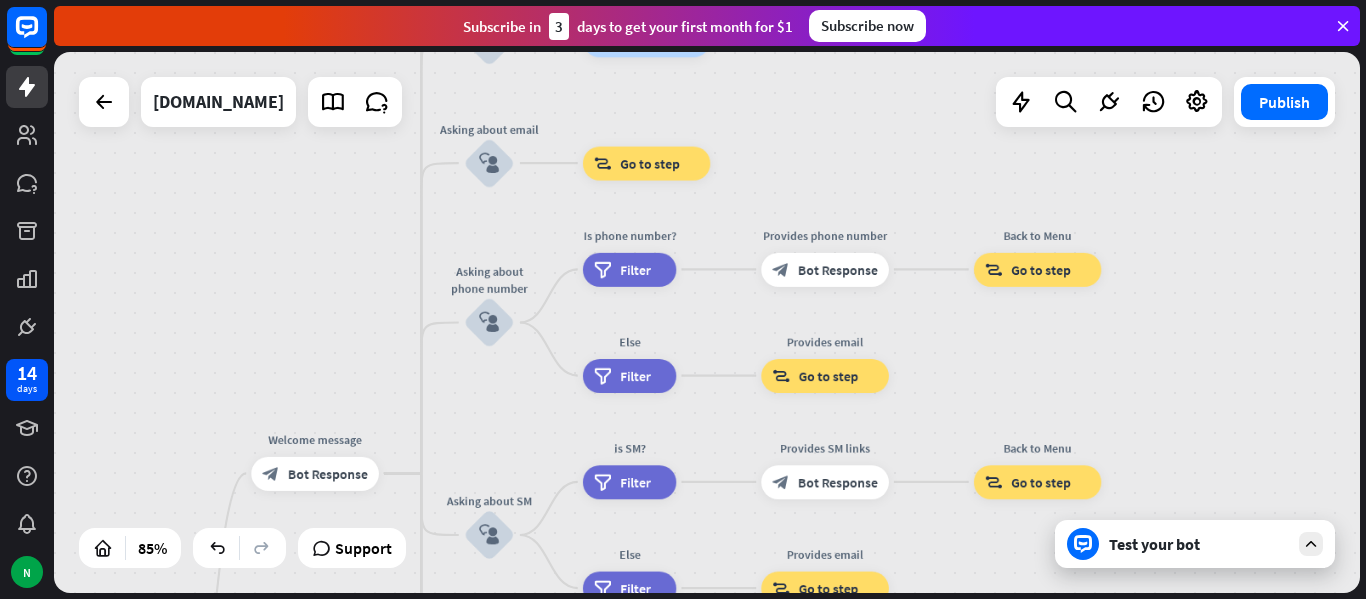 click on "Test your bot" at bounding box center (1199, 544) 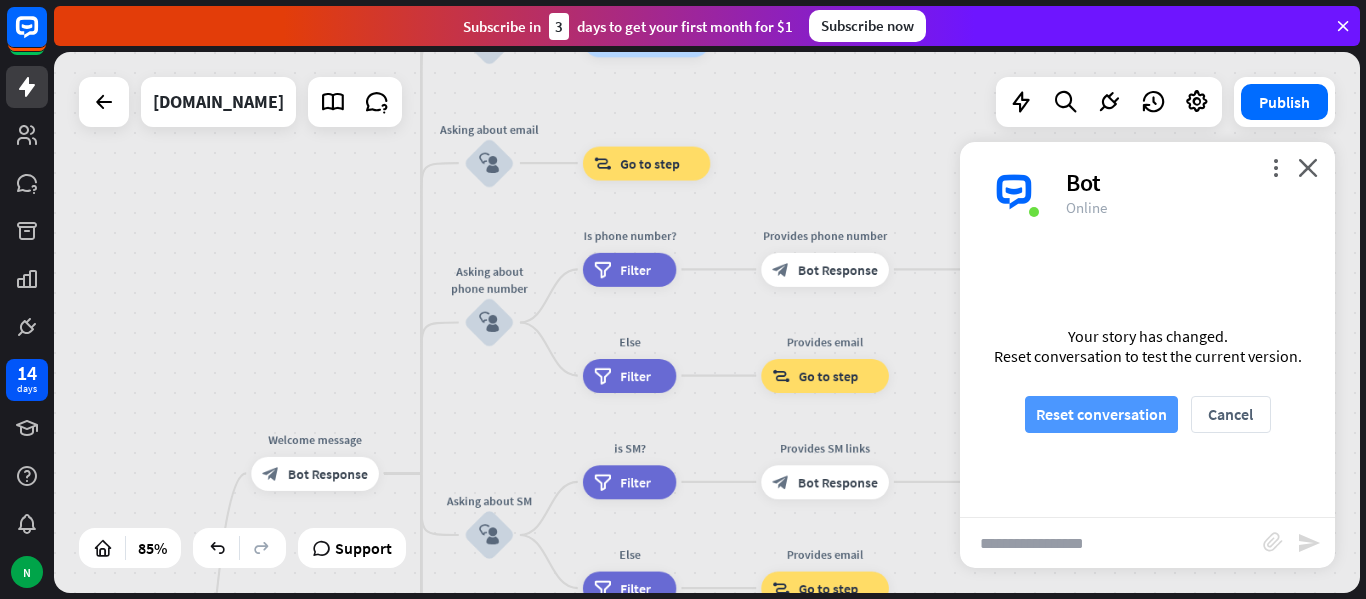 click on "Reset conversation" at bounding box center (1101, 414) 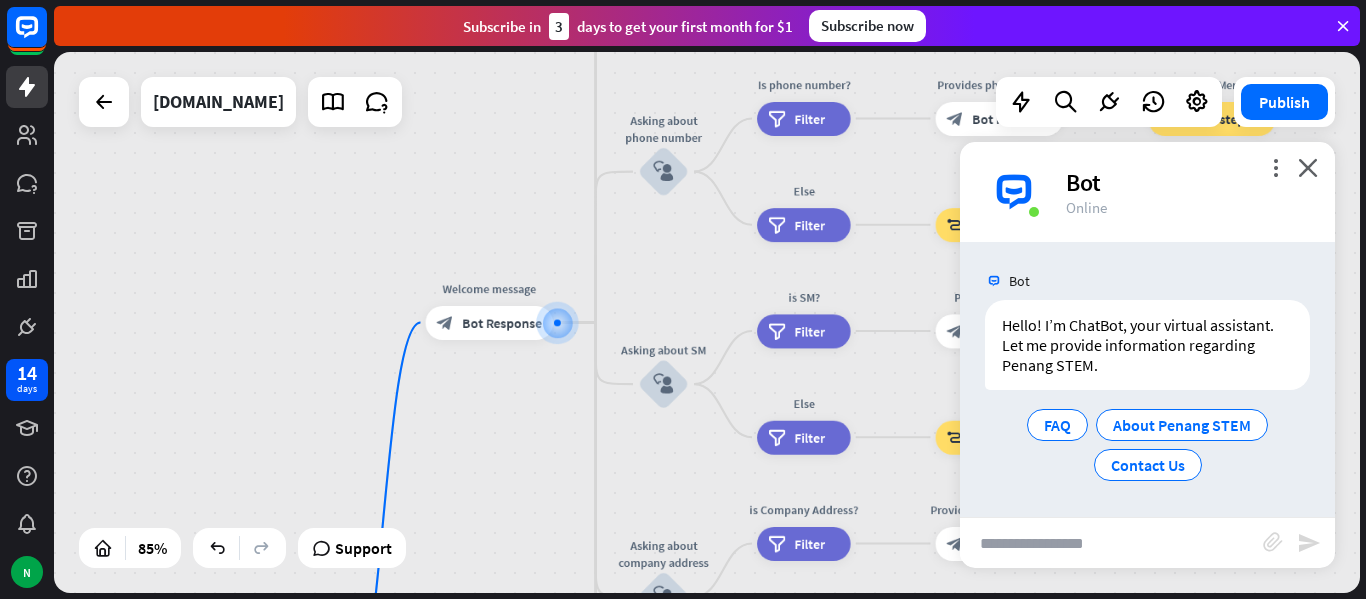 click at bounding box center (1111, 543) 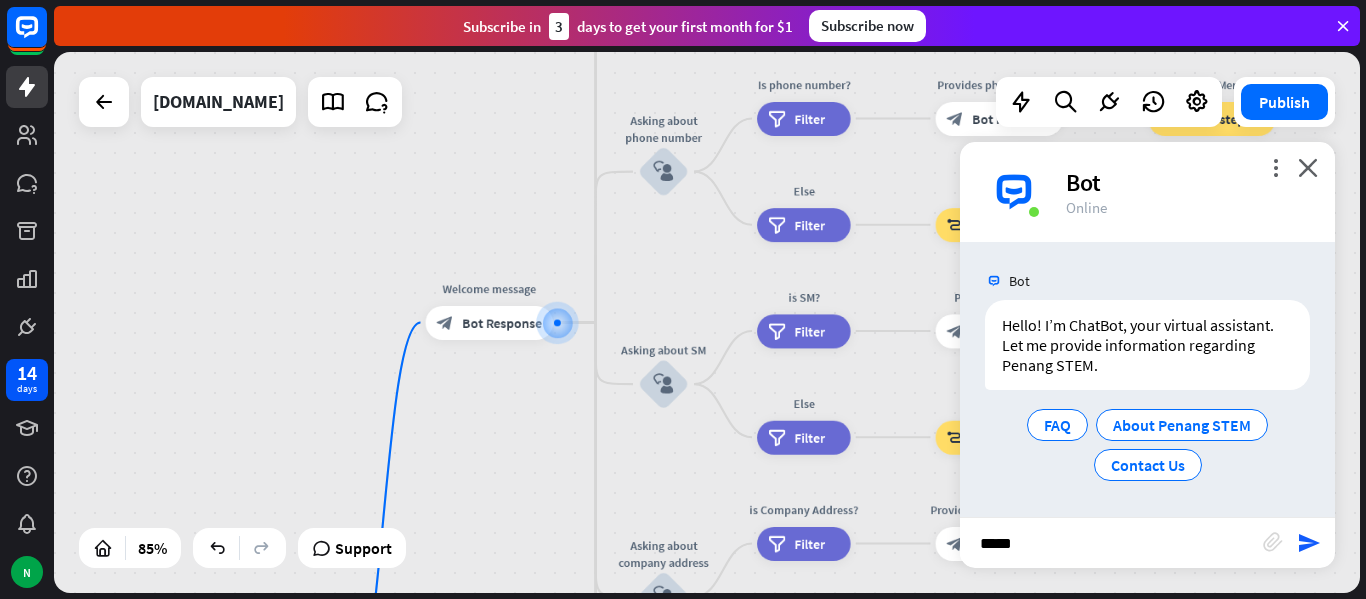 type on "******" 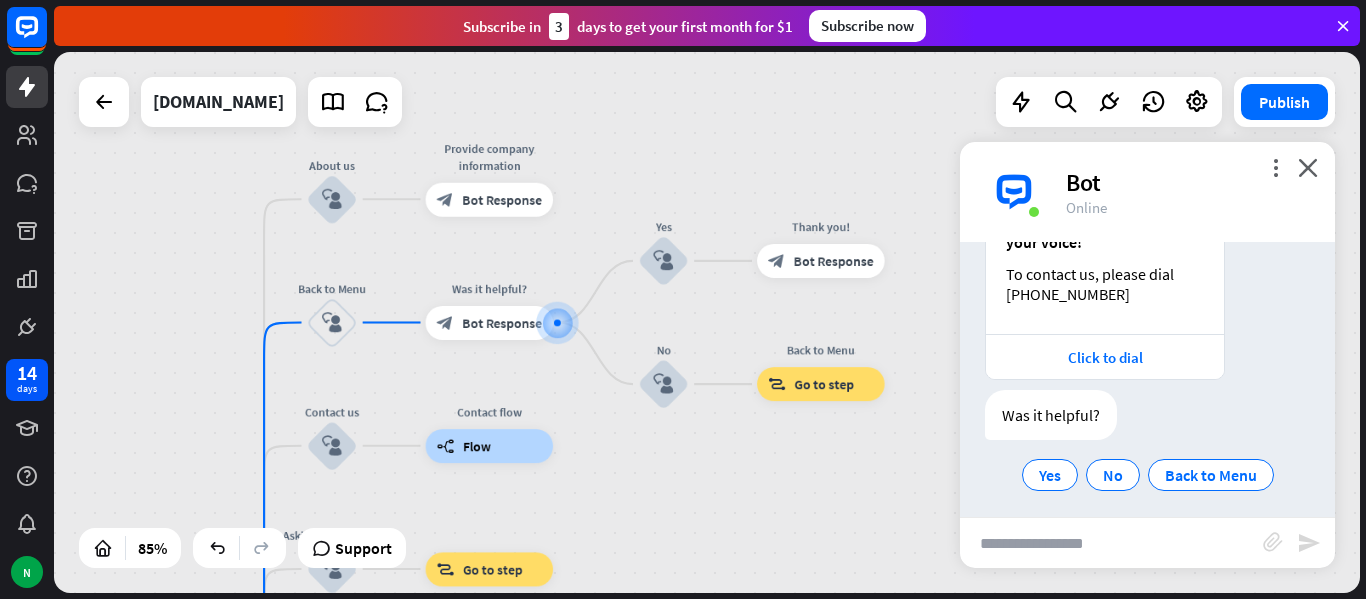 scroll, scrollTop: 345, scrollLeft: 0, axis: vertical 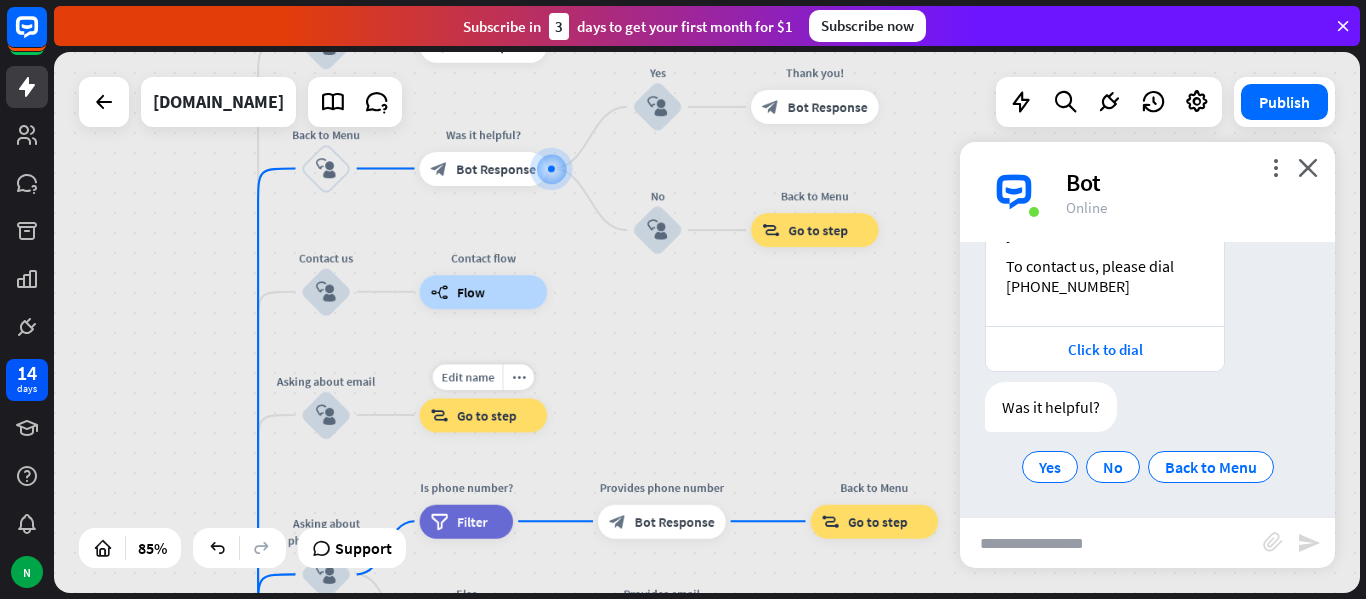 drag, startPoint x: 579, startPoint y: 496, endPoint x: 576, endPoint y: 373, distance: 123.03658 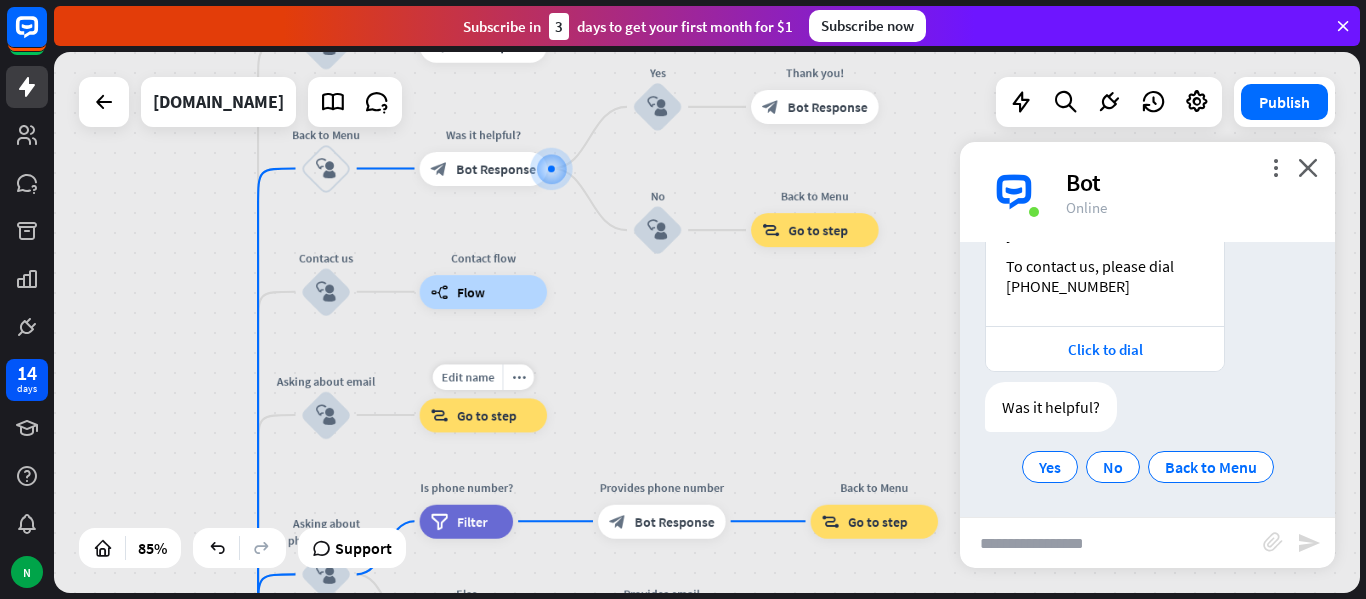 click on "Edit name   more_horiz             block_goto   Go to step" at bounding box center (484, 415) 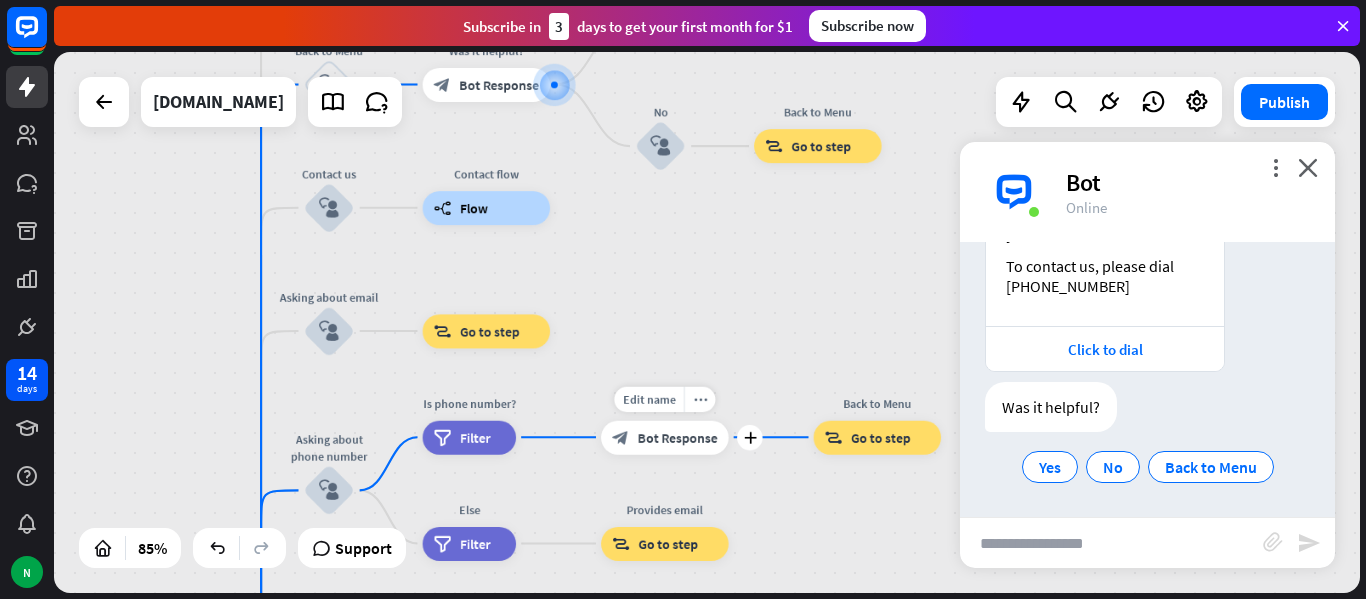 drag, startPoint x: 606, startPoint y: 474, endPoint x: 517, endPoint y: 449, distance: 92.44458 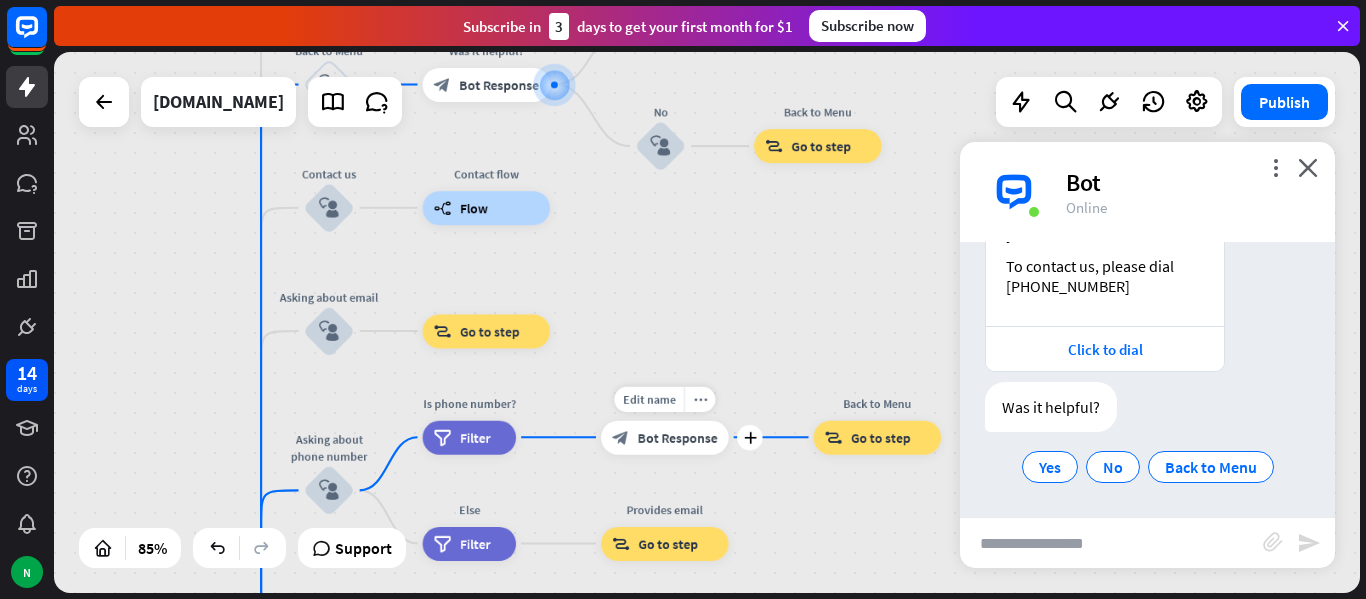 click on "Edit name   more_horiz         plus   Provides phone number   block_bot_response   Bot Response" at bounding box center (665, 437) 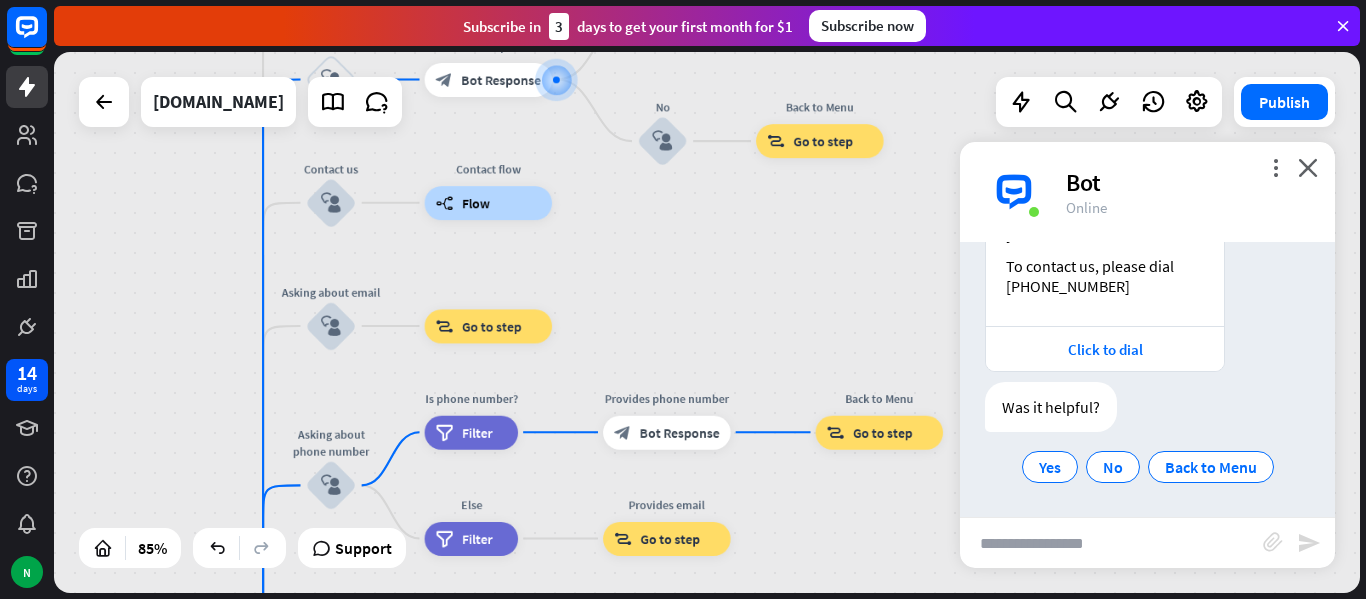 click at bounding box center (1111, 543) 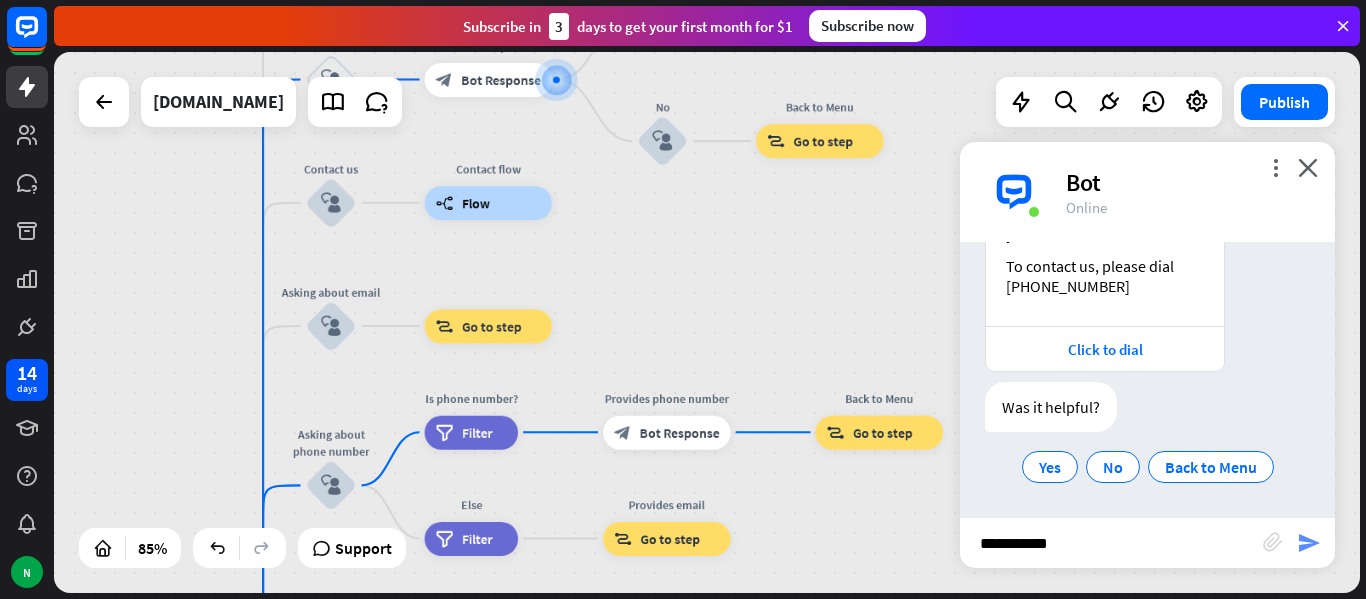 type on "**********" 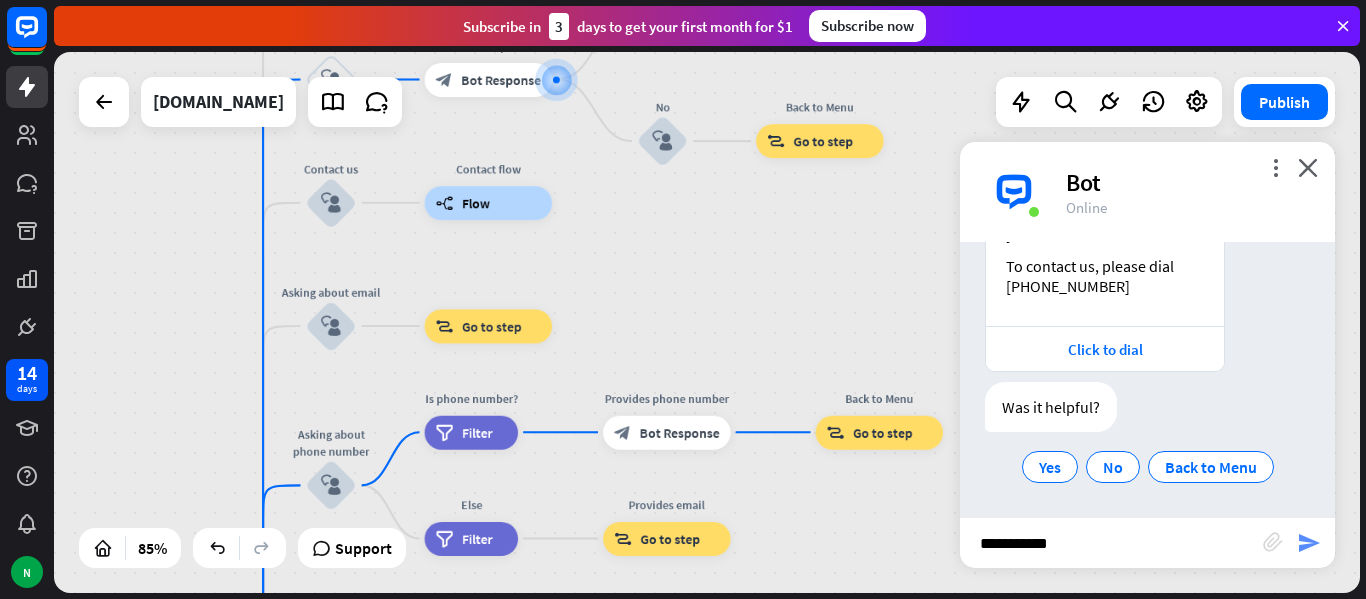 click on "send" at bounding box center [1309, 543] 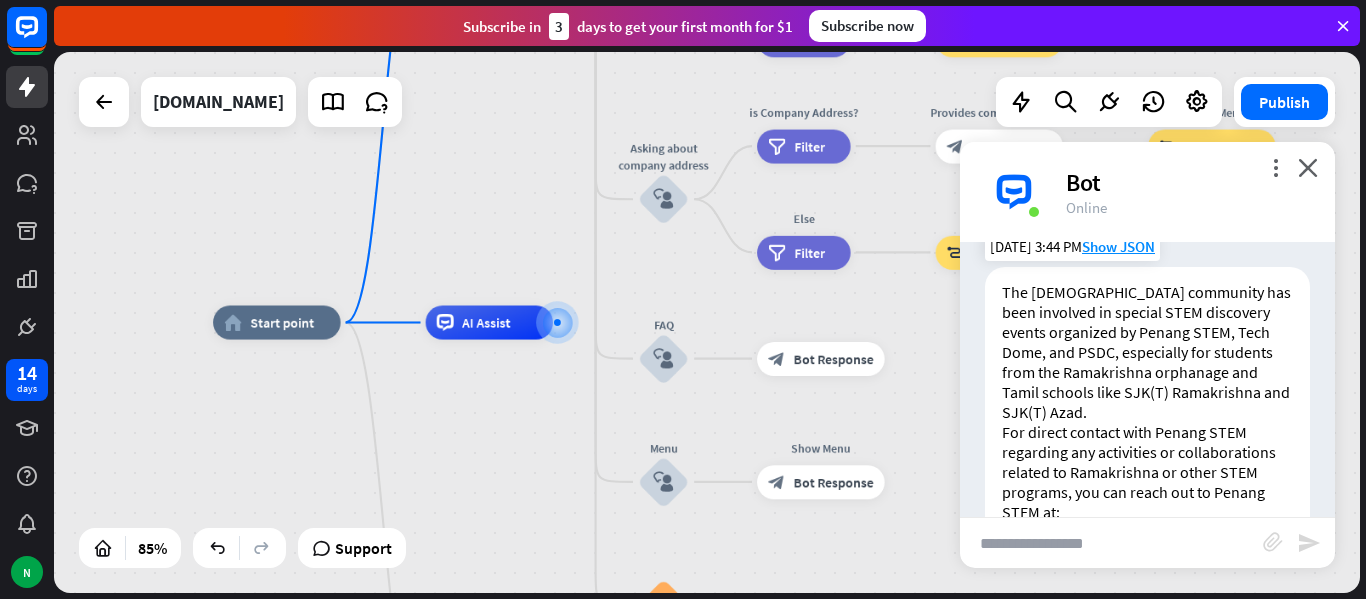 scroll, scrollTop: 626, scrollLeft: 0, axis: vertical 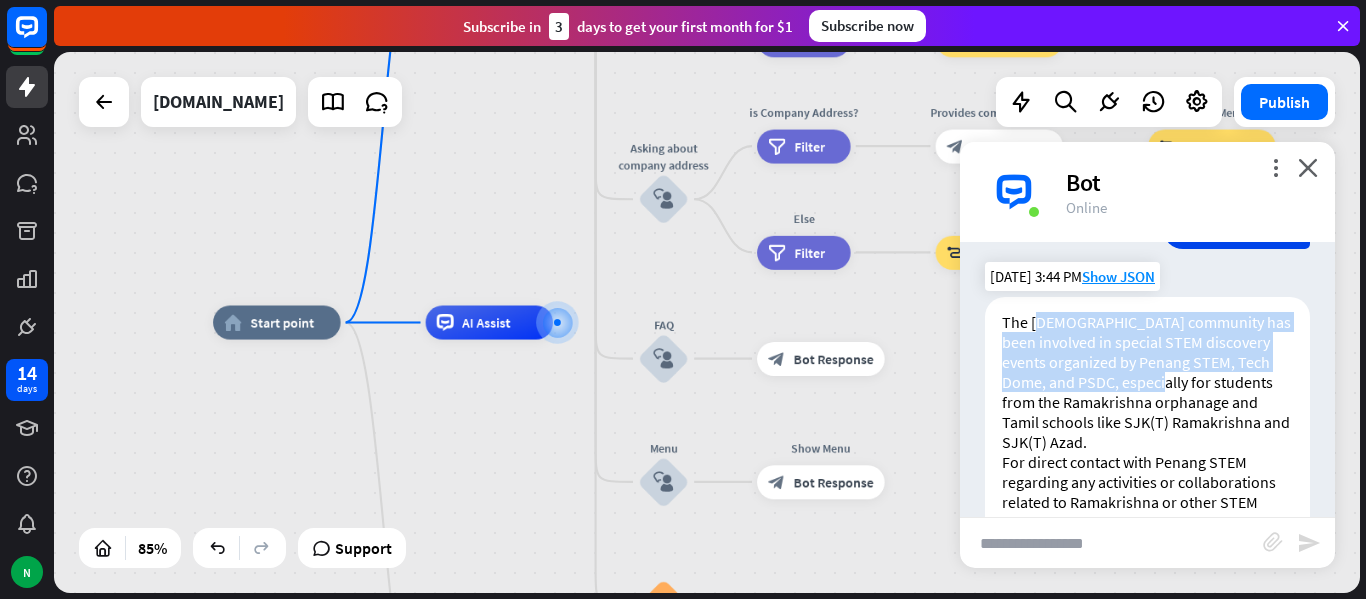 drag, startPoint x: 1043, startPoint y: 310, endPoint x: 1169, endPoint y: 351, distance: 132.50282 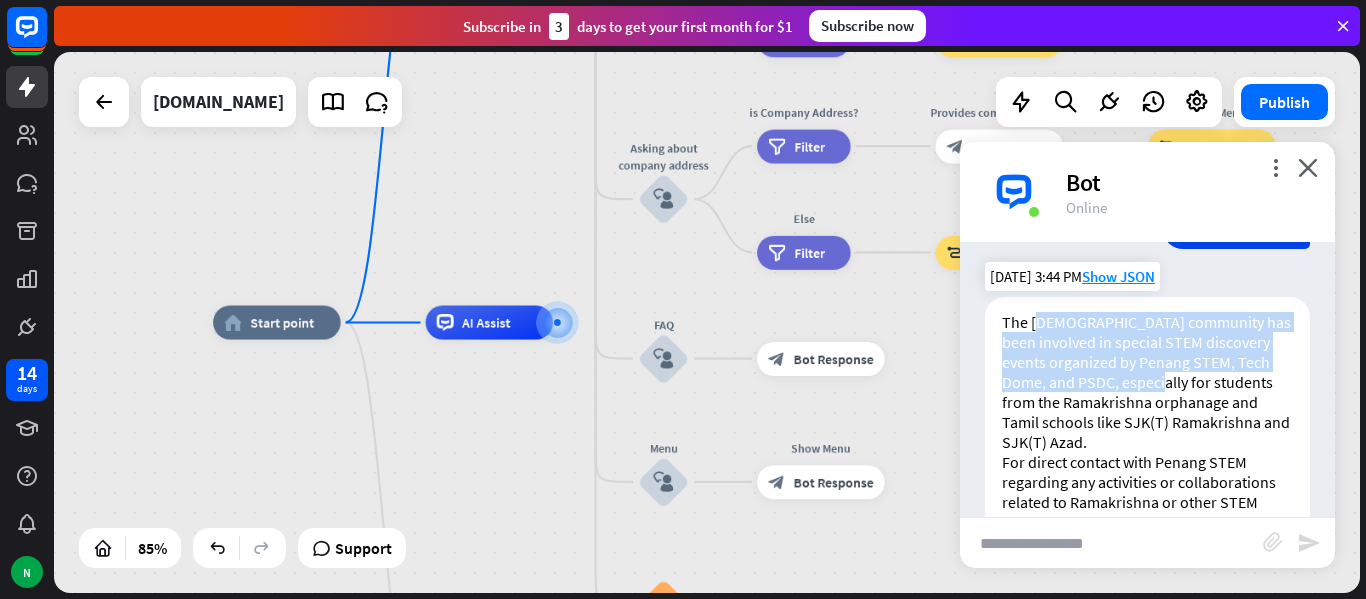 click on "The [DEMOGRAPHIC_DATA] community has been involved in special STEM discovery events organized by Penang STEM, Tech Dome, and PSDC, especially for students from the Ramakrishna orphanage and Tamil schools like SJK(T) Ramakrishna and SJK(T) Azad.
For direct contact with Penang STEM regarding any activities or collaborations related to Ramakrishna or other STEM programs, you can reach out to Penang STEM at:
Phone:  [PHONE_NUMBER]
Email:   [EMAIL_ADDRESS][DOMAIN_NAME]
Address:  [STREET_ADDRESS]
If you want to inquire specifically about events or programs involving the [DEMOGRAPHIC_DATA] community, contacting Penang STEM through these channels will connect you to the right team." at bounding box center (1147, 532) 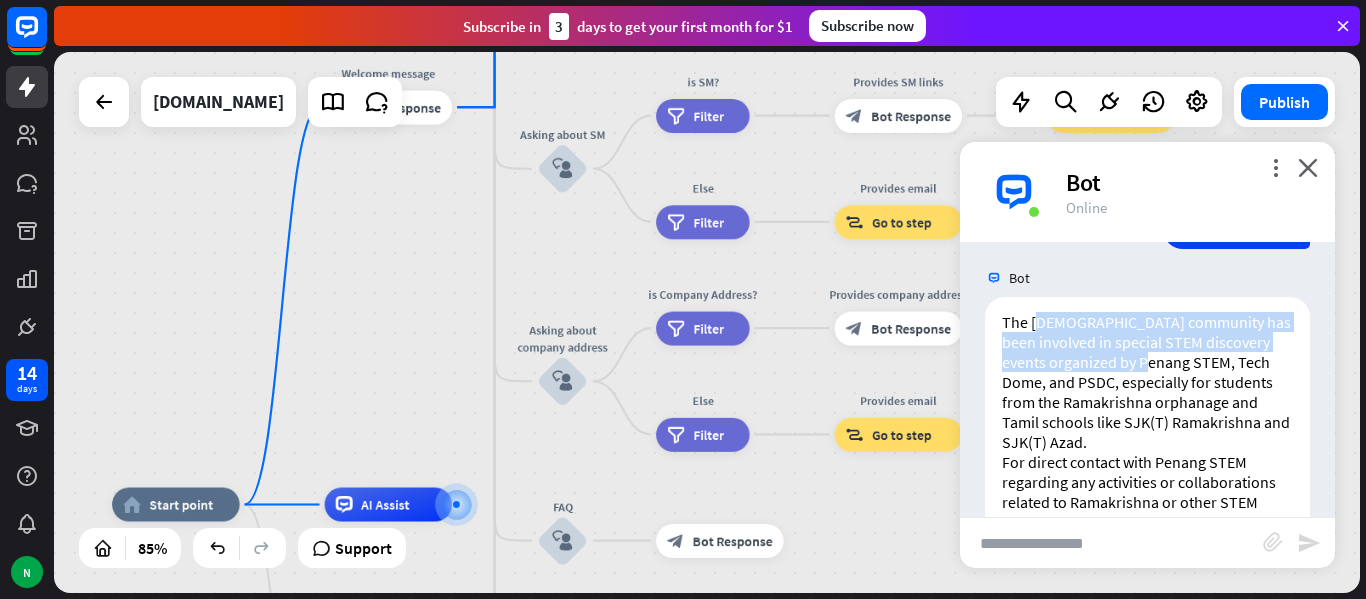 drag, startPoint x: 700, startPoint y: 275, endPoint x: 565, endPoint y: 494, distance: 257.2664 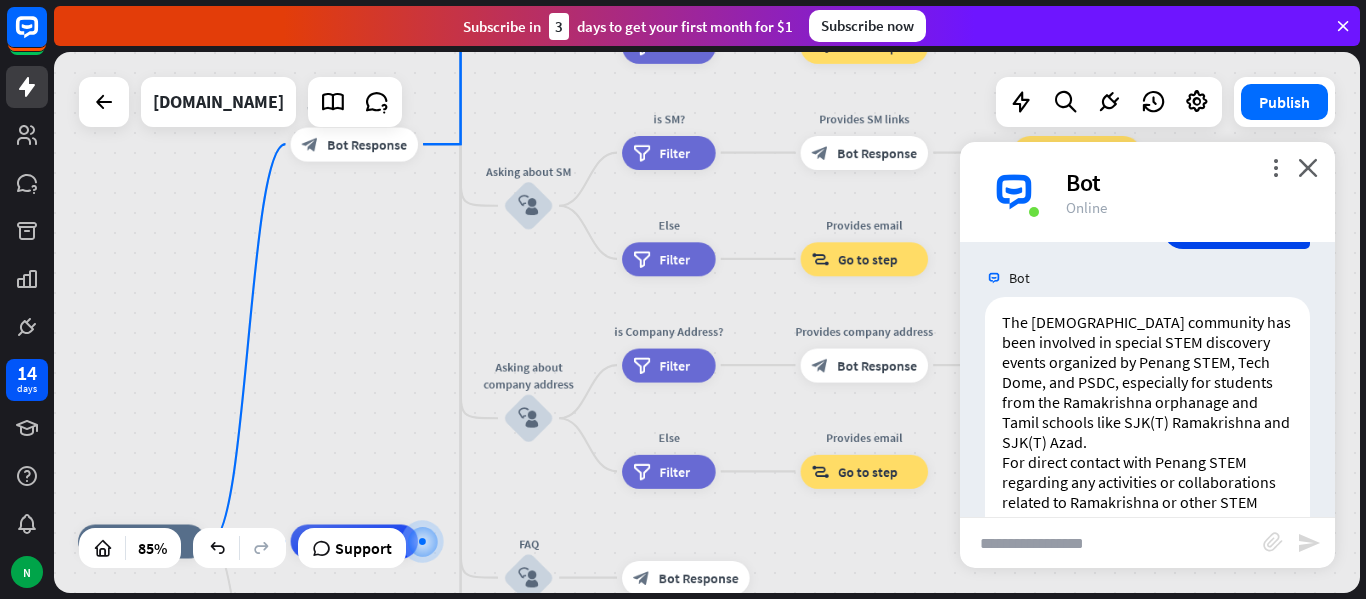 click at bounding box center (1111, 543) 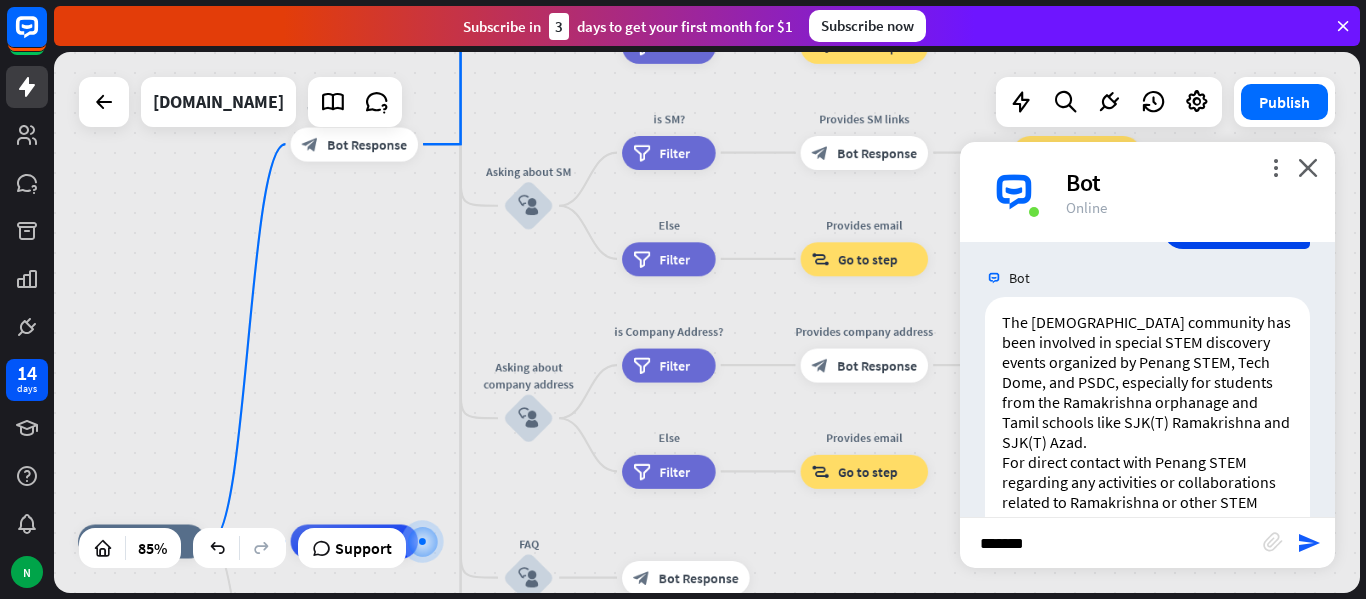 type on "********" 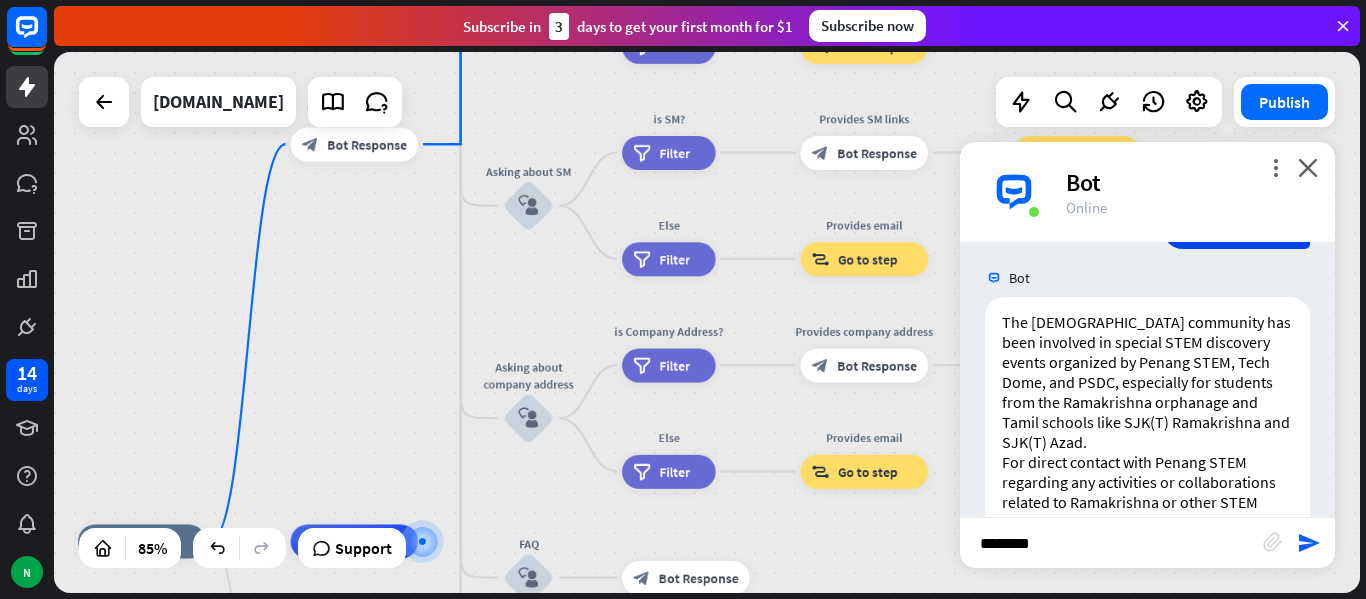 type 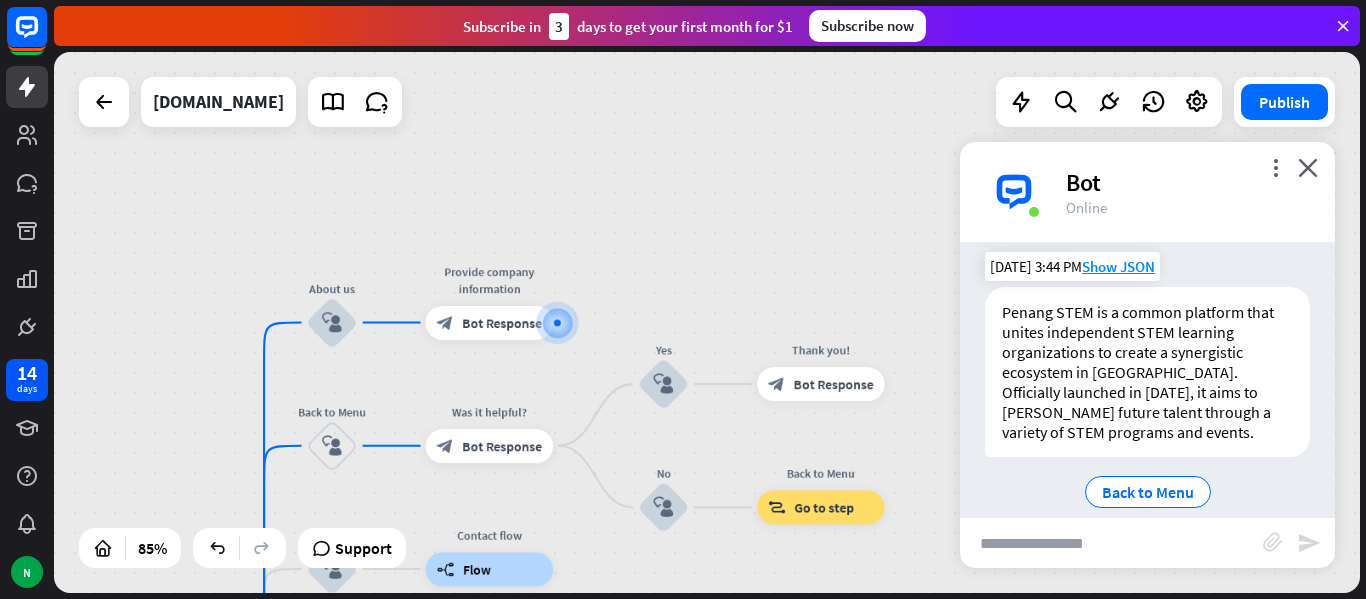 scroll, scrollTop: 1297, scrollLeft: 0, axis: vertical 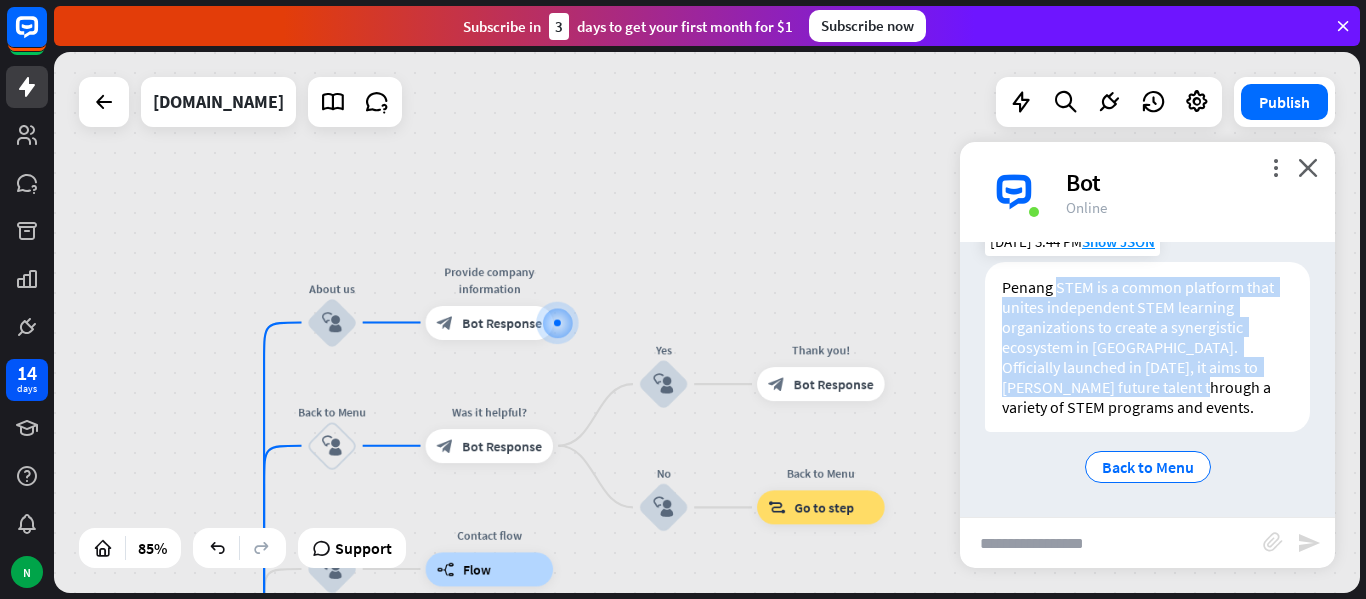 drag, startPoint x: 1056, startPoint y: 289, endPoint x: 1110, endPoint y: 395, distance: 118.96218 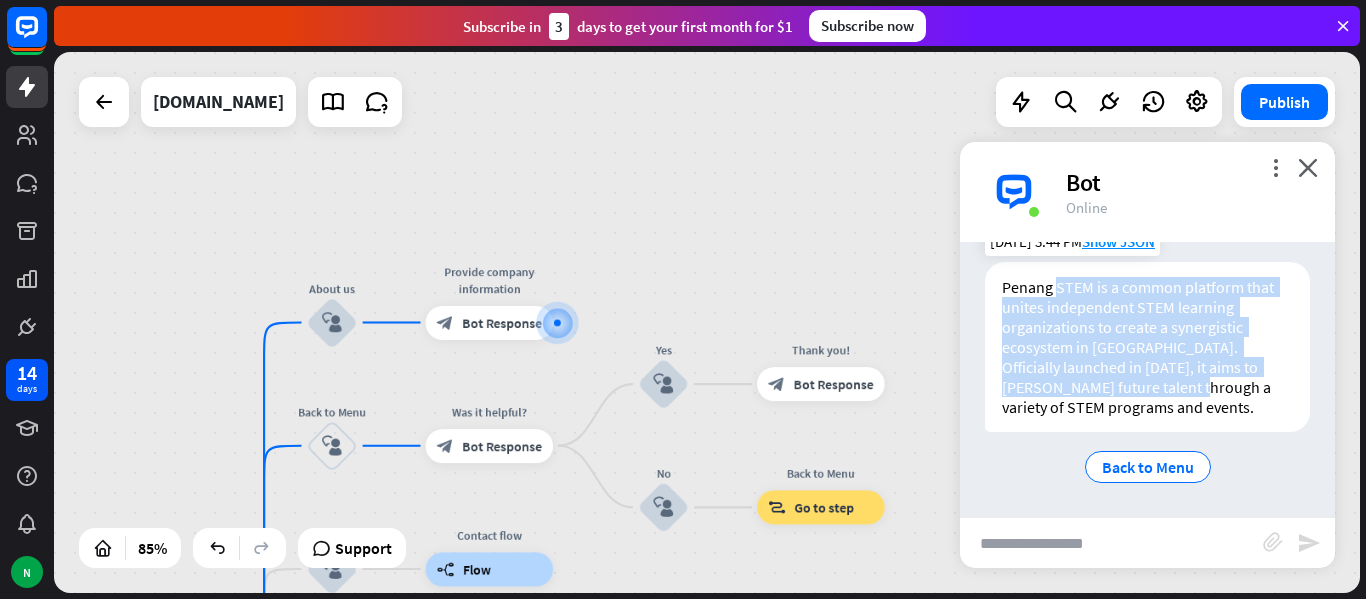 click on "Penang STEM is a common platform that unites independent STEM learning organizations to create a synergistic ecosystem in [GEOGRAPHIC_DATA]. Officially launched in [DATE], it aims to [PERSON_NAME] future talent through a variety of STEM programs and events." at bounding box center [1147, 347] 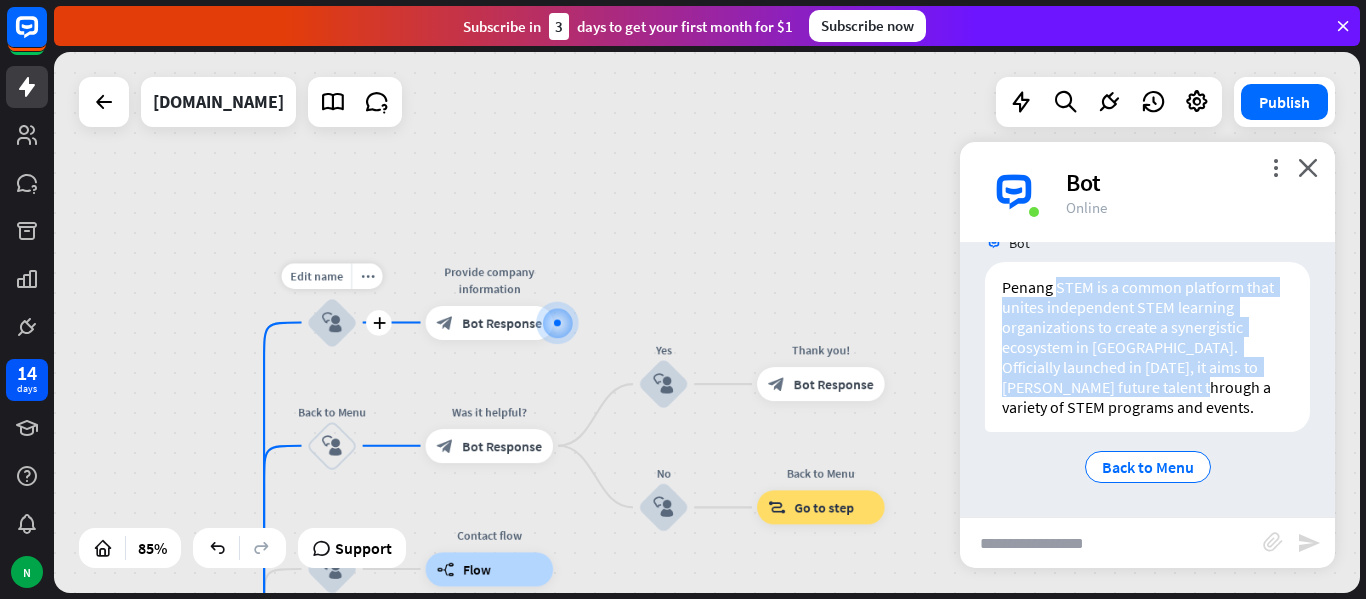 click on "block_user_input" at bounding box center (332, 322) 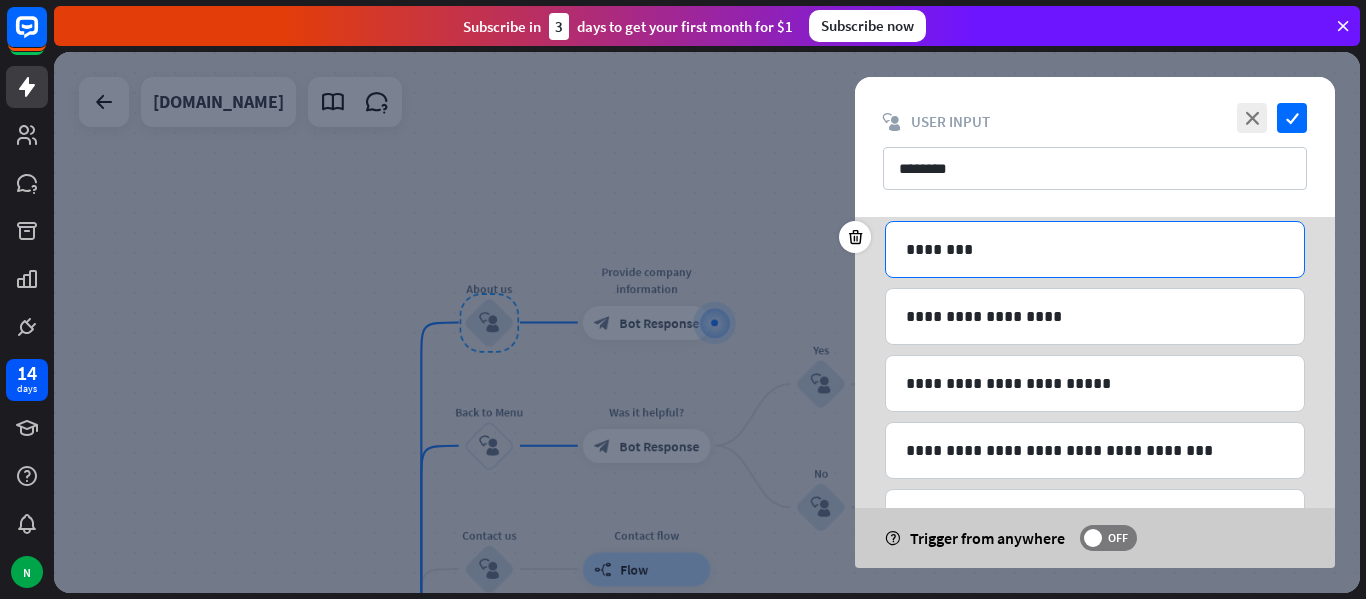 scroll, scrollTop: 432, scrollLeft: 0, axis: vertical 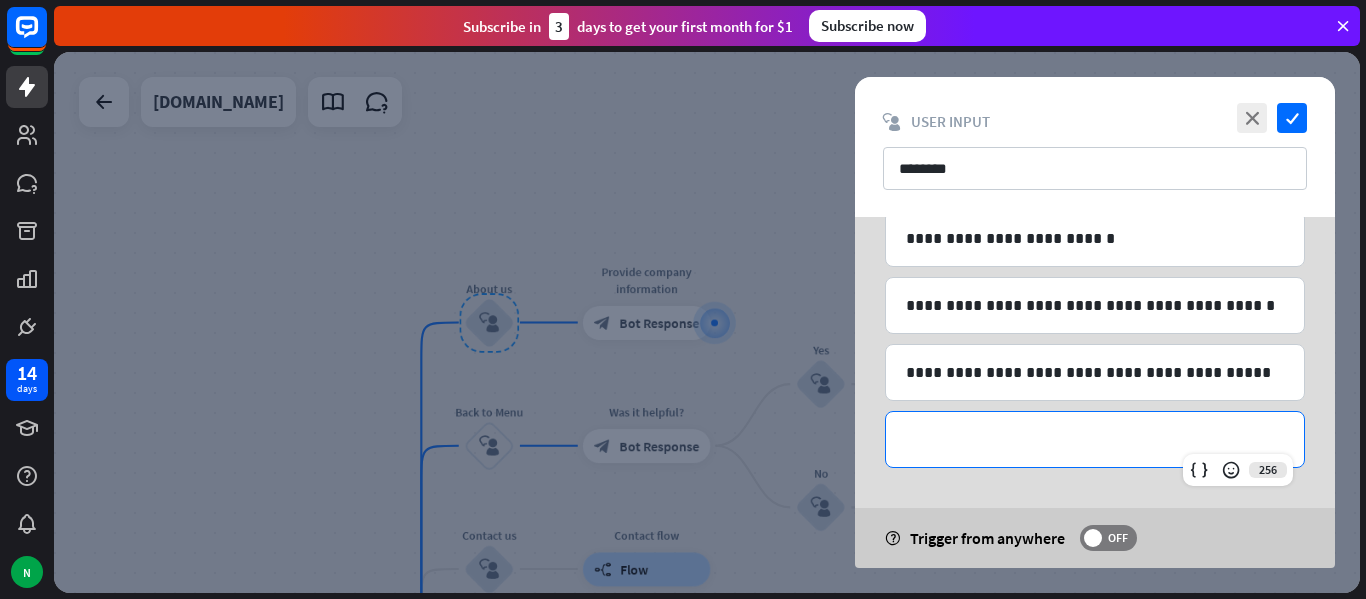 click on "**********" at bounding box center [1095, 439] 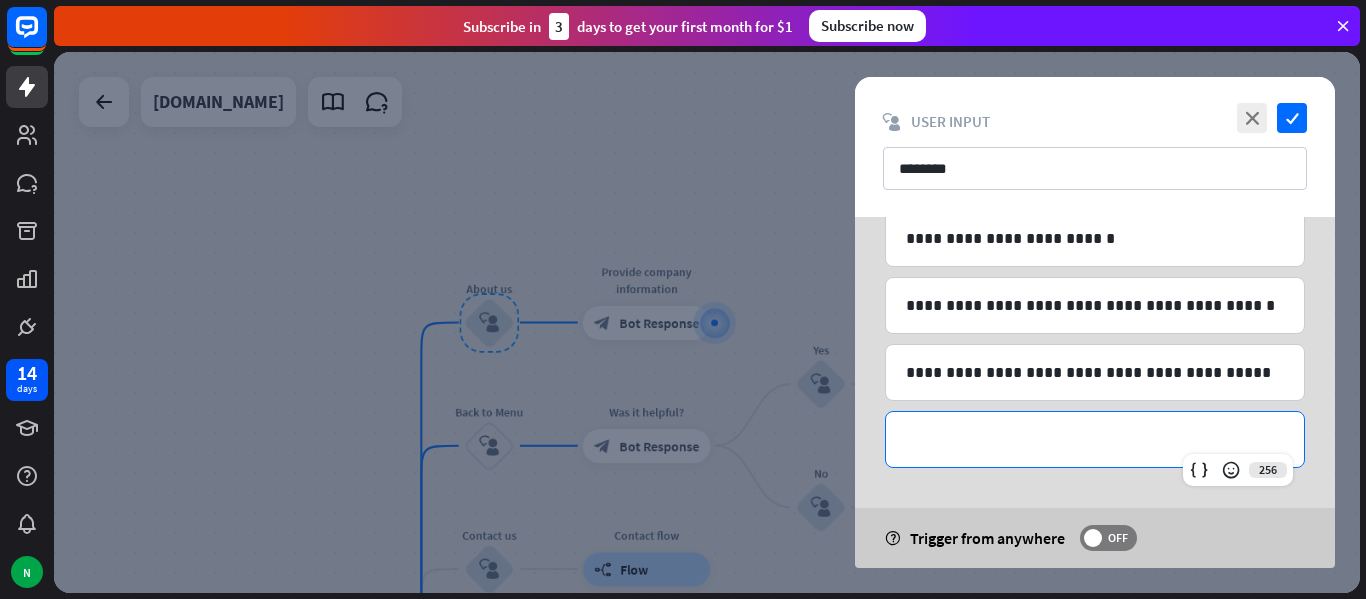type 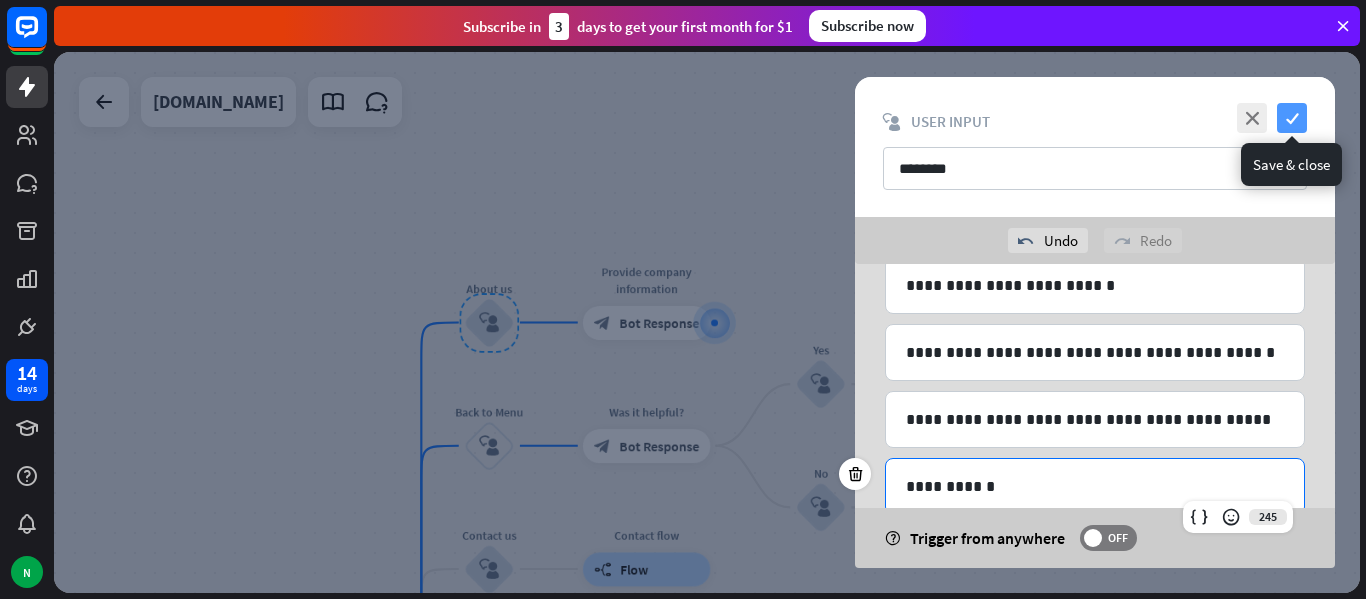 click on "check" at bounding box center [1292, 118] 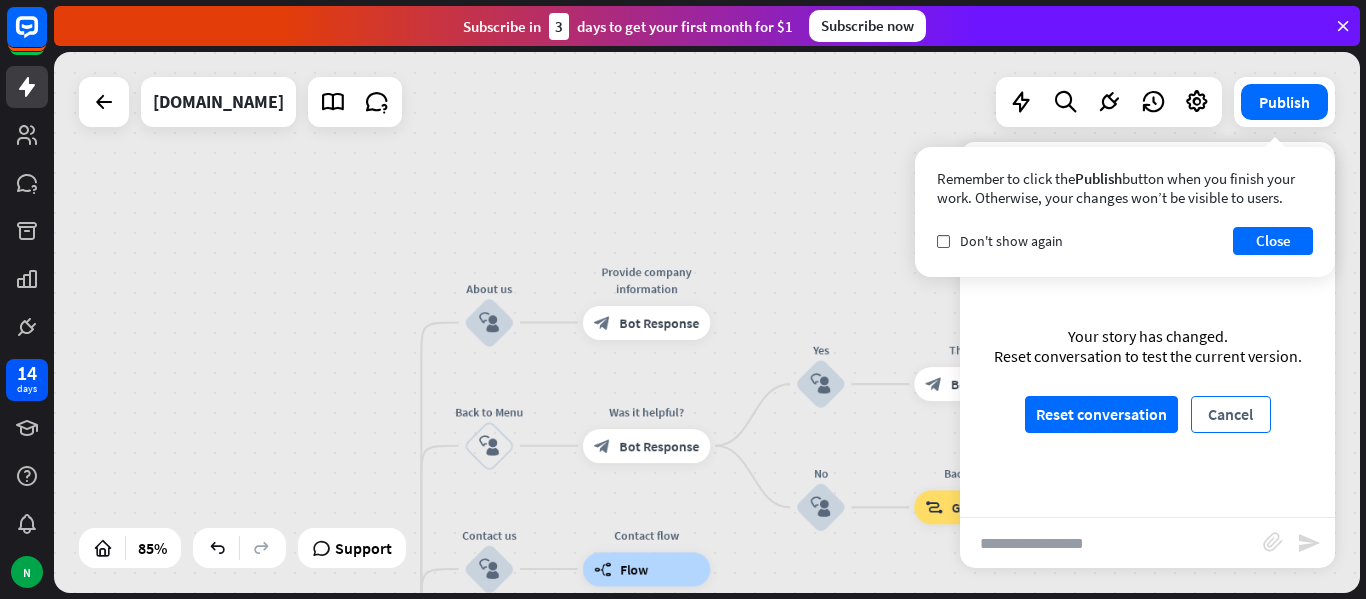 click on "Cancel" at bounding box center [1231, 414] 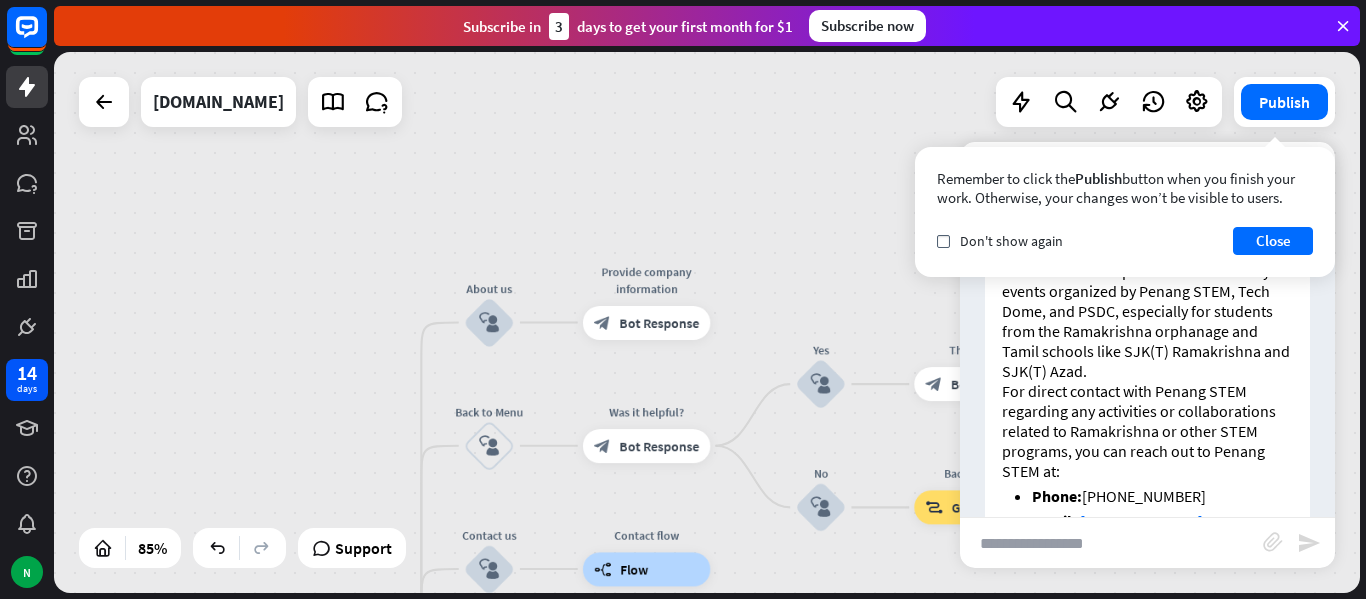 scroll, scrollTop: 497, scrollLeft: 0, axis: vertical 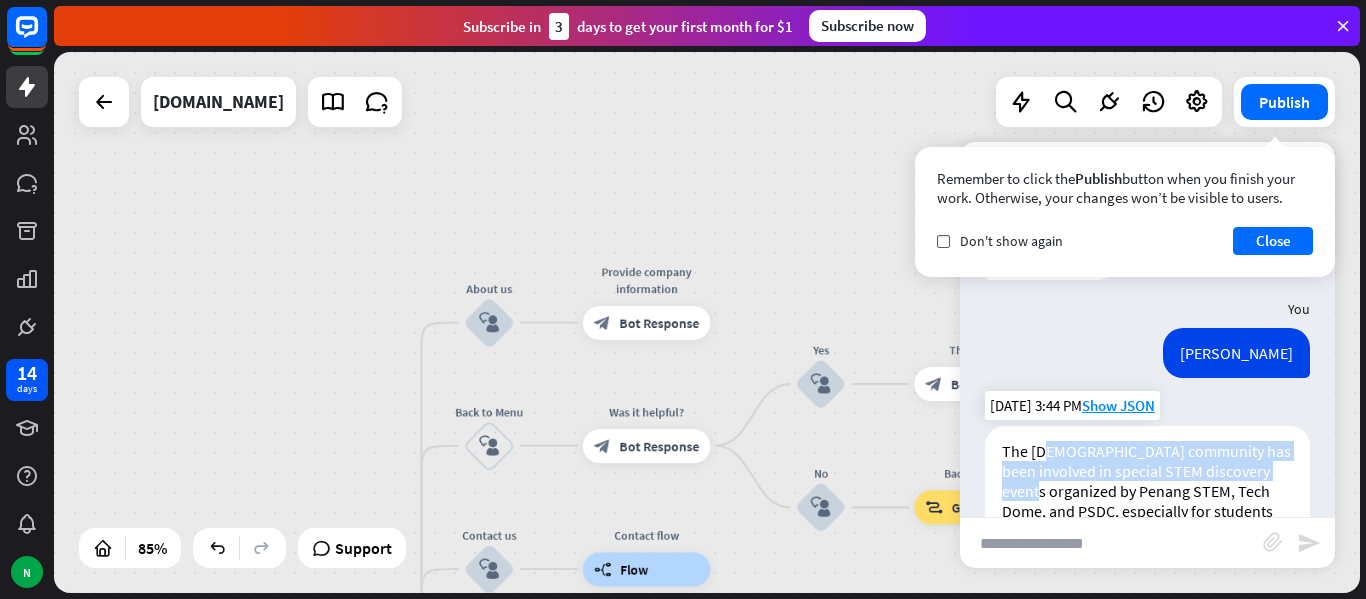 drag, startPoint x: 1057, startPoint y: 465, endPoint x: 1089, endPoint y: 497, distance: 45.254833 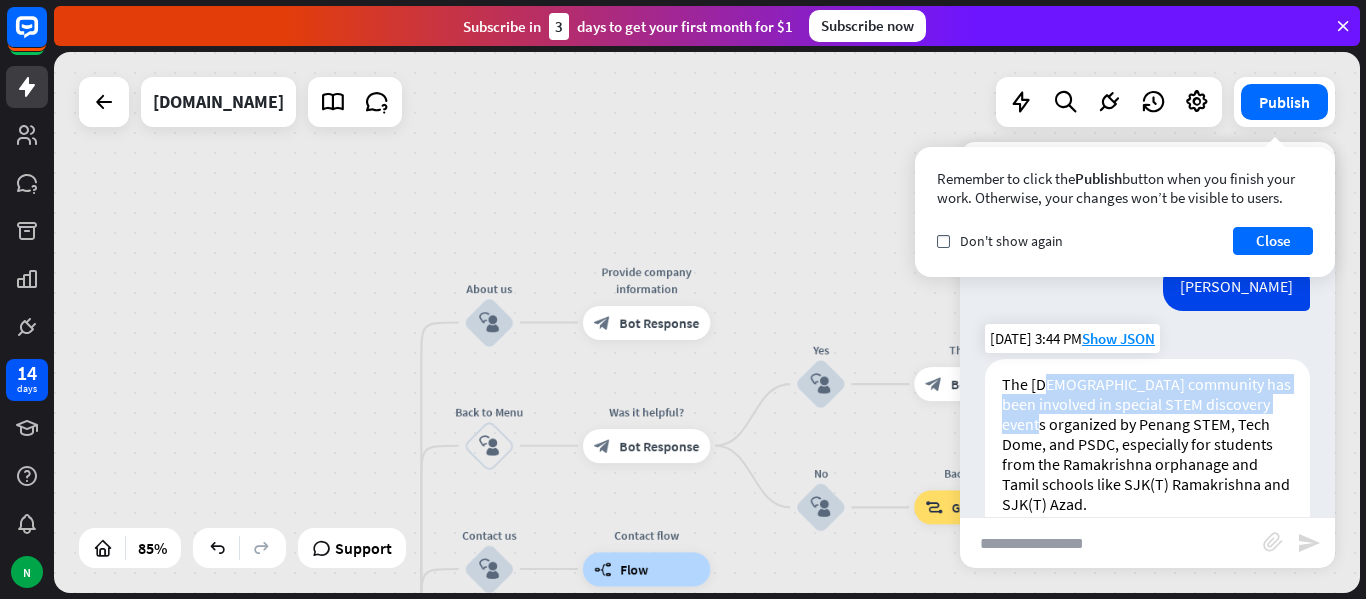 scroll, scrollTop: 597, scrollLeft: 0, axis: vertical 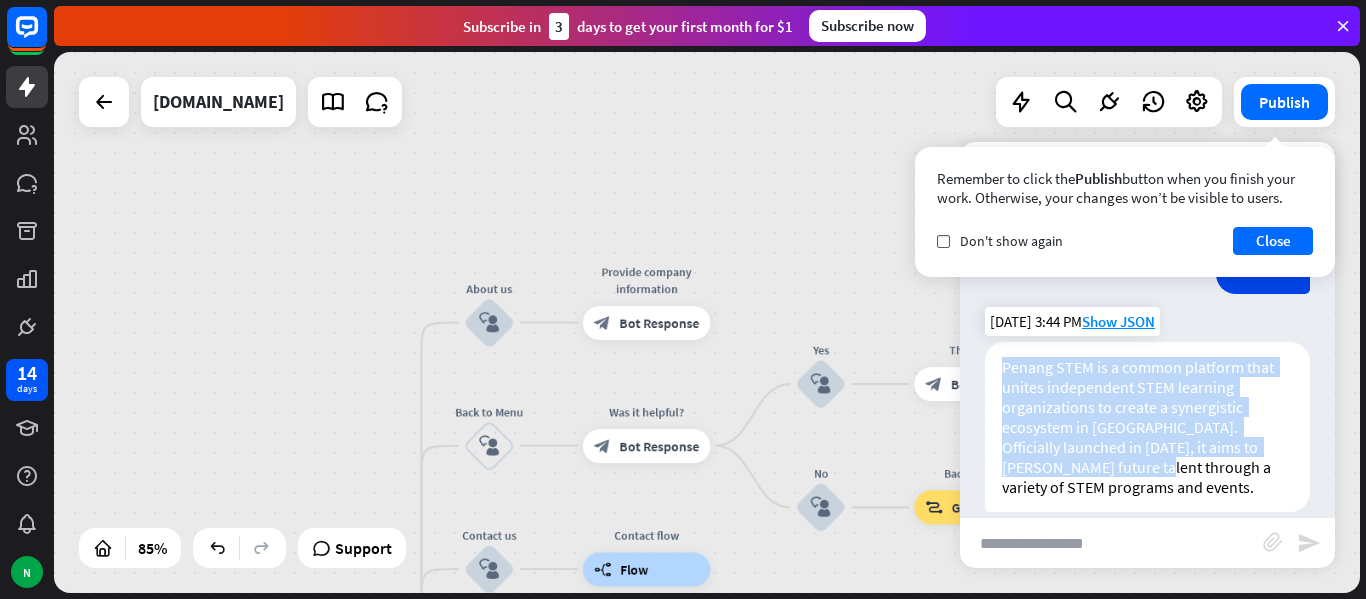 drag, startPoint x: 1000, startPoint y: 391, endPoint x: 1070, endPoint y: 486, distance: 118.004234 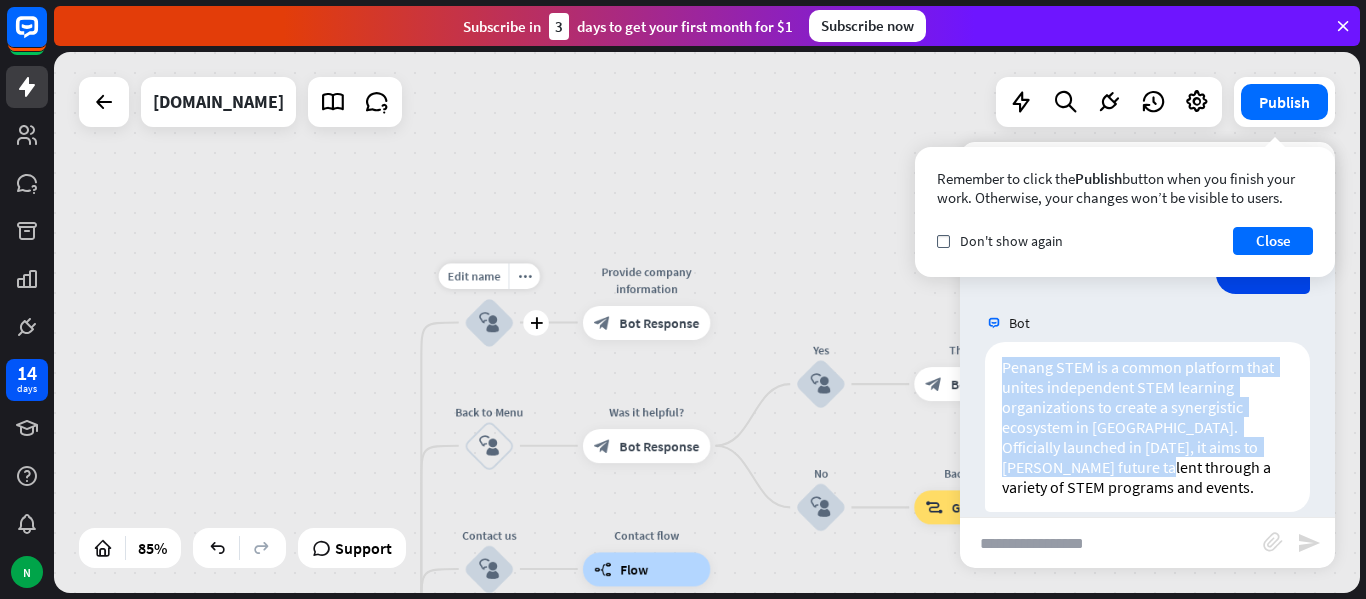 click on "block_user_input" at bounding box center [489, 322] 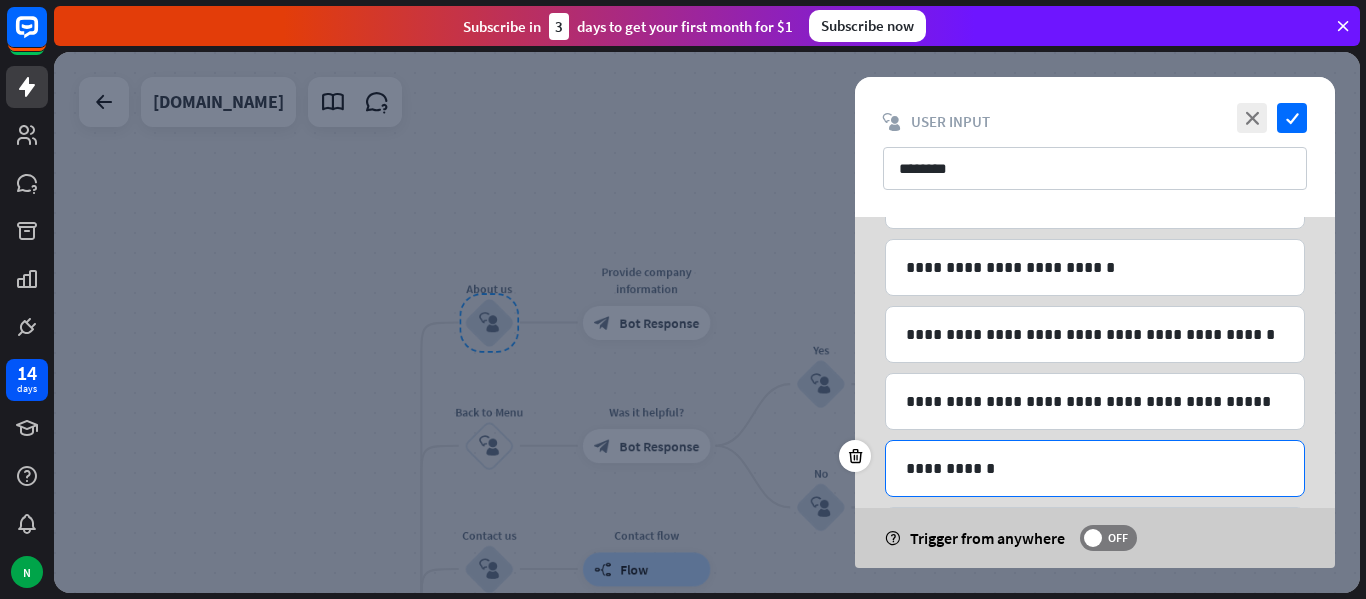 scroll, scrollTop: 499, scrollLeft: 0, axis: vertical 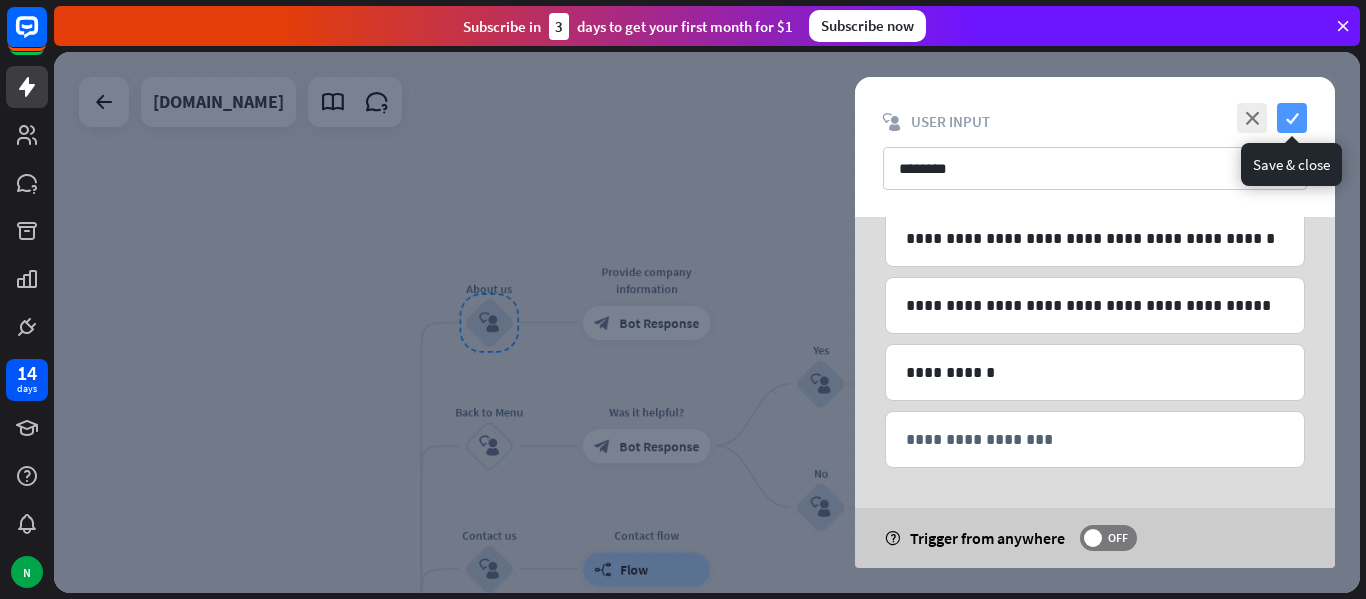 click on "check" at bounding box center [1292, 118] 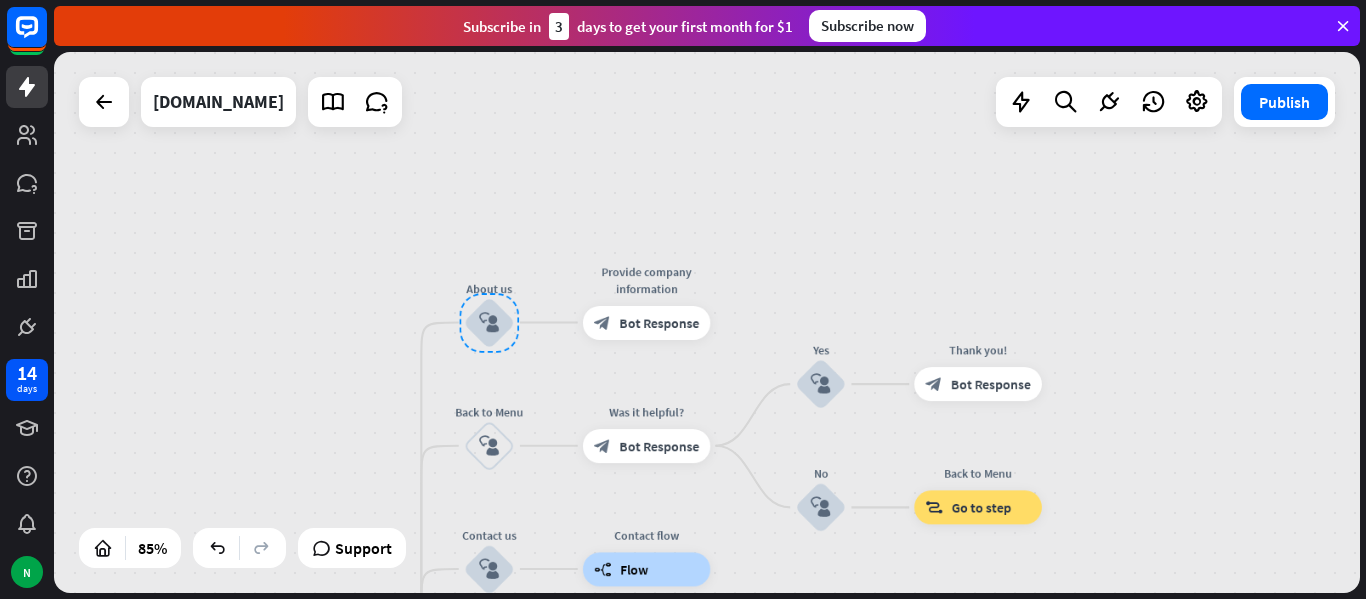 scroll, scrollTop: 1237, scrollLeft: 0, axis: vertical 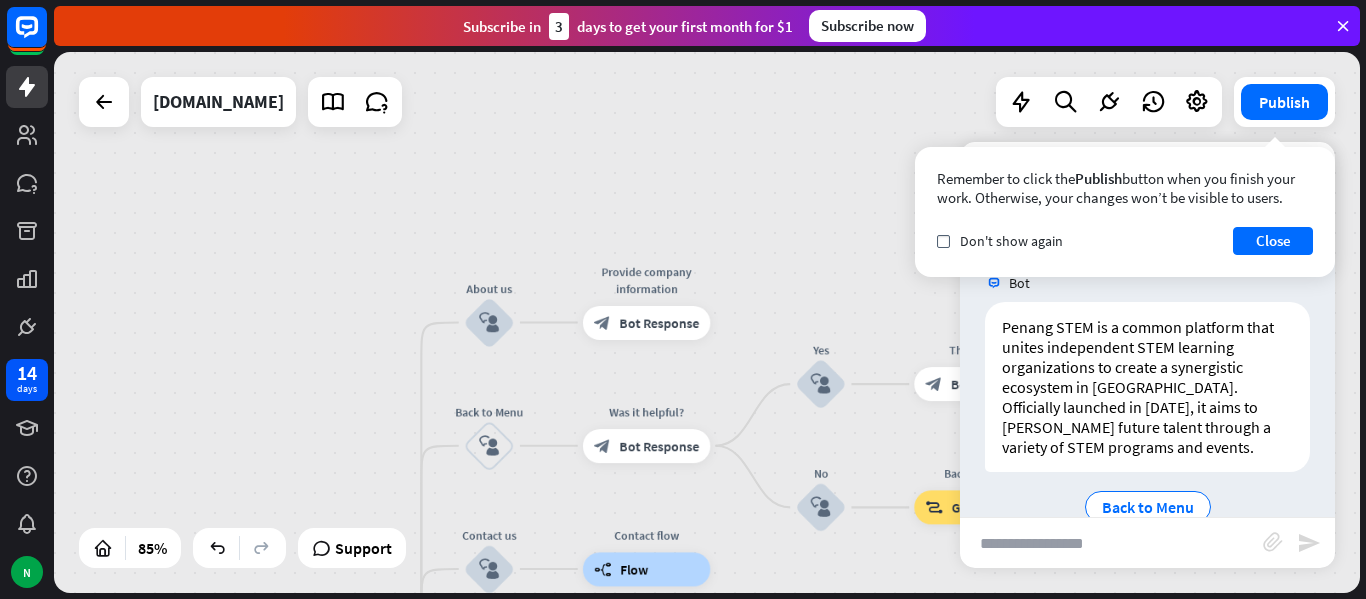 click on "Remember to click the
Publish
button when you finish your work. Otherwise, your changes won’t
be visible to users." at bounding box center [1125, 188] 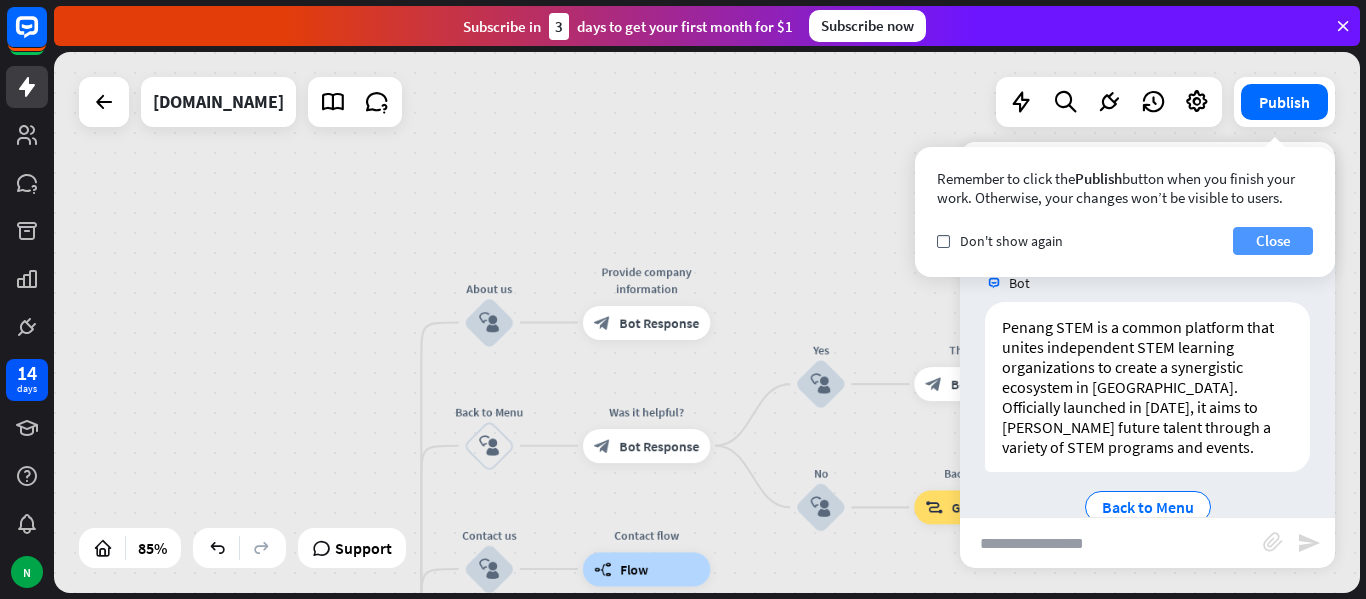click on "Close" at bounding box center (1273, 241) 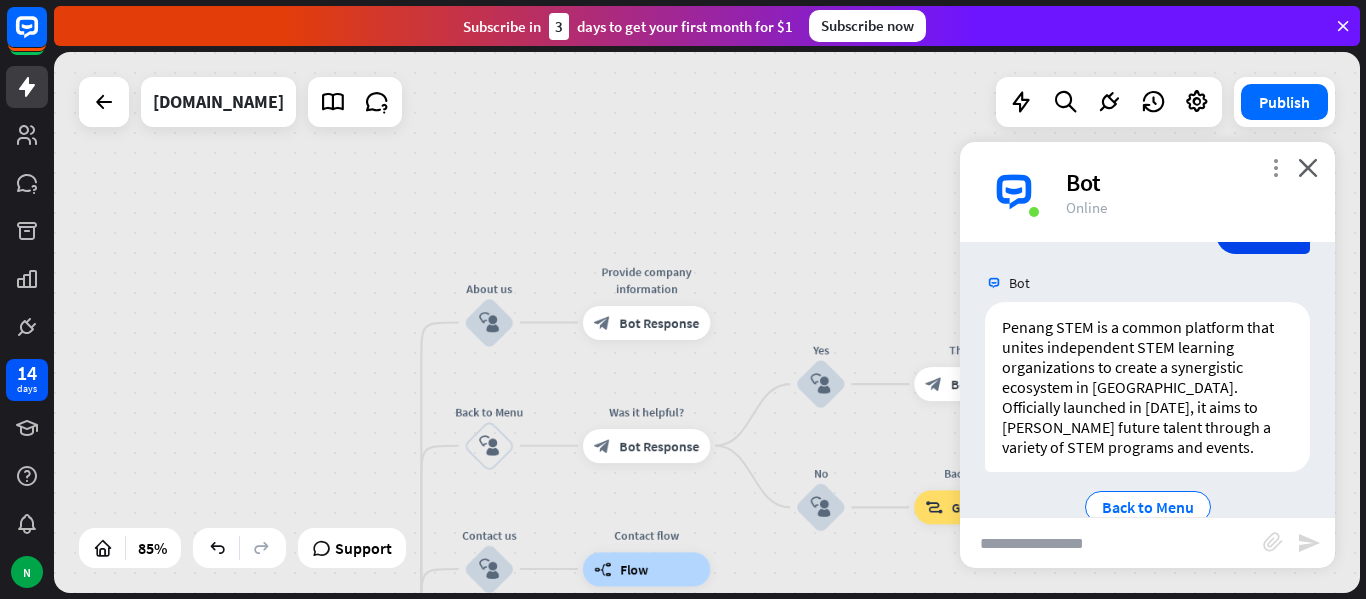 click on "more_vert" at bounding box center (1275, 167) 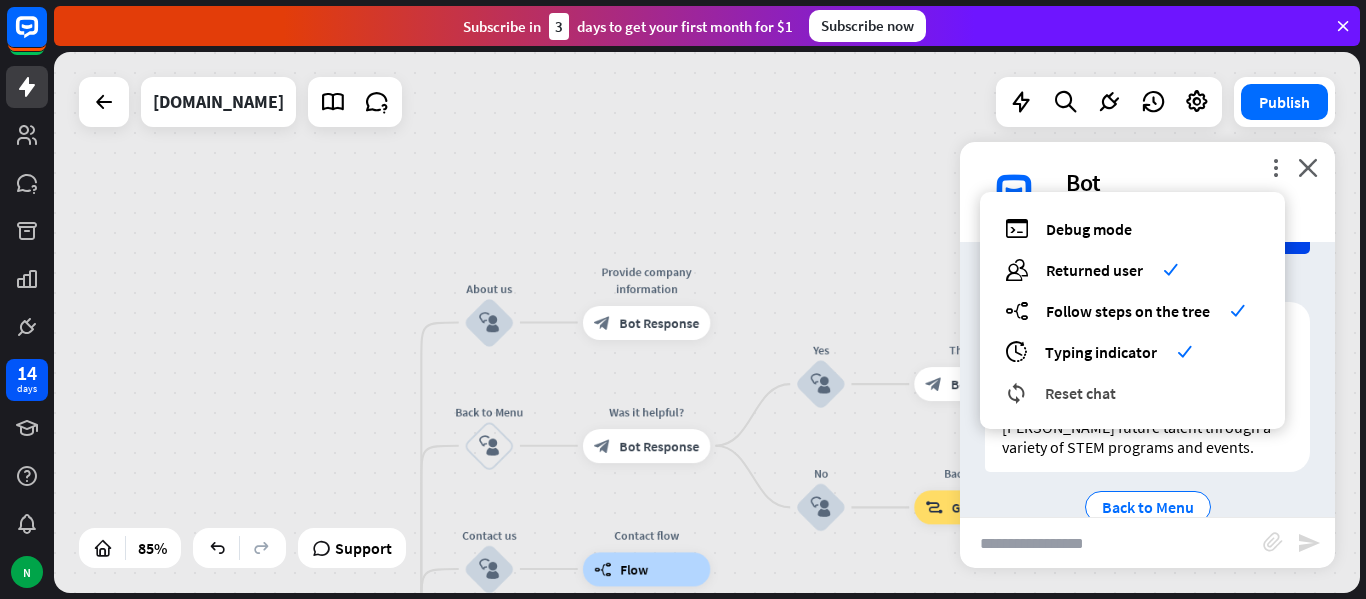 click on "Reset chat" at bounding box center [1080, 393] 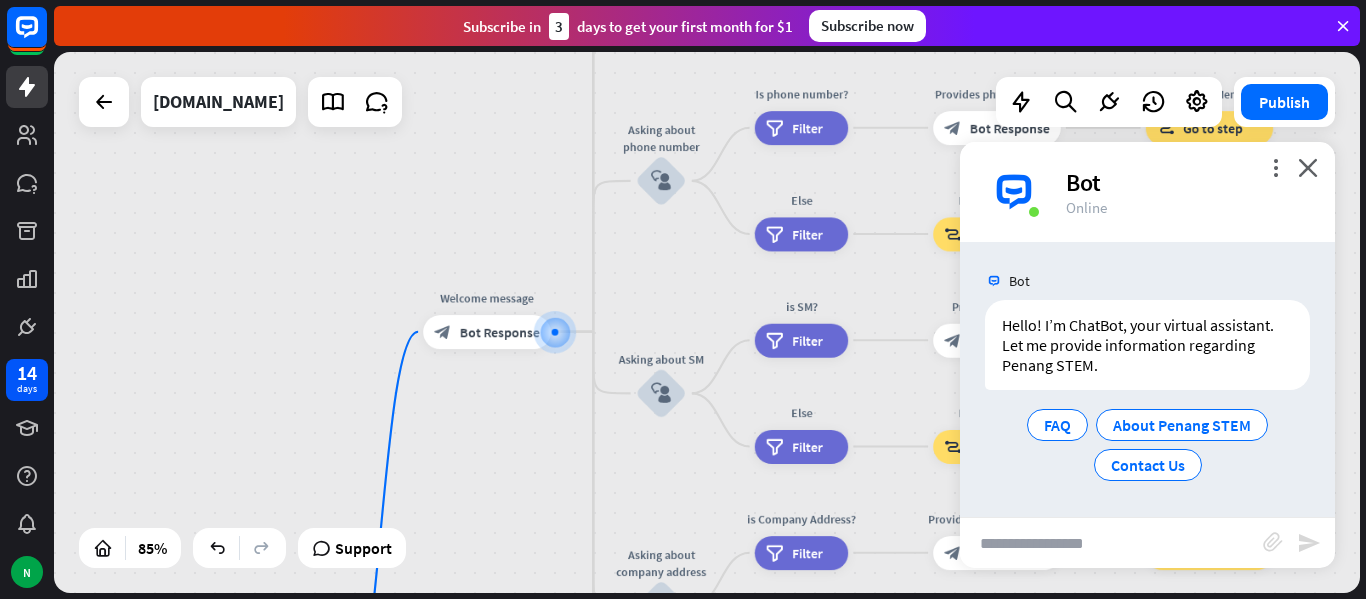 click at bounding box center (1111, 543) 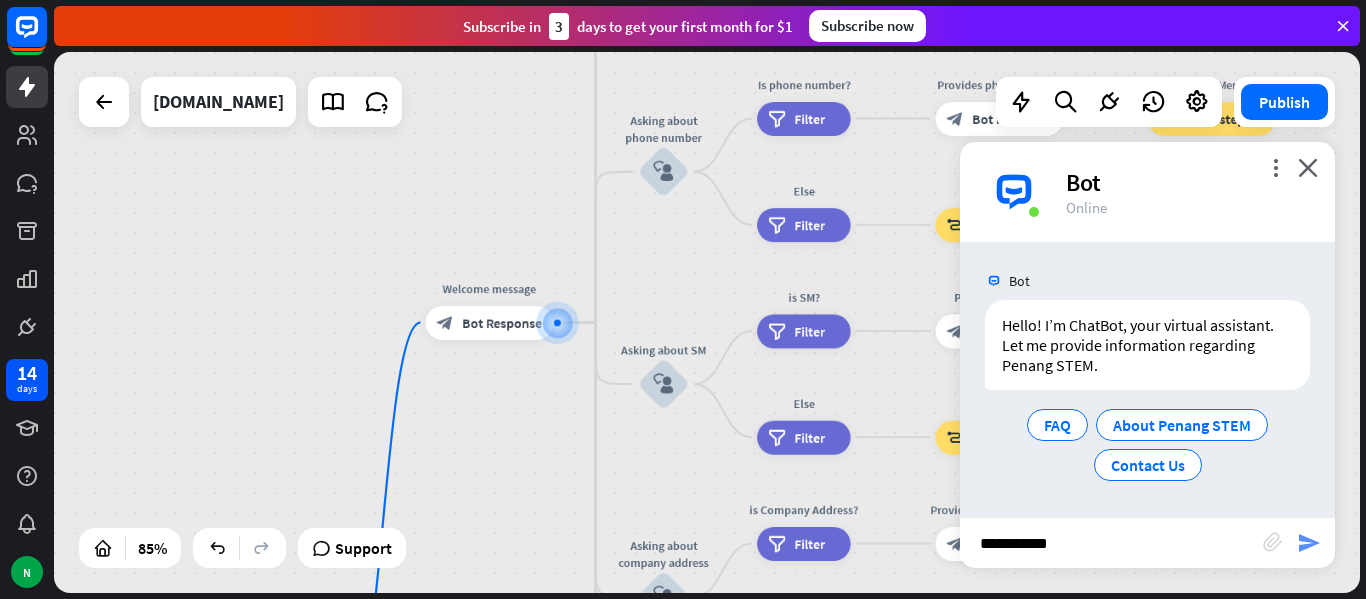 type on "**********" 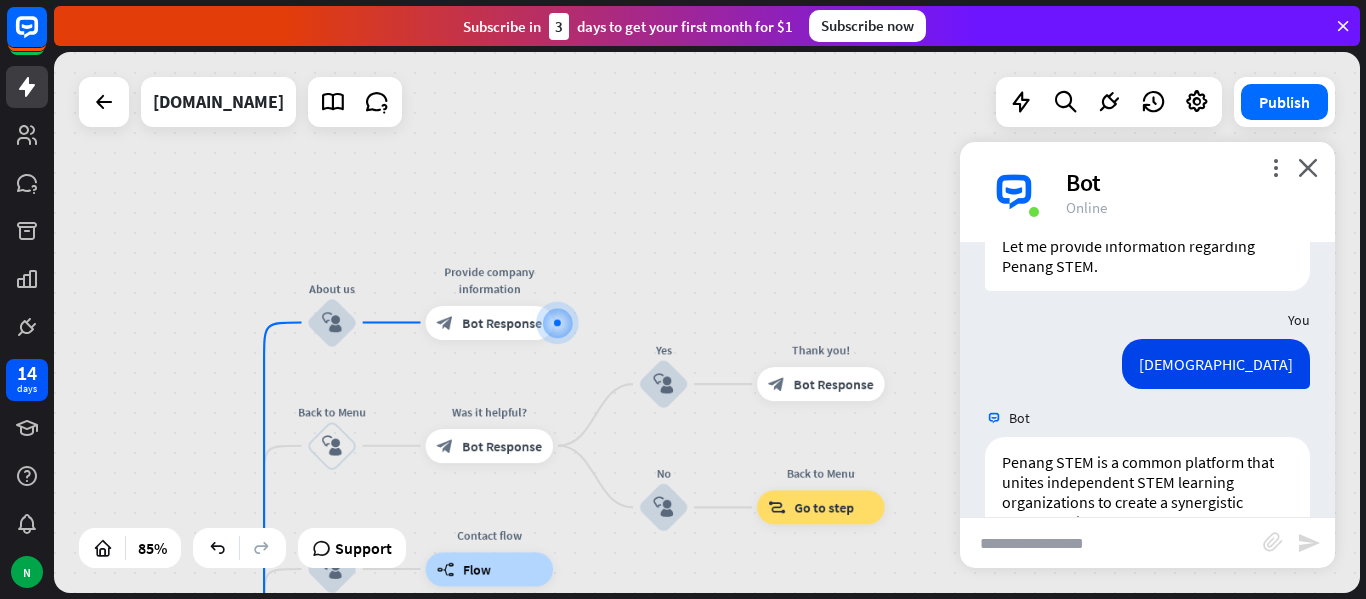 scroll, scrollTop: 274, scrollLeft: 0, axis: vertical 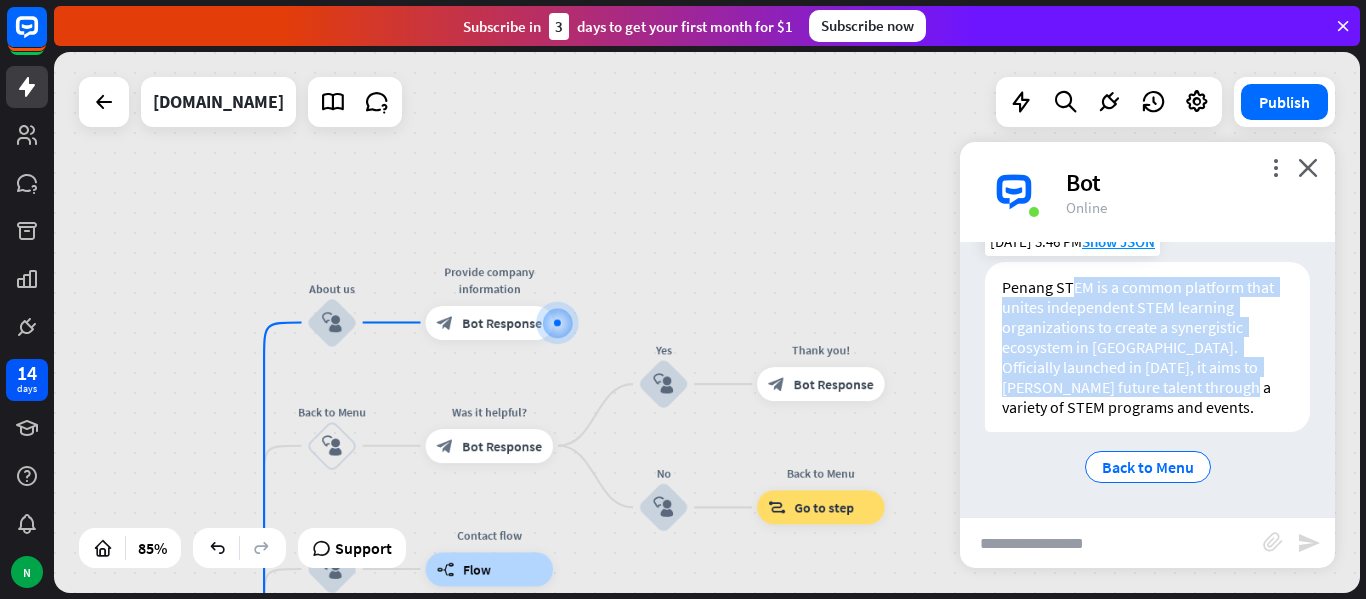 drag, startPoint x: 1075, startPoint y: 275, endPoint x: 1144, endPoint y: 394, distance: 137.55727 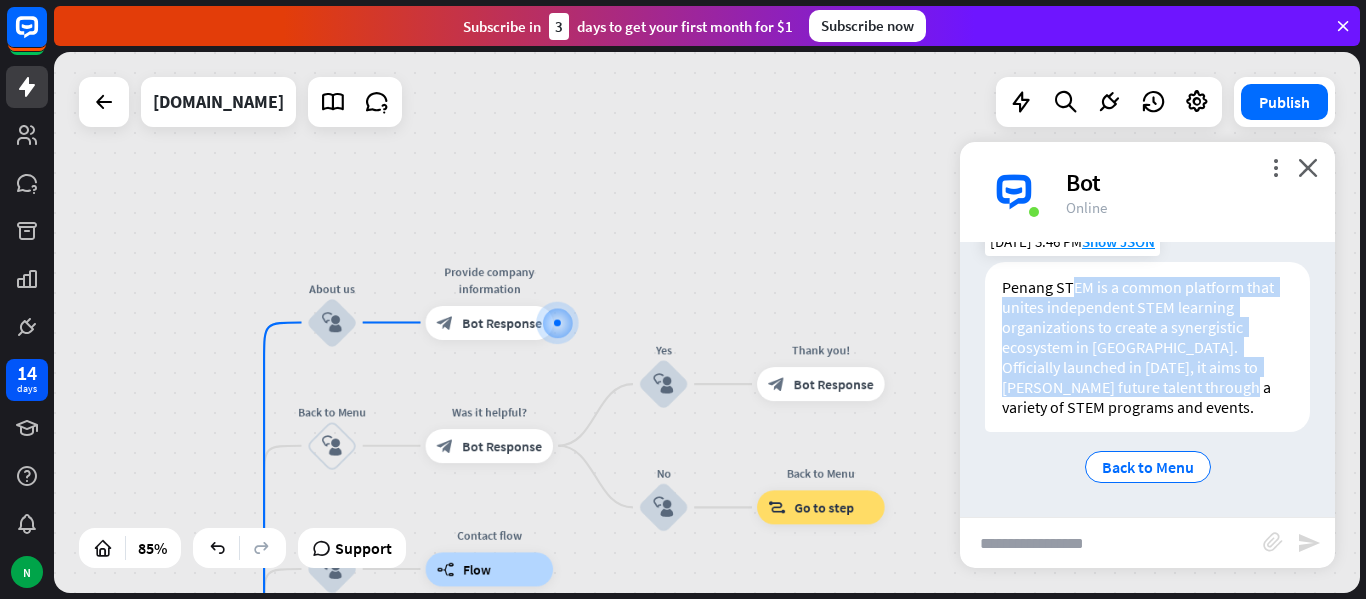 click on "Penang STEM is a common platform that unites independent STEM learning organizations to create a synergistic ecosystem in [GEOGRAPHIC_DATA]. Officially launched in [DATE], it aims to [PERSON_NAME] future talent through a variety of STEM programs and events." at bounding box center [1147, 347] 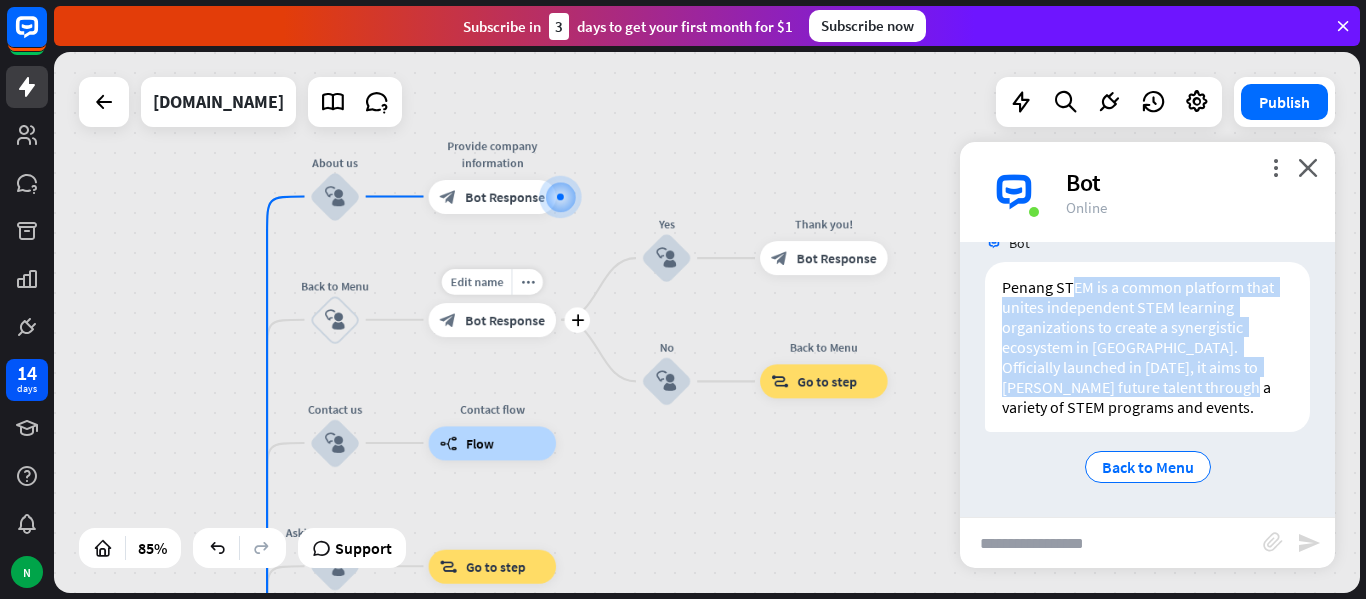 drag, startPoint x: 414, startPoint y: 469, endPoint x: 436, endPoint y: 308, distance: 162.49615 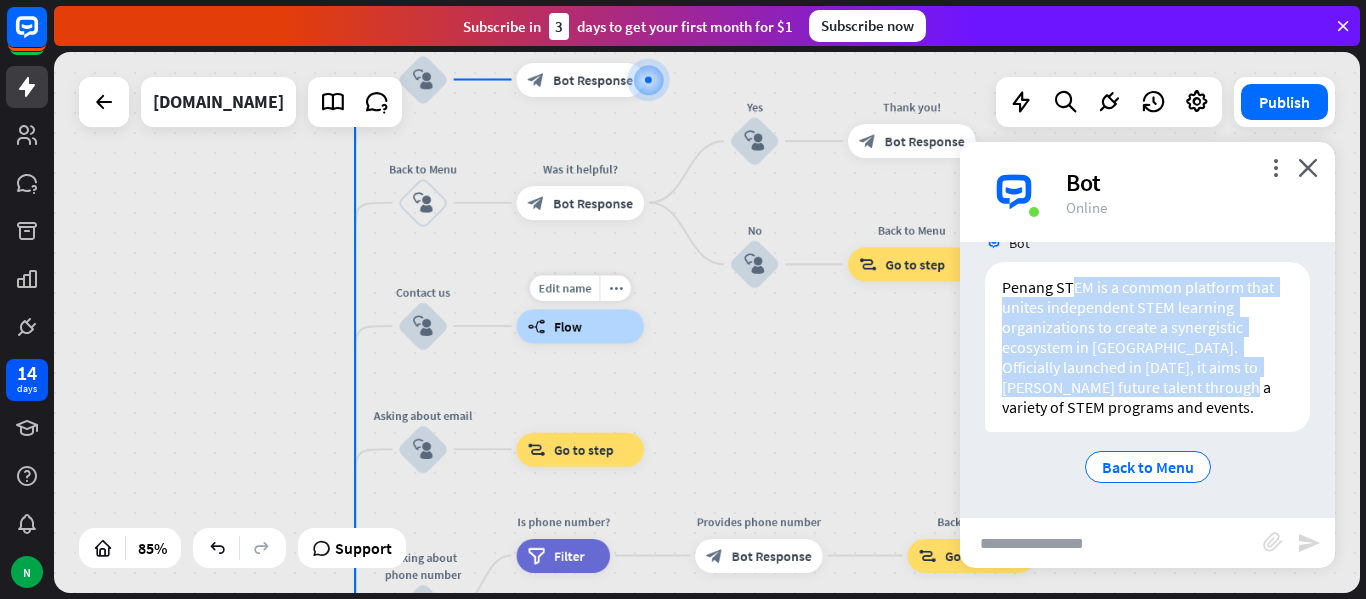 drag, startPoint x: 444, startPoint y: 403, endPoint x: 537, endPoint y: 333, distance: 116.40017 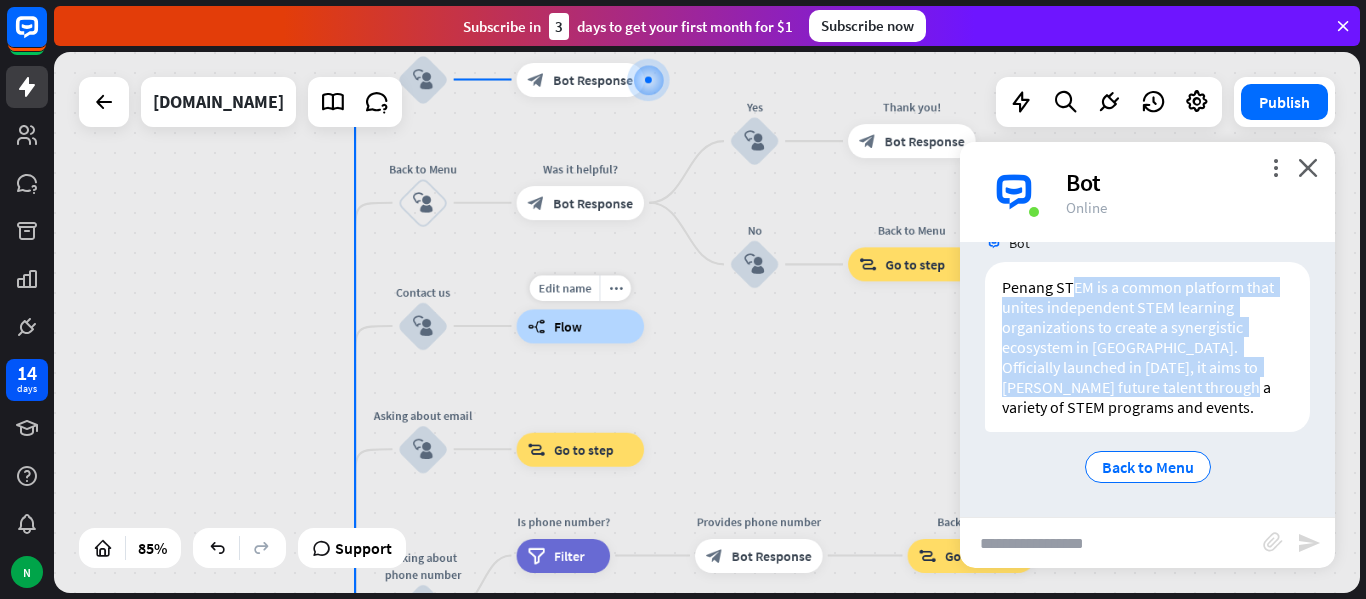 click on "Edit name   more_horiz           Contact flow   builder_tree   Flow" at bounding box center [581, 326] 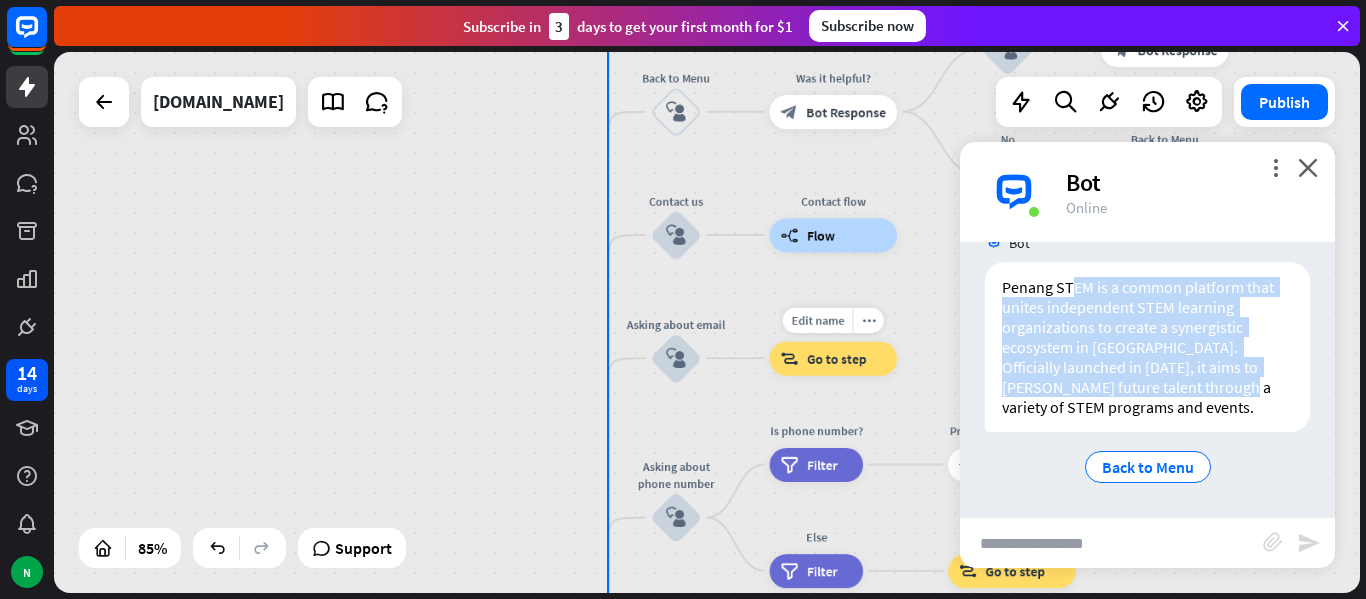 drag, startPoint x: 516, startPoint y: 411, endPoint x: 738, endPoint y: 339, distance: 233.3838 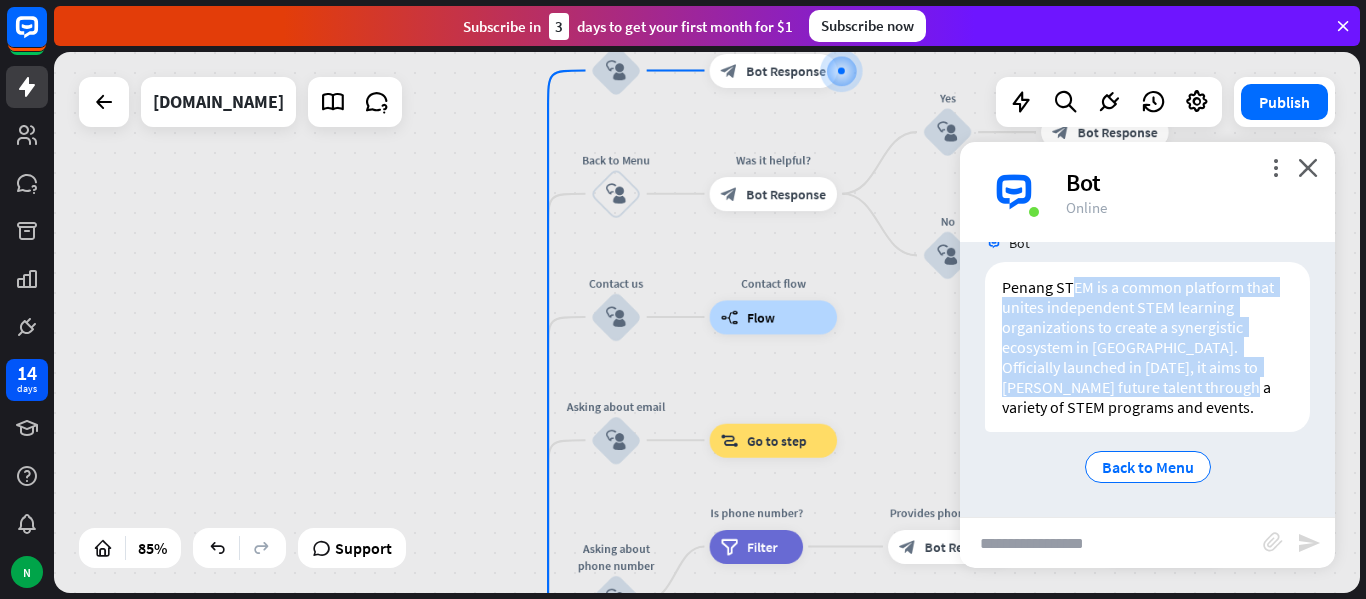drag, startPoint x: 471, startPoint y: 301, endPoint x: 351, endPoint y: 357, distance: 132.42357 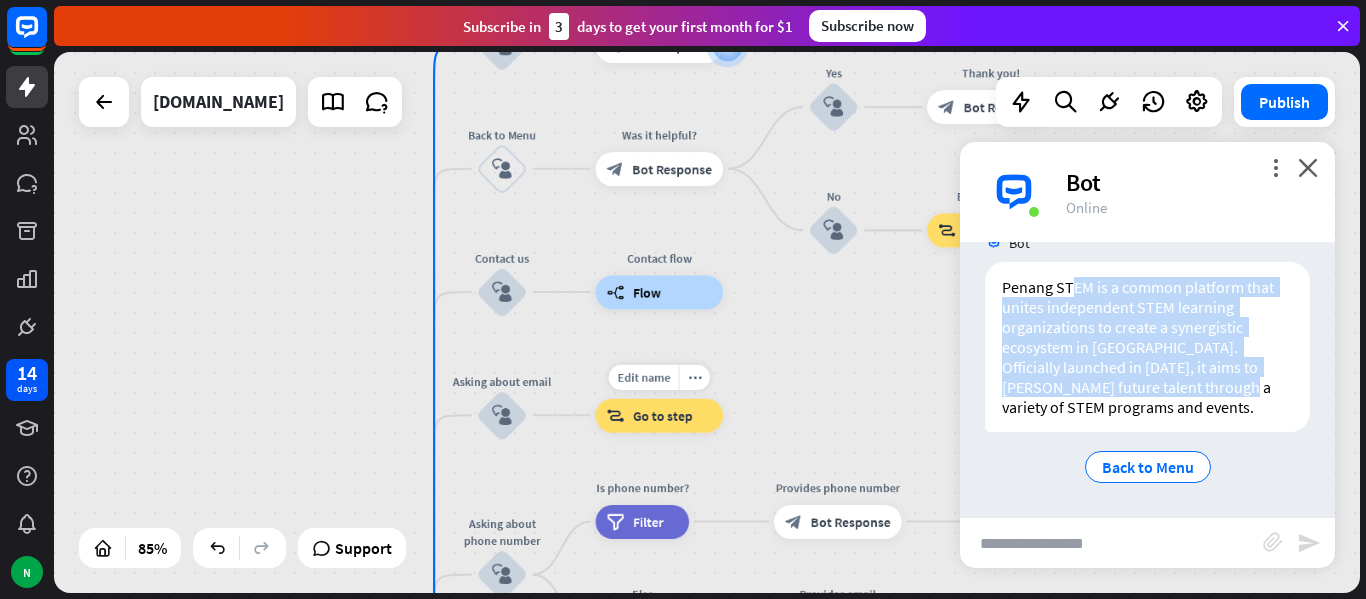 drag, startPoint x: 774, startPoint y: 388, endPoint x: 720, endPoint y: 388, distance: 54 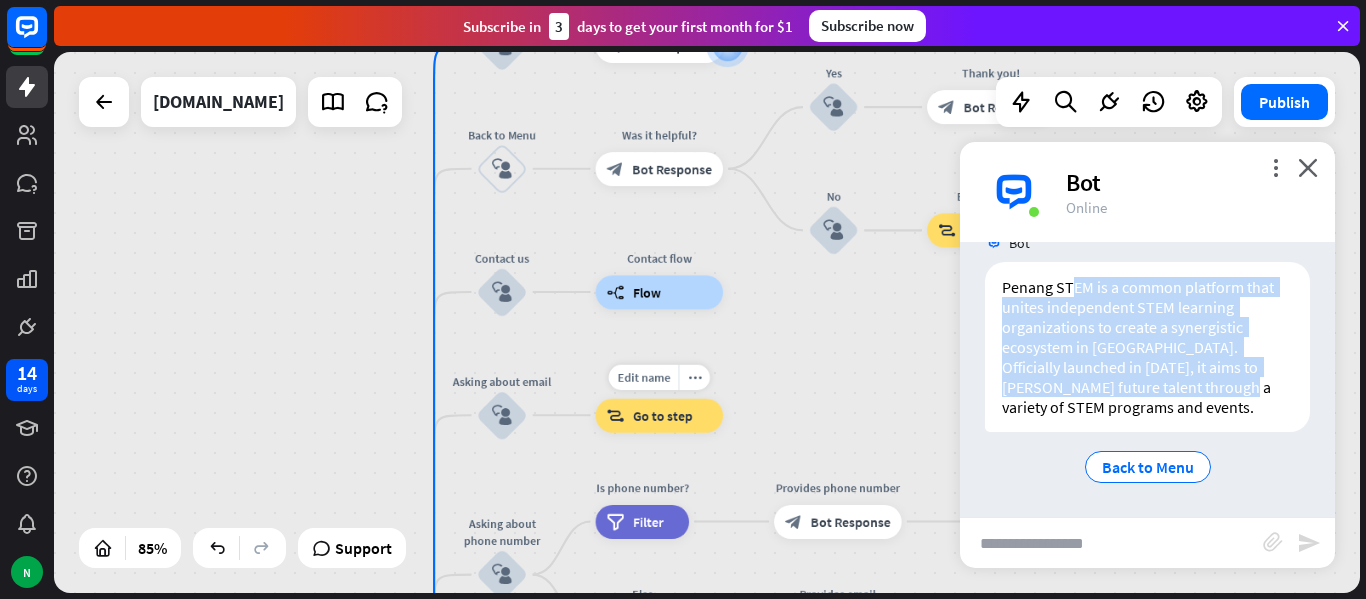 click on "Edit name   more_horiz             block_goto   Go to step" at bounding box center (660, 415) 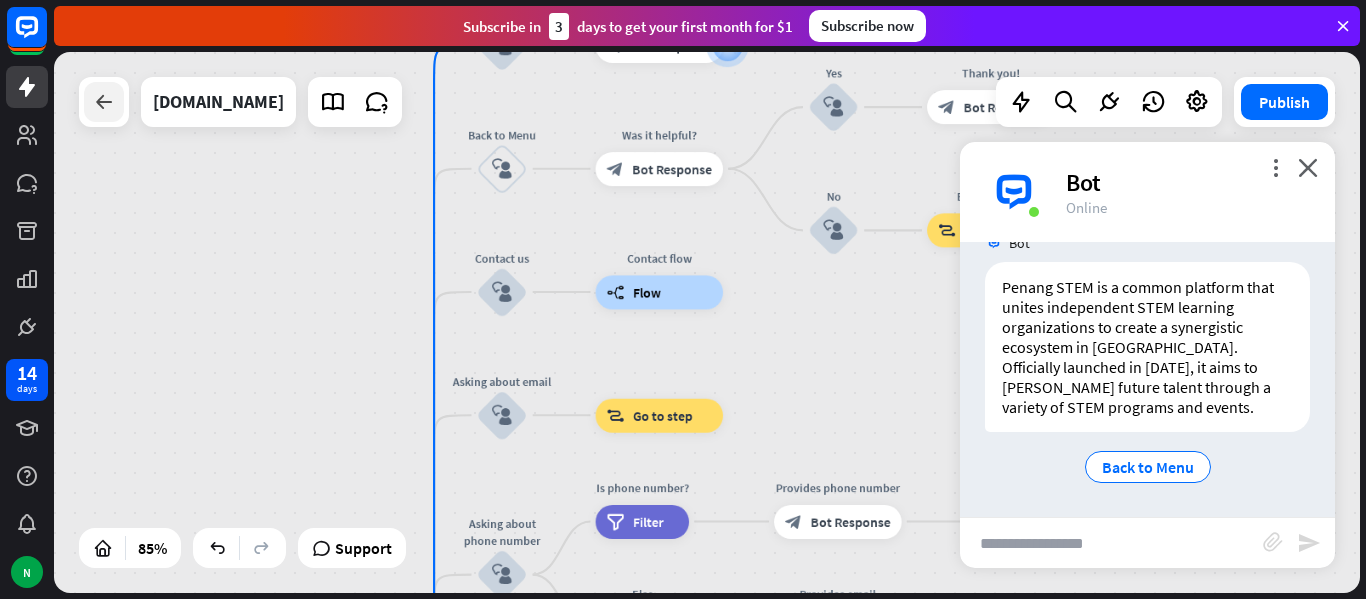 click at bounding box center (104, 102) 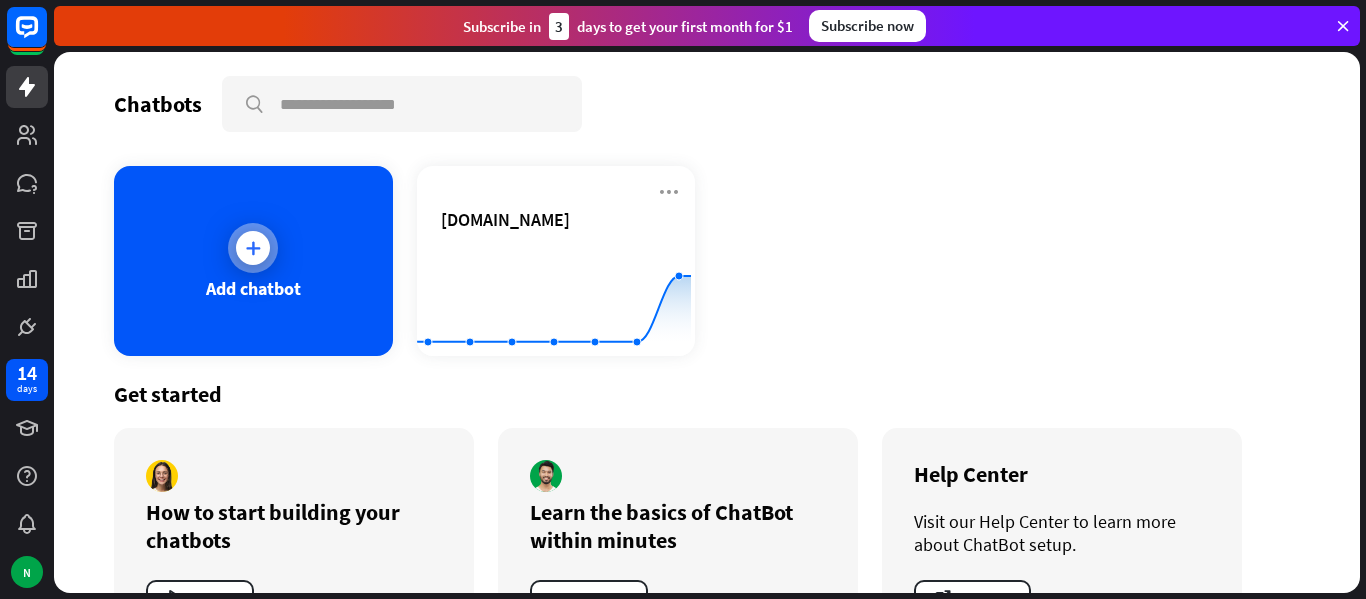 click on "Add chatbot" at bounding box center [253, 261] 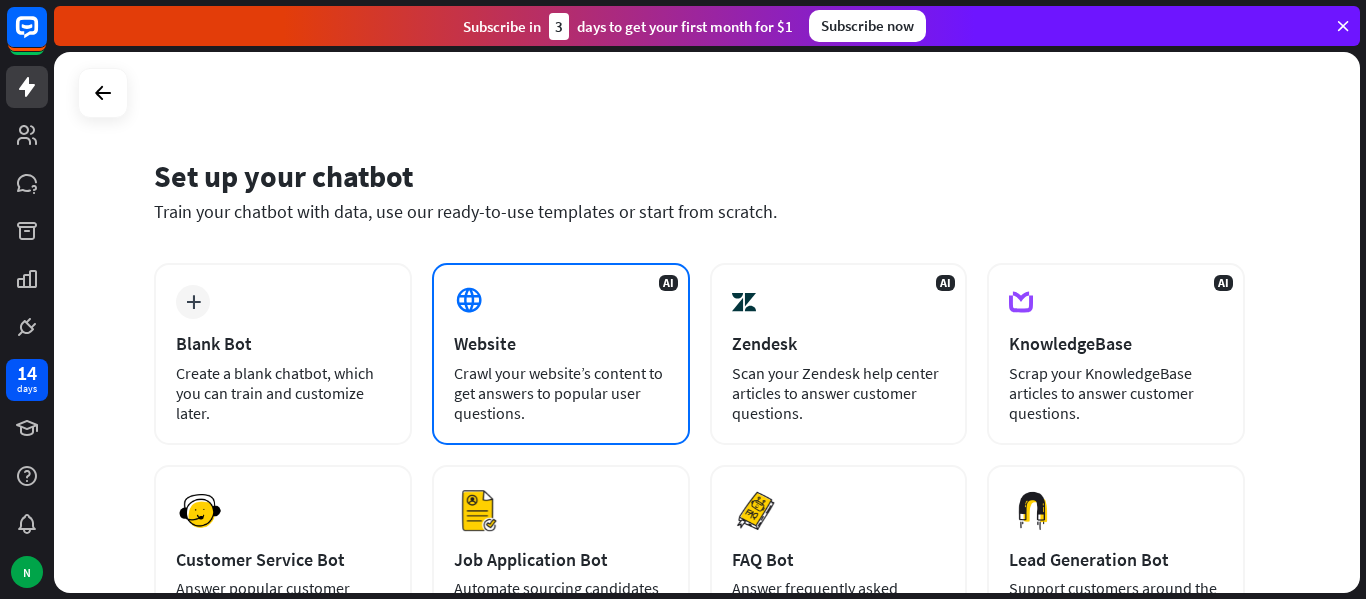 click on "AI     Website
Crawl your website’s content to get answers to
popular user questions." at bounding box center [561, 354] 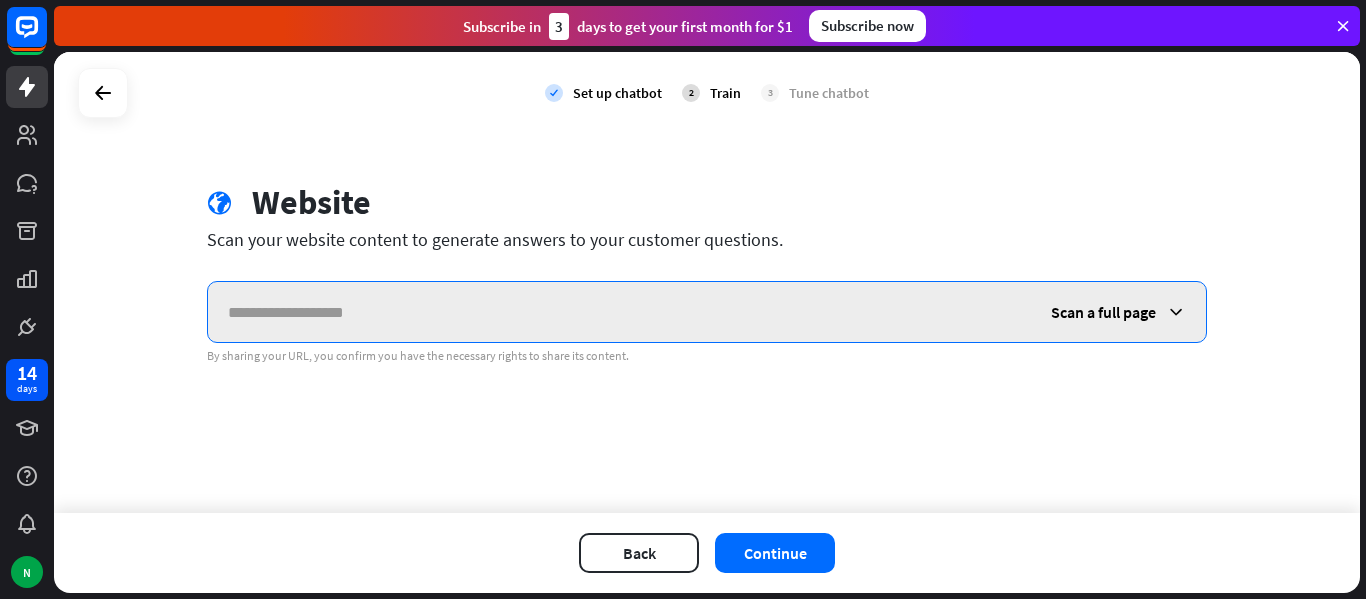 paste on "**********" 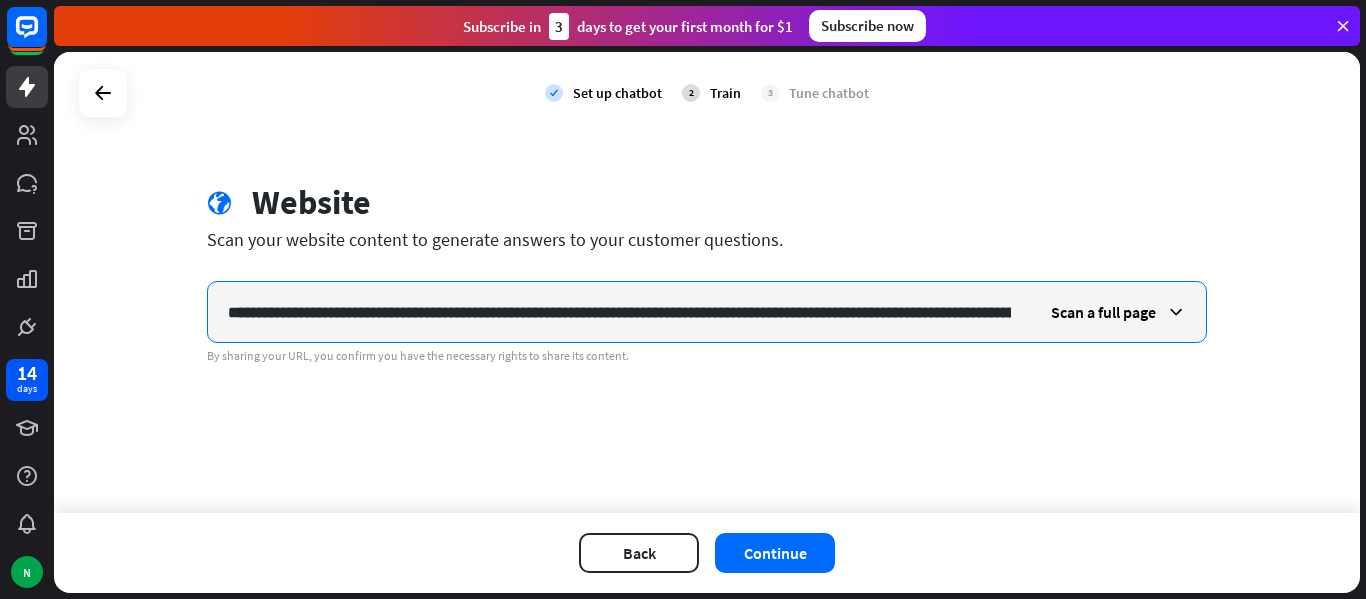 scroll, scrollTop: 0, scrollLeft: 7011, axis: horizontal 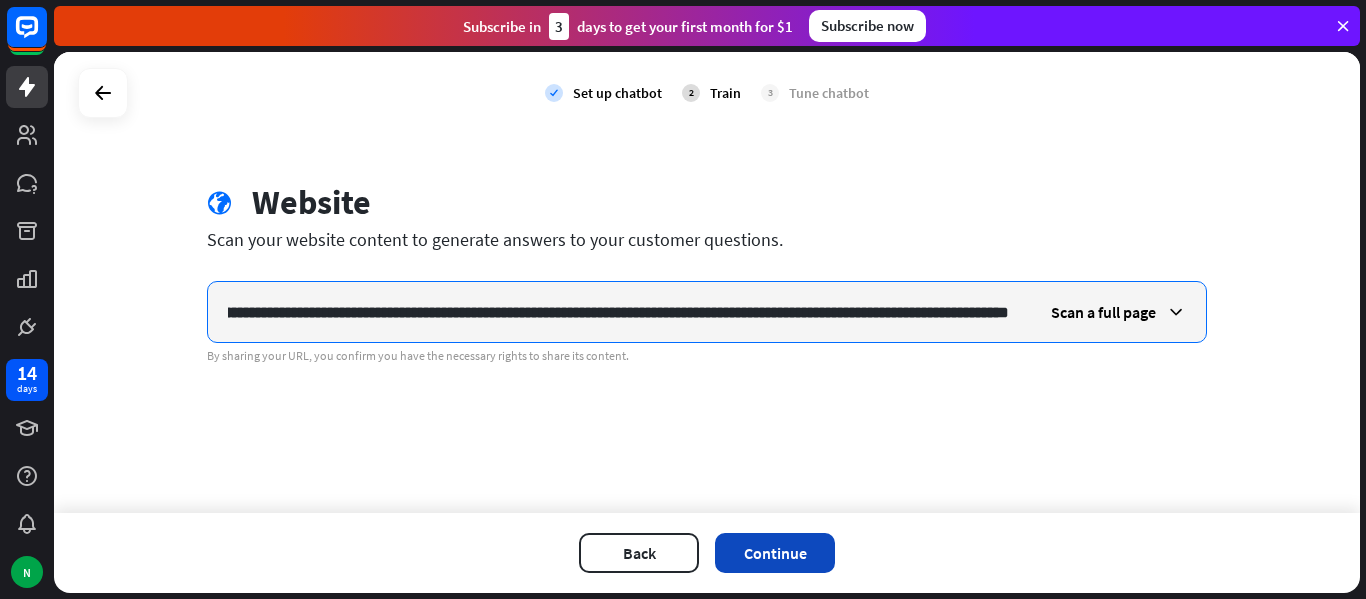 type on "**********" 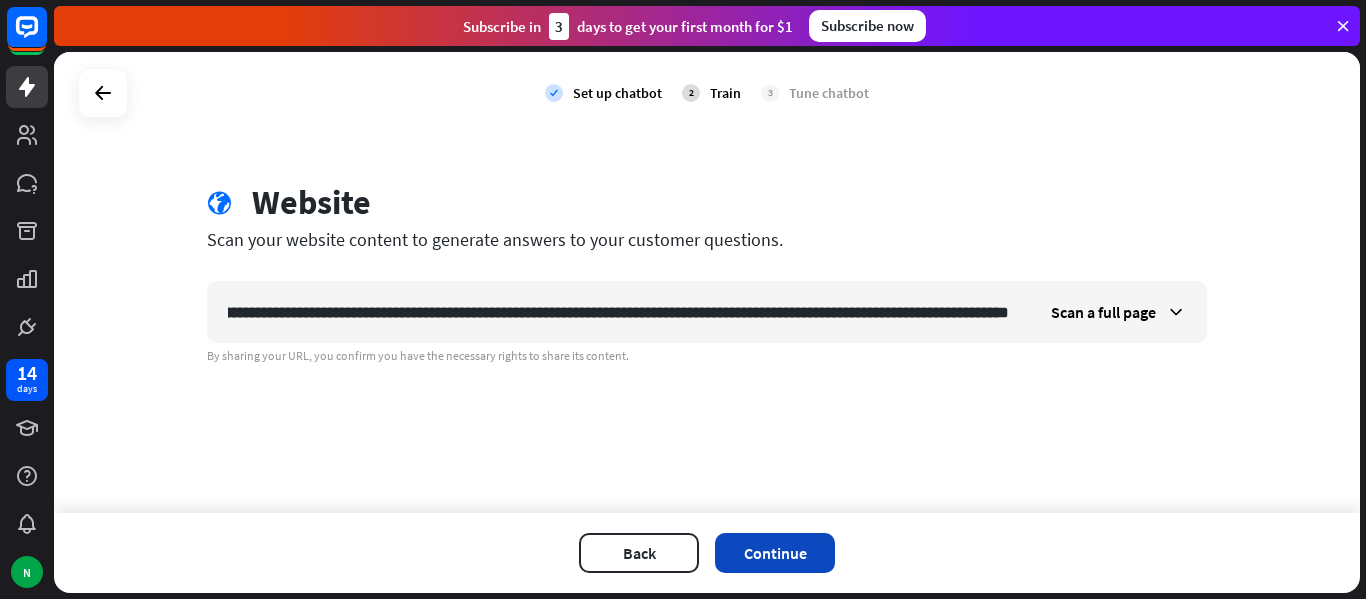 scroll, scrollTop: 0, scrollLeft: 0, axis: both 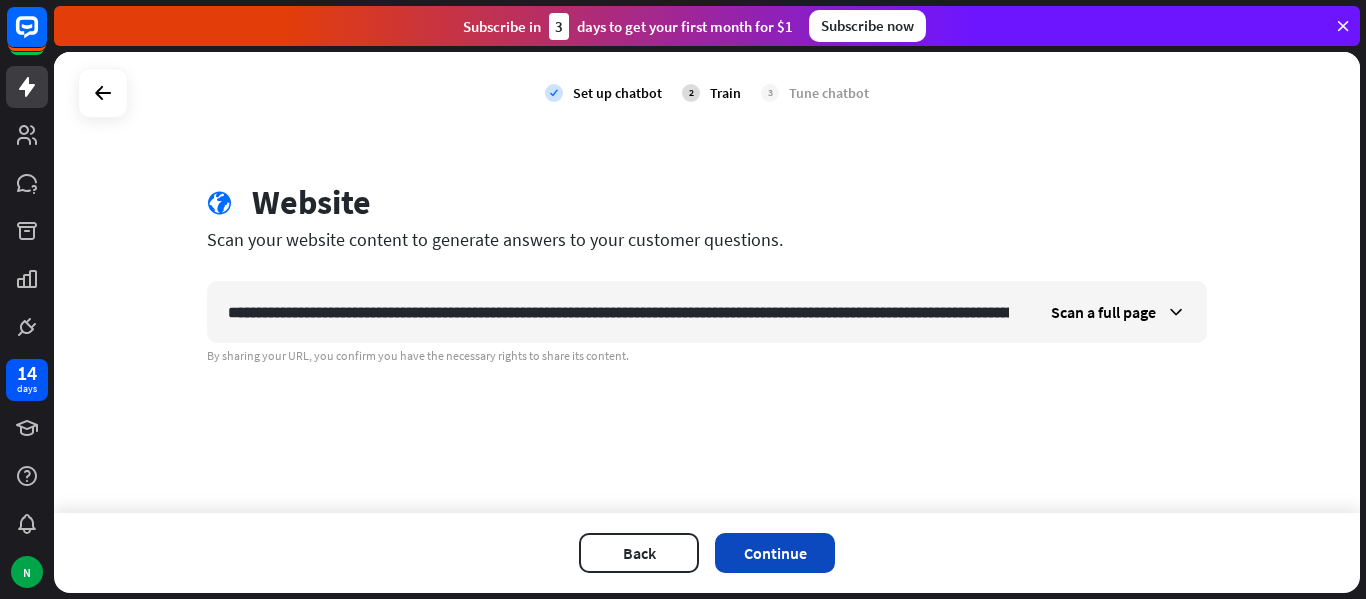 click on "Continue" at bounding box center (775, 553) 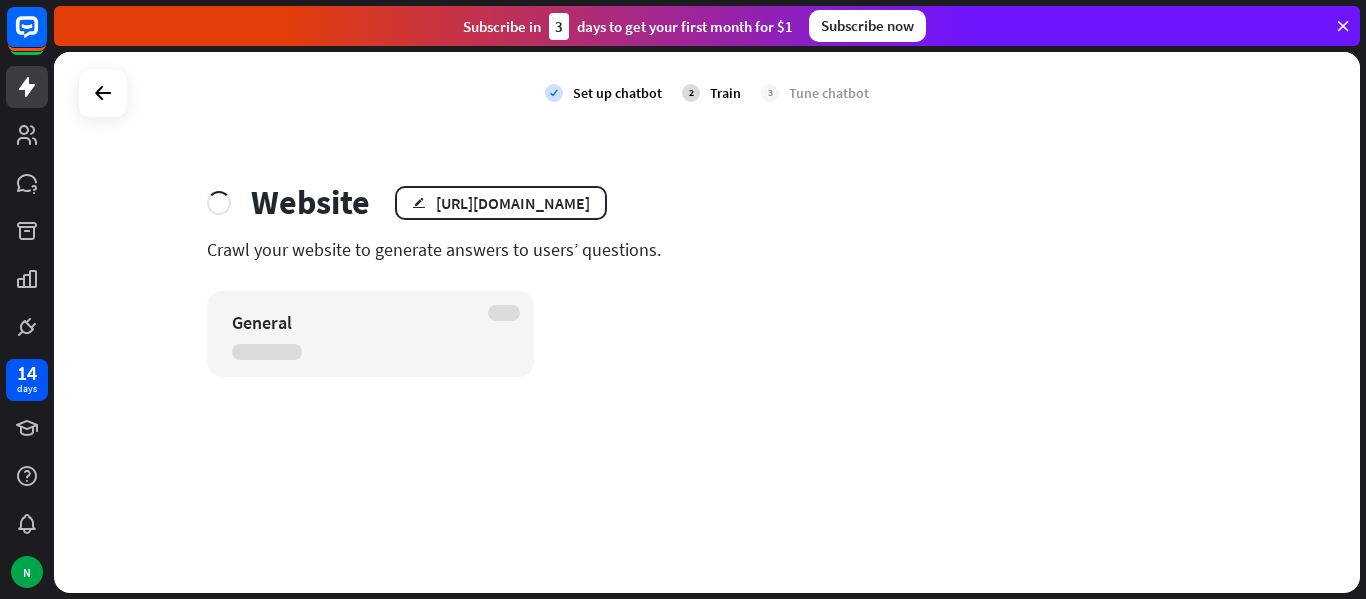 click on "2   Train" at bounding box center (711, 93) 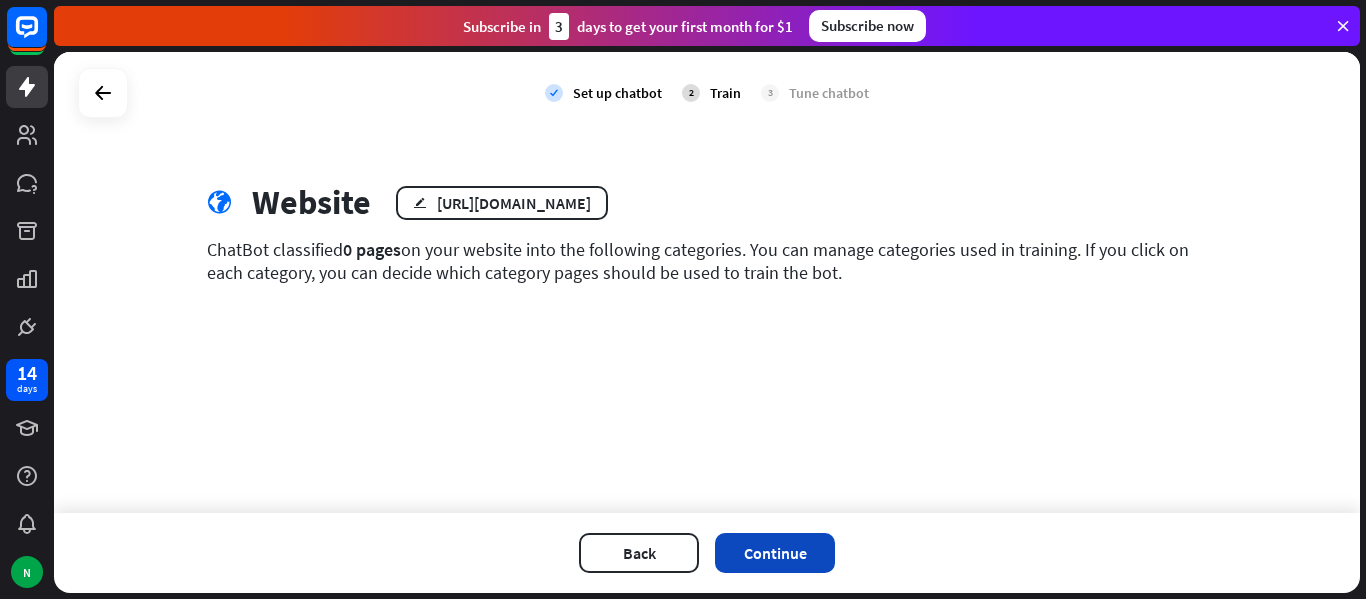 click on "Continue" at bounding box center (775, 553) 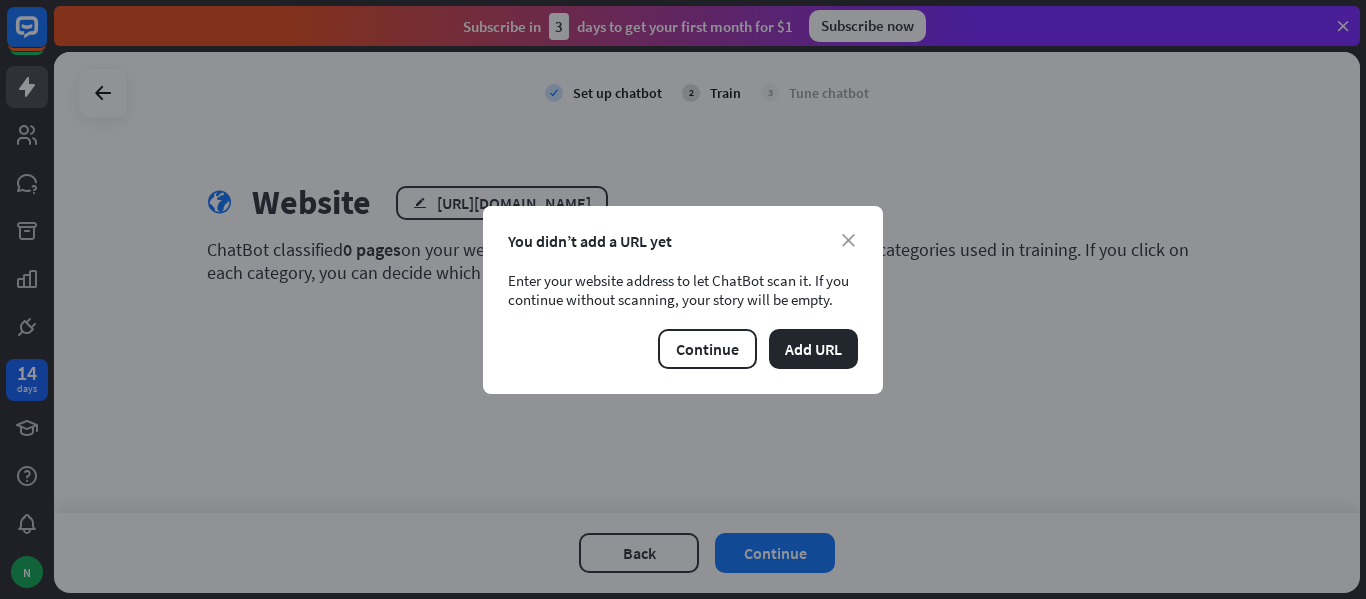 click on "You didn’t add a URL yet" at bounding box center [683, 241] 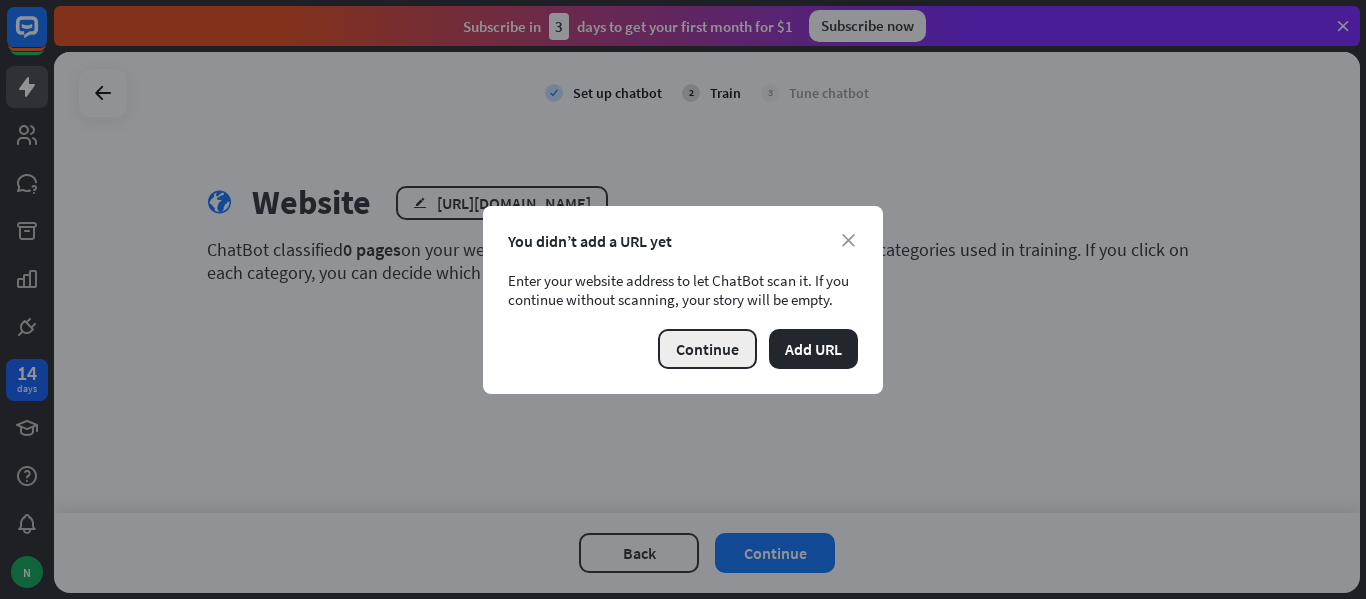 click on "Continue" at bounding box center [707, 349] 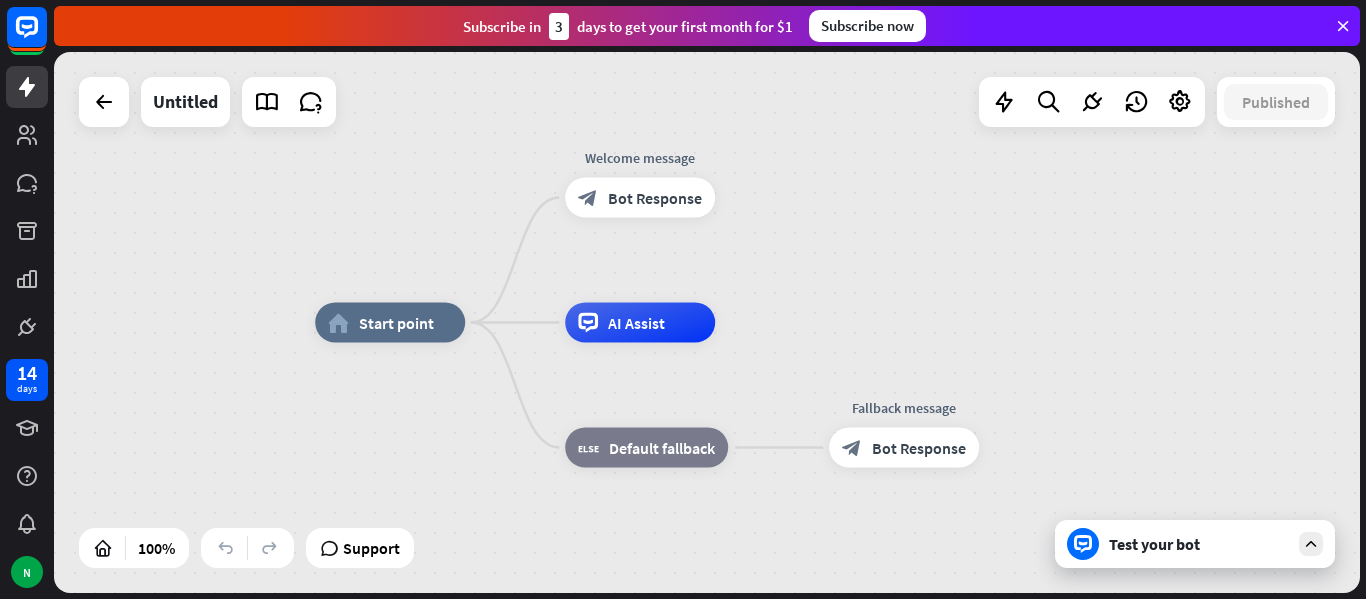 click on "Test your bot" at bounding box center (1199, 544) 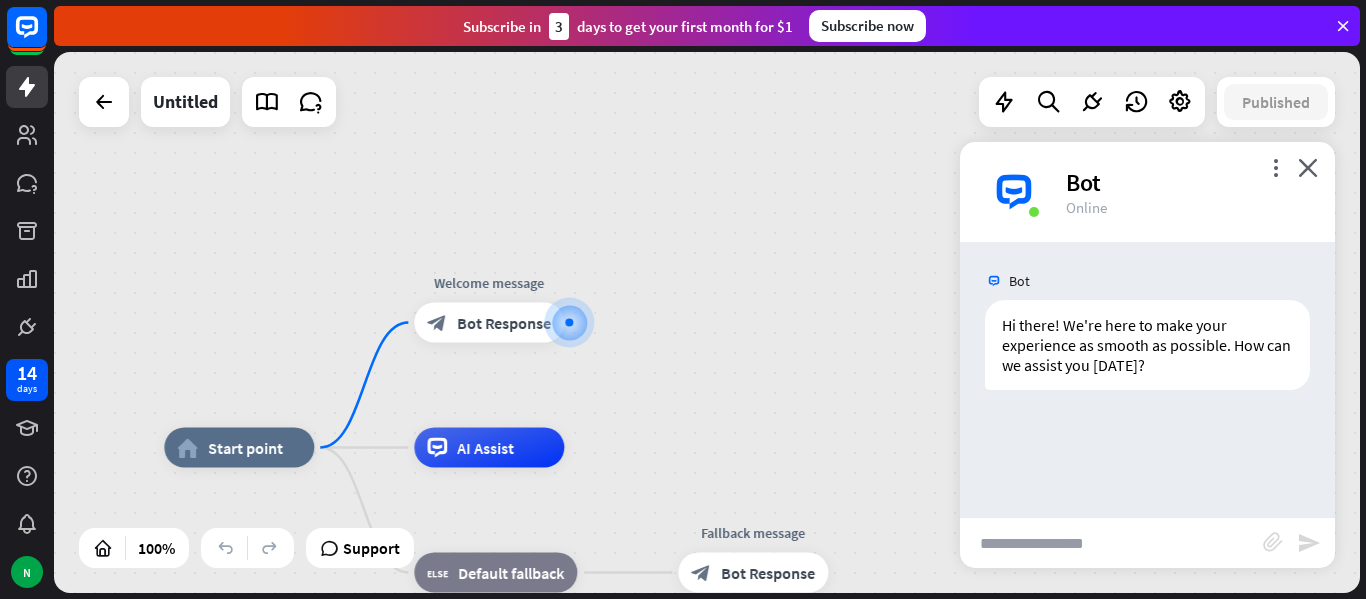 click at bounding box center [1111, 543] 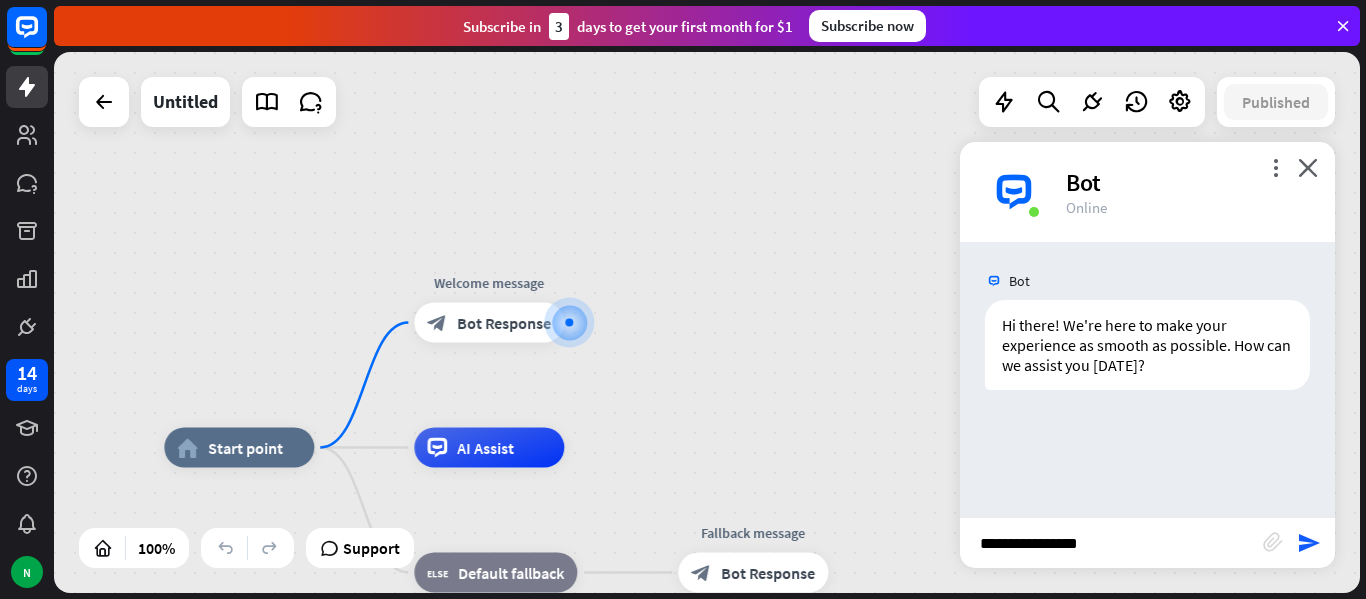 type on "**********" 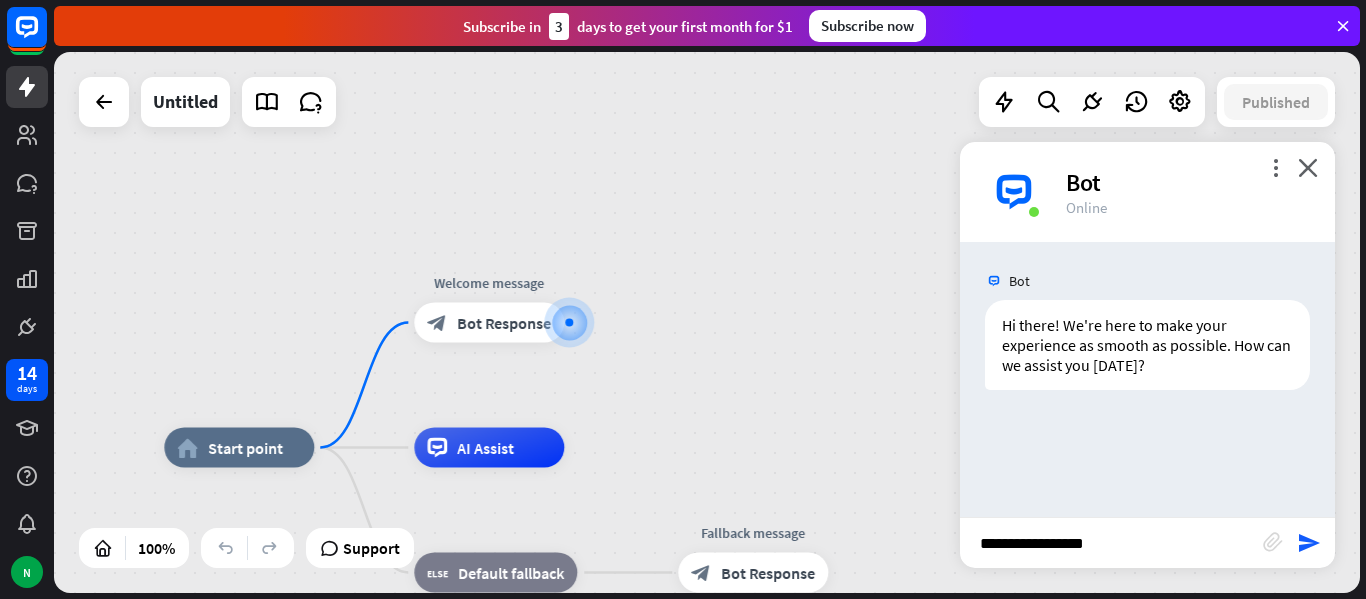 type 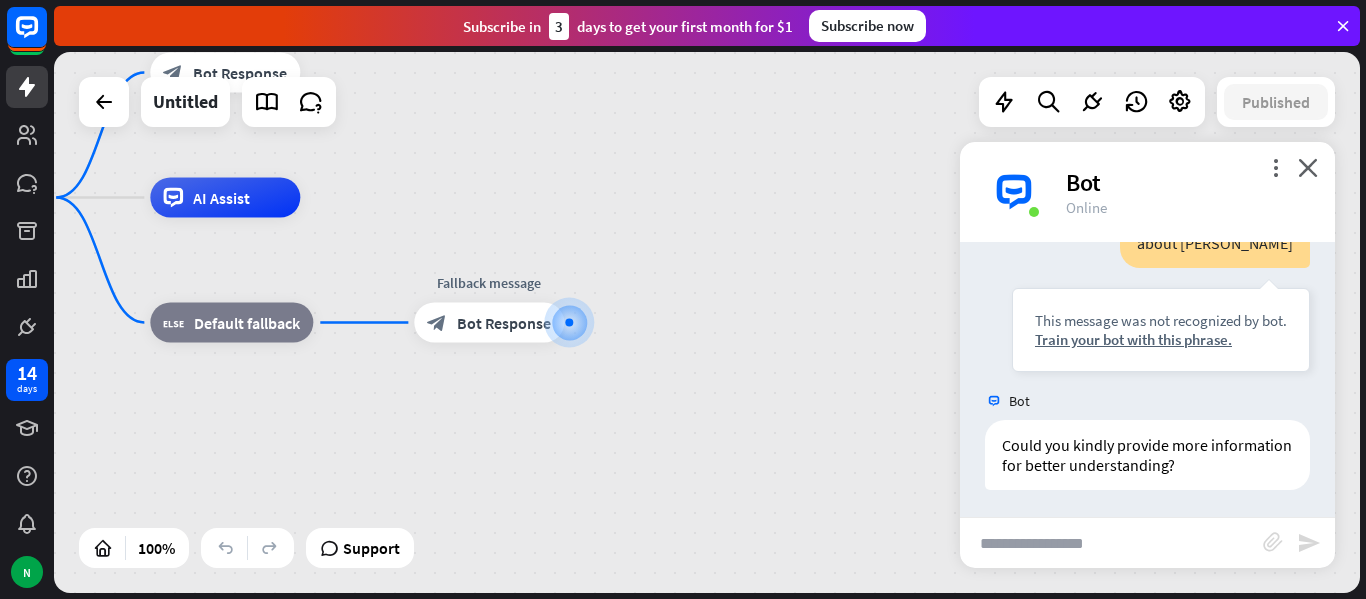 scroll, scrollTop: 223, scrollLeft: 0, axis: vertical 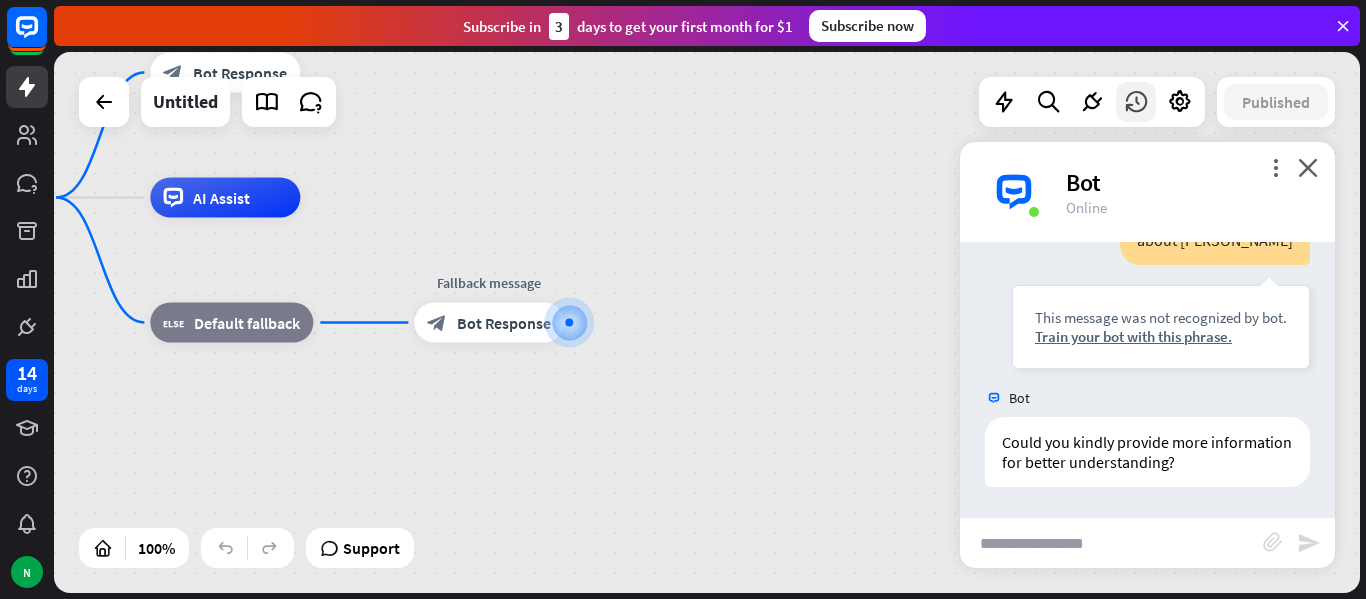 click at bounding box center (1136, 102) 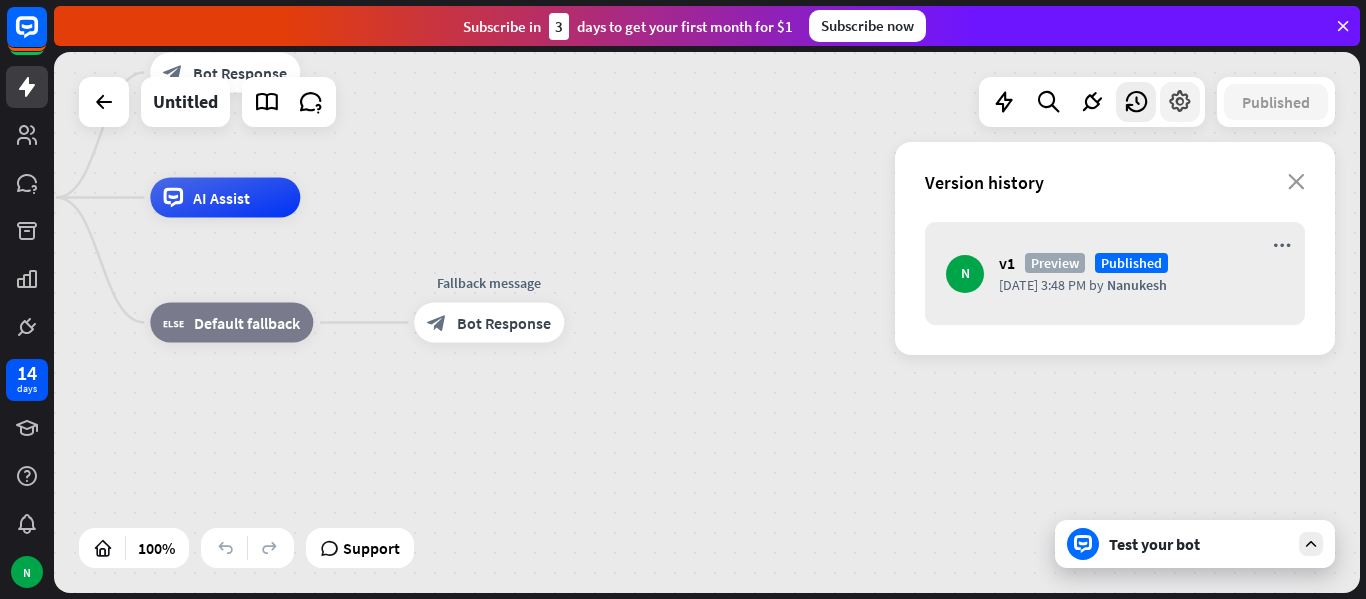 click at bounding box center (1180, 102) 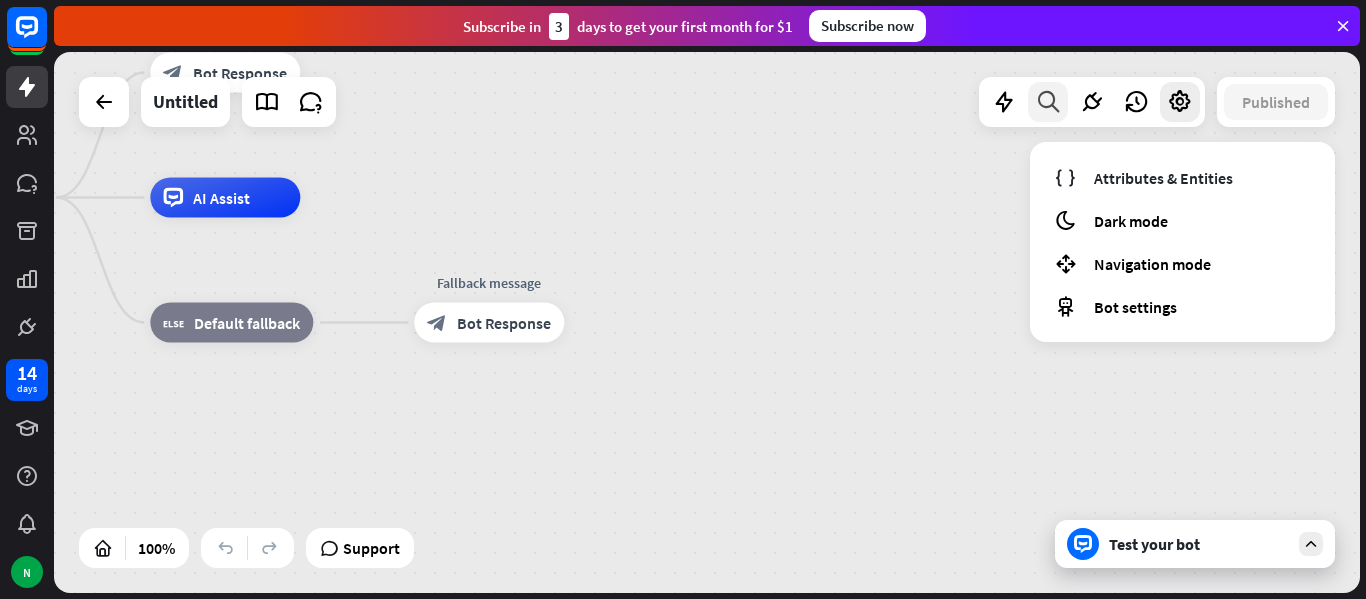 click at bounding box center [1048, 102] 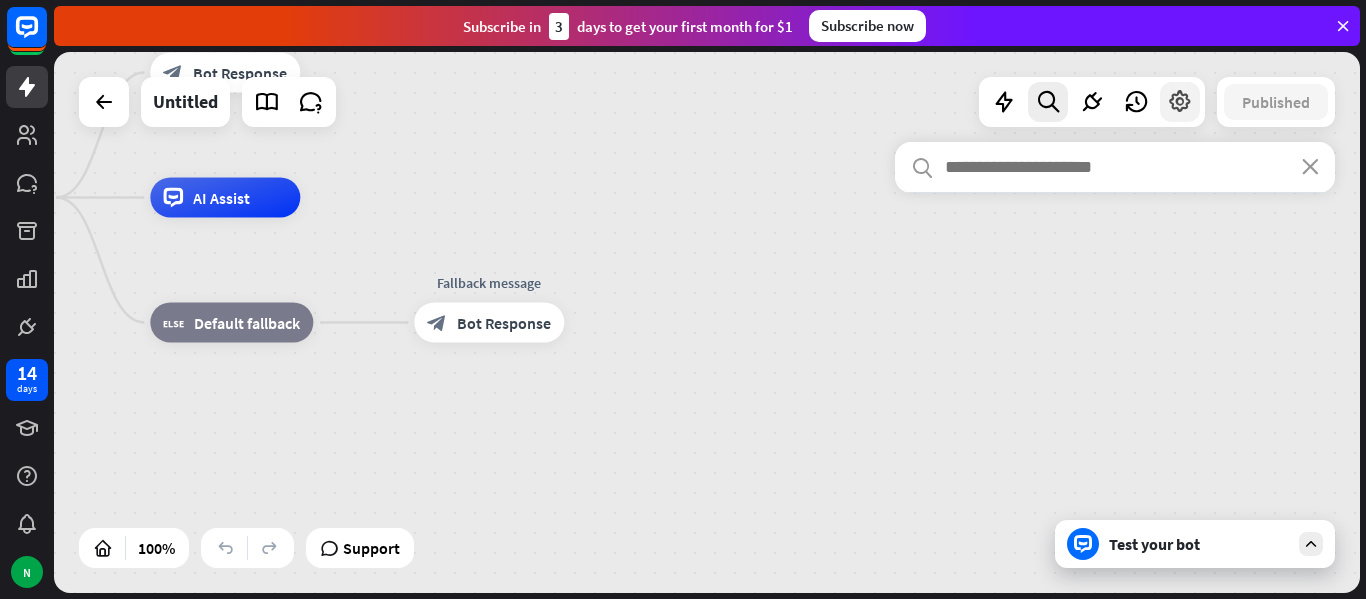 click at bounding box center [1180, 102] 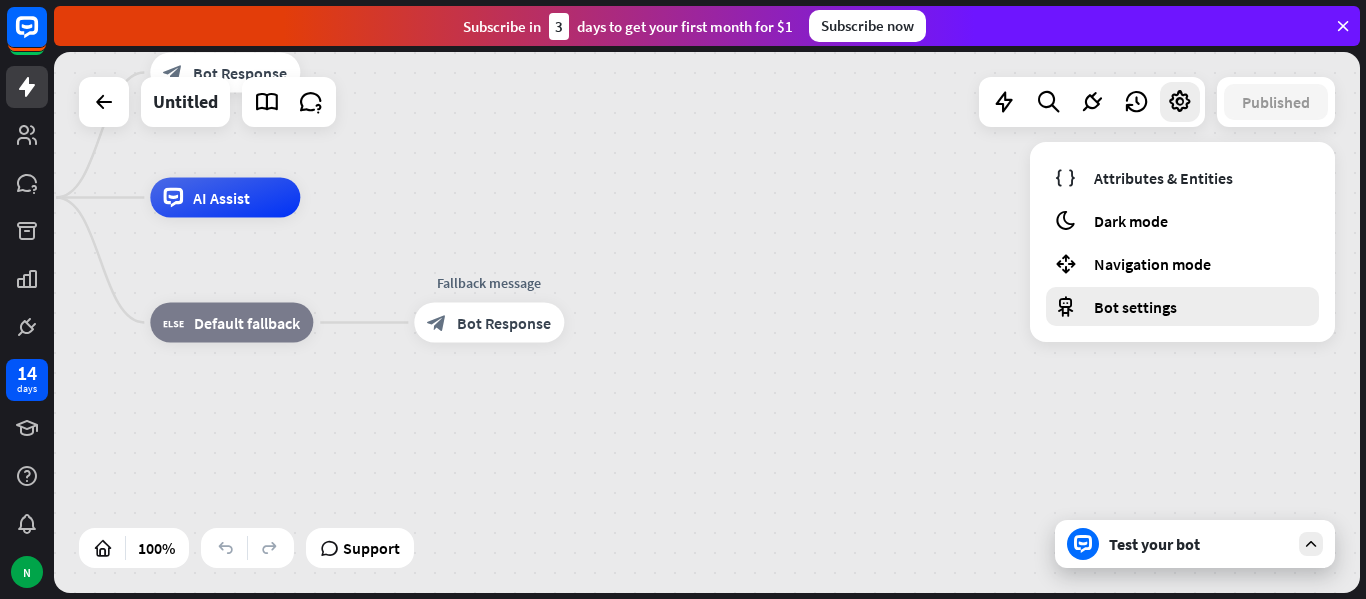 click on "Bot settings" at bounding box center [1182, 306] 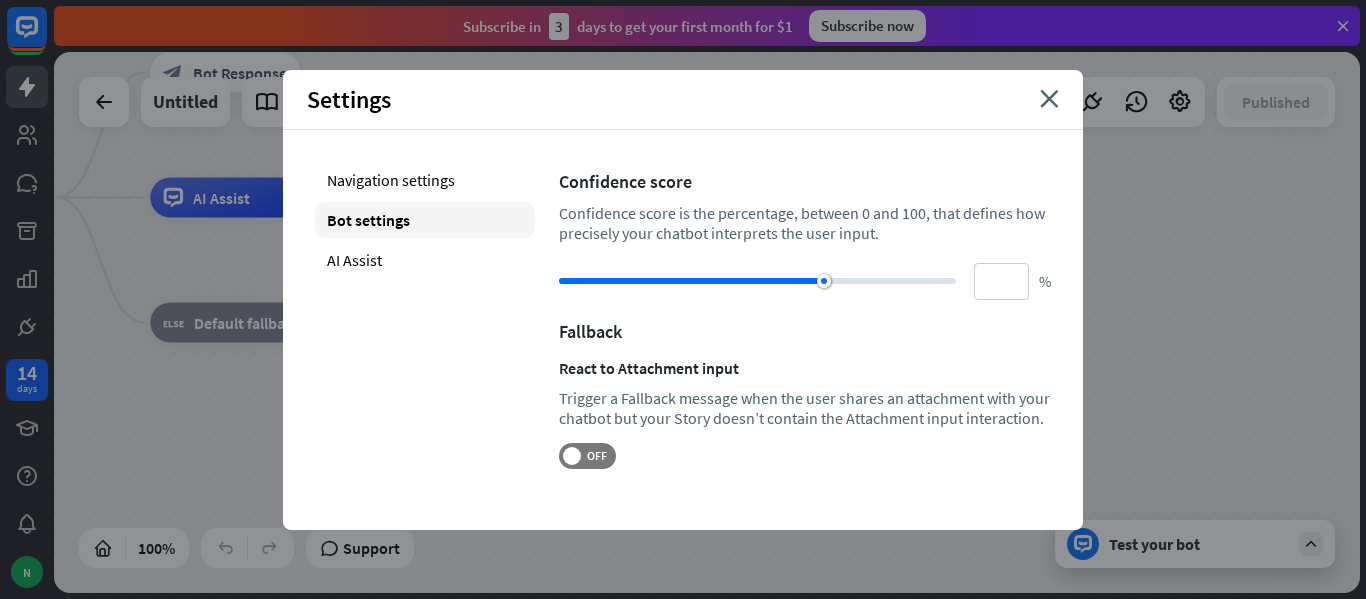 drag, startPoint x: 822, startPoint y: 273, endPoint x: 936, endPoint y: 274, distance: 114.00439 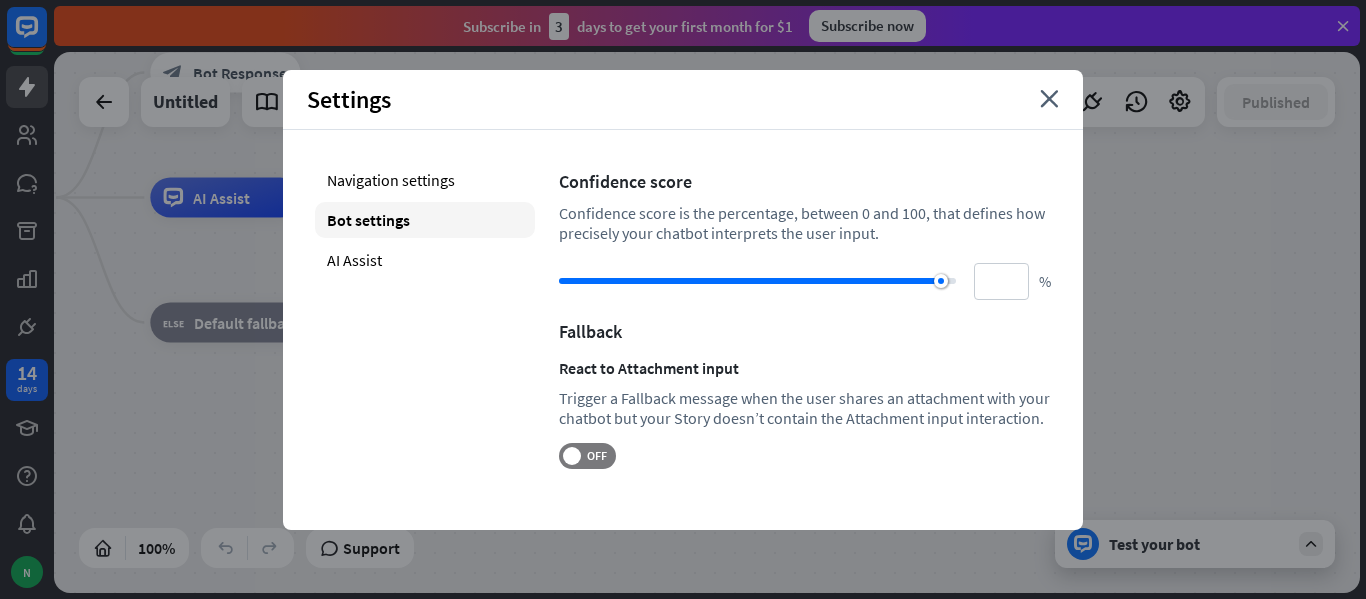 type on "***" 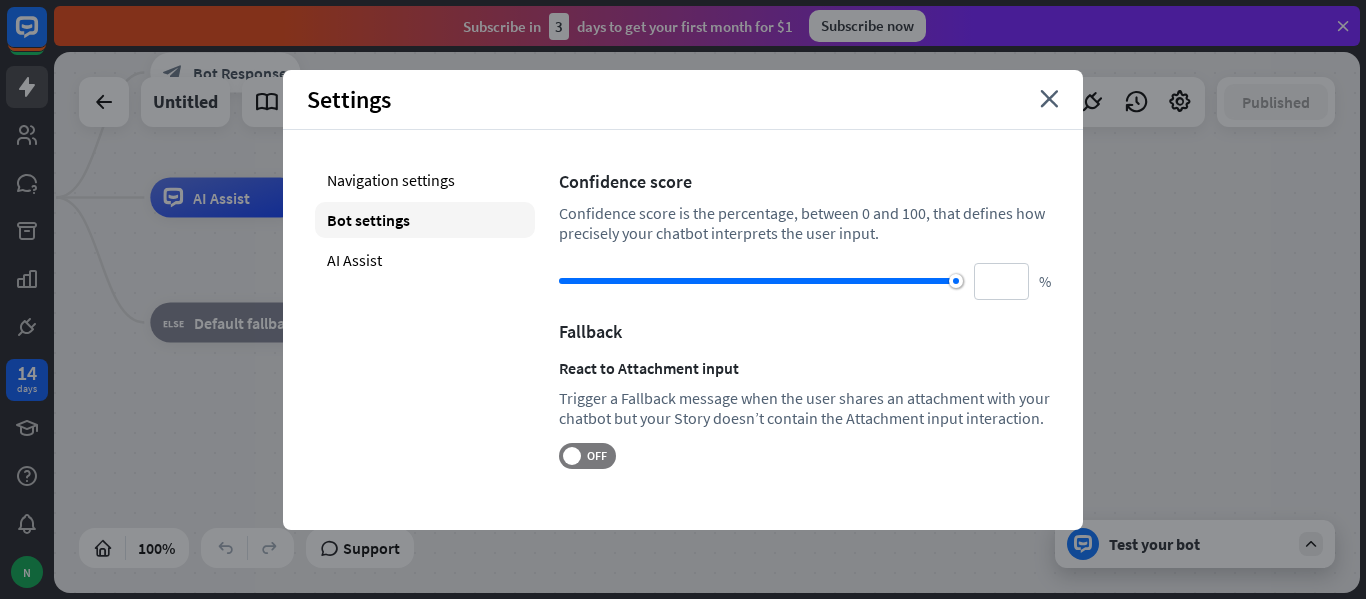 drag, startPoint x: 936, startPoint y: 284, endPoint x: 964, endPoint y: 278, distance: 28.635643 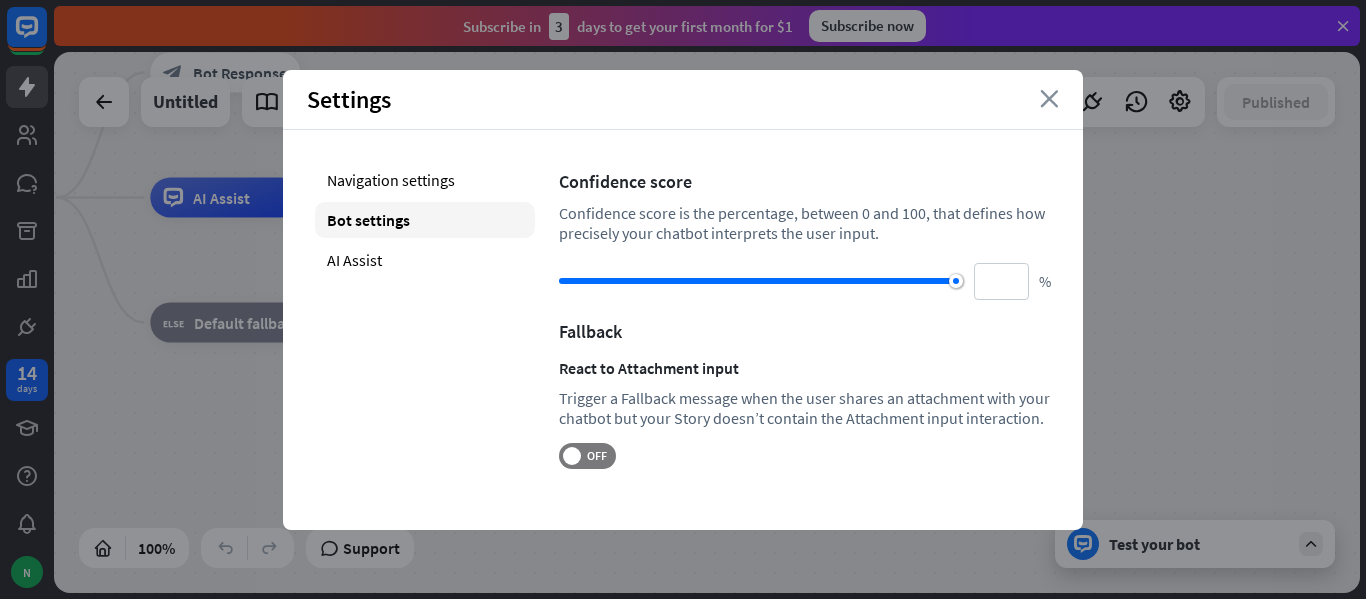 click on "close" at bounding box center [1049, 99] 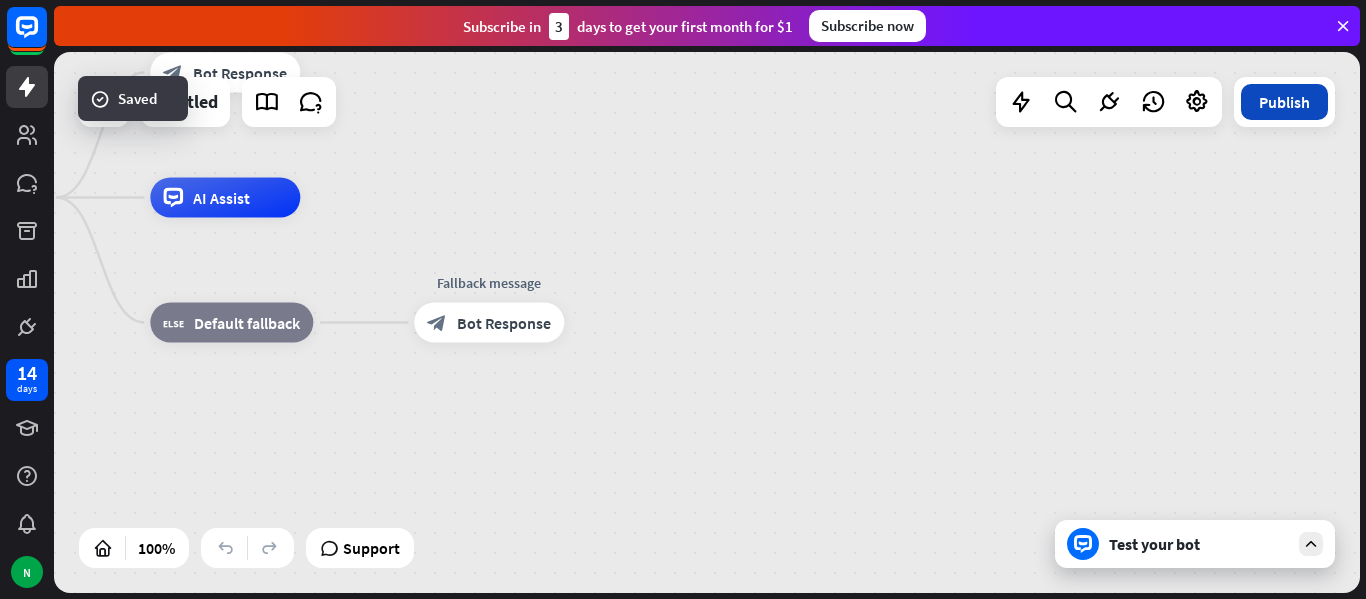click on "Publish" at bounding box center [1284, 102] 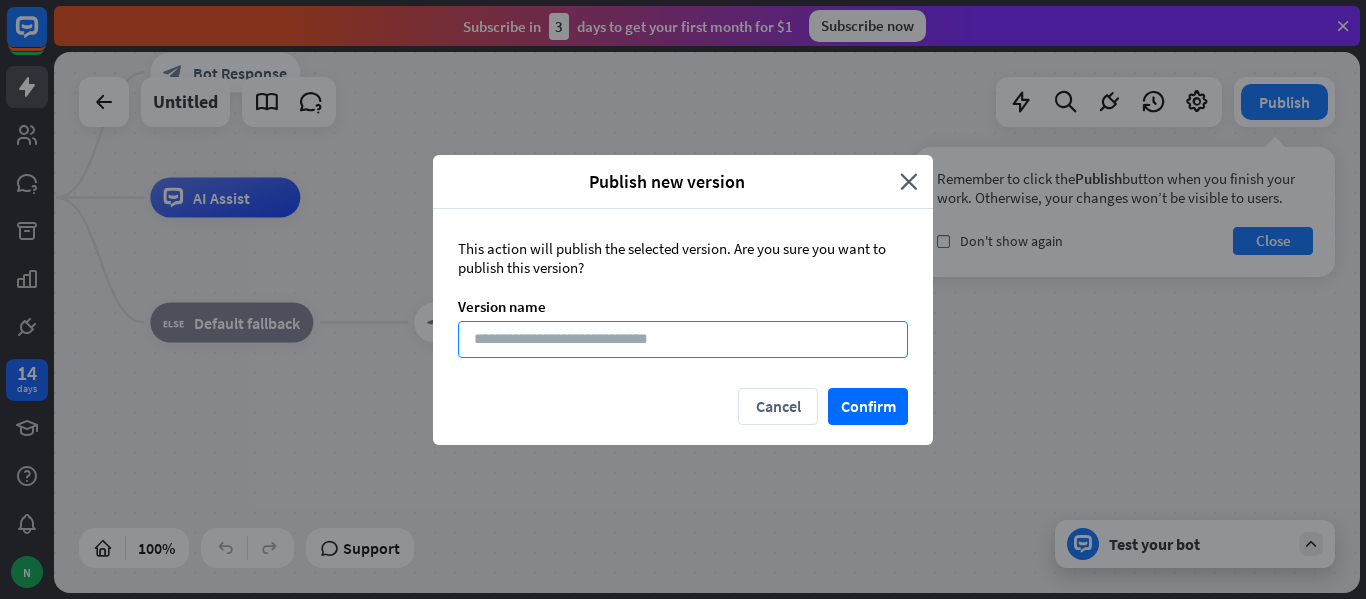 click at bounding box center (683, 339) 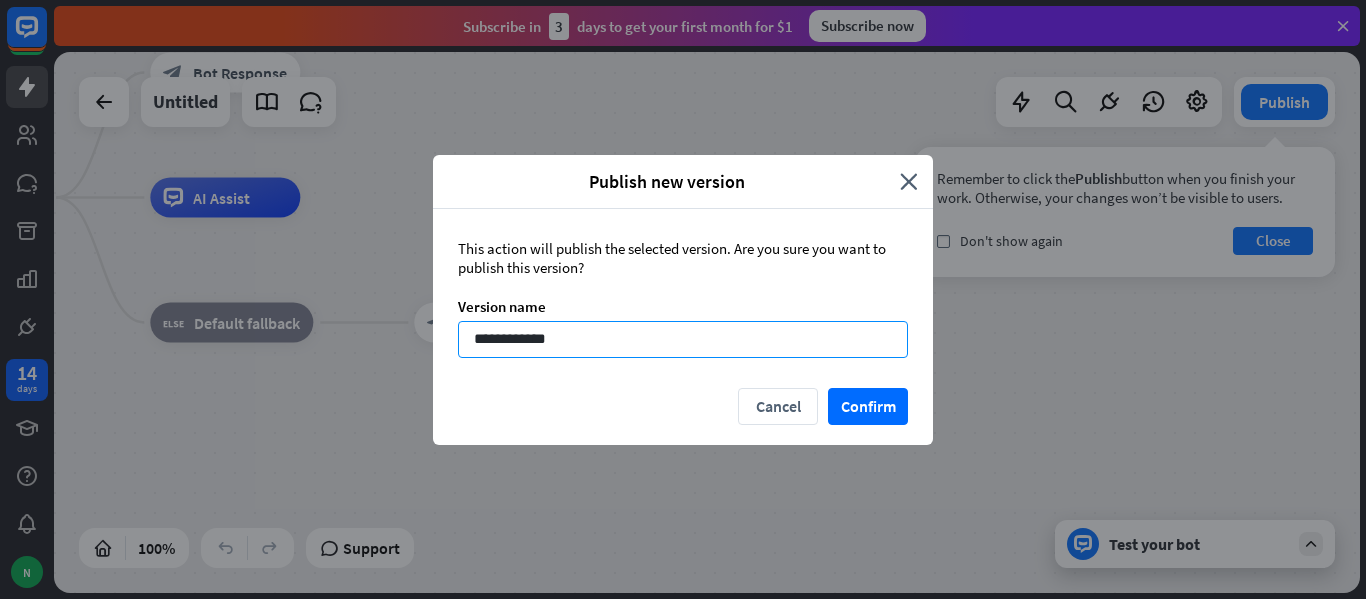 type on "**********" 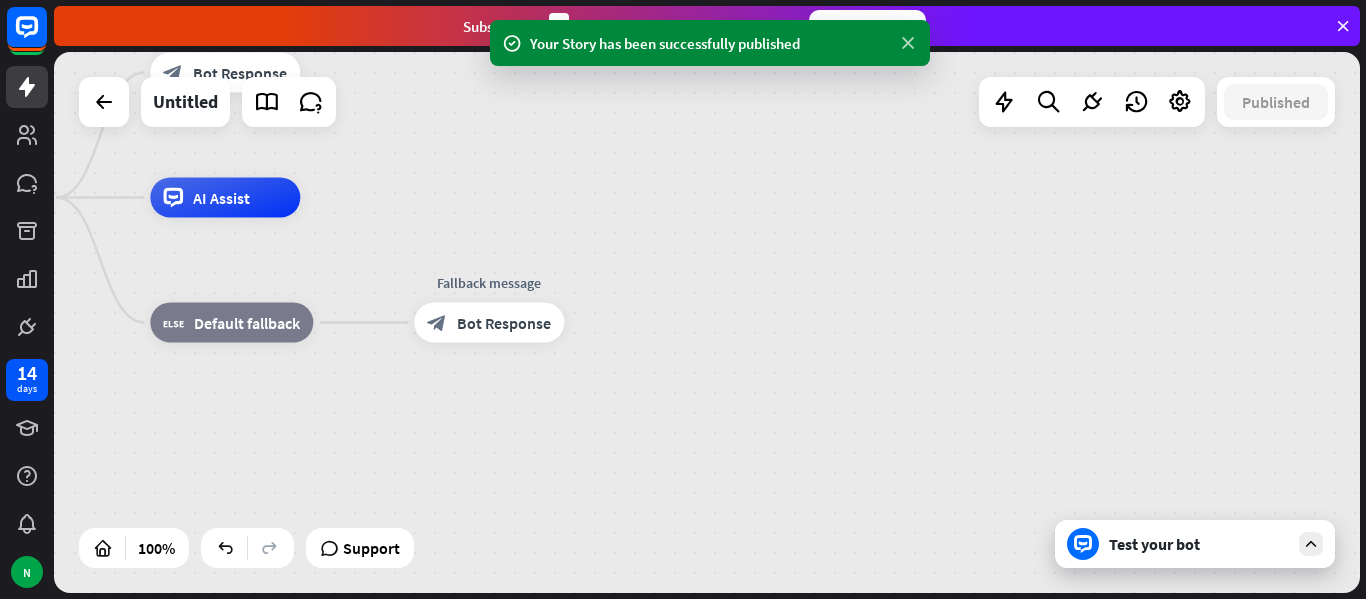 click at bounding box center (908, 43) 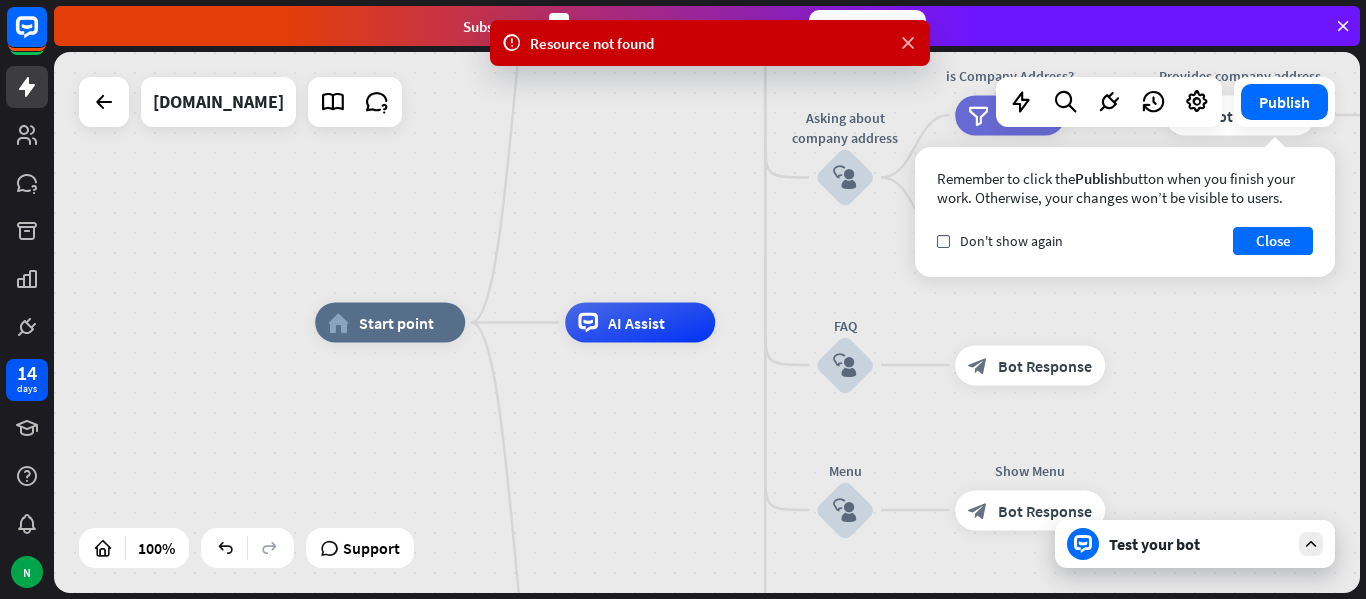 click at bounding box center [908, 43] 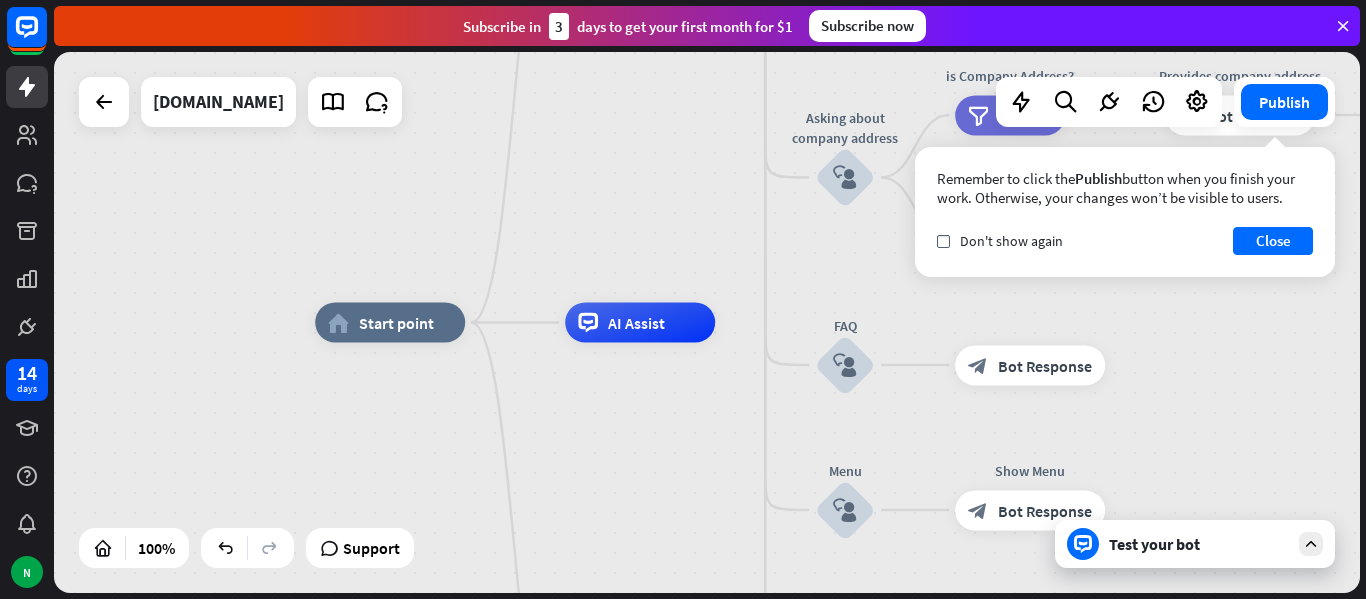 click on "Test your bot" at bounding box center [1199, 544] 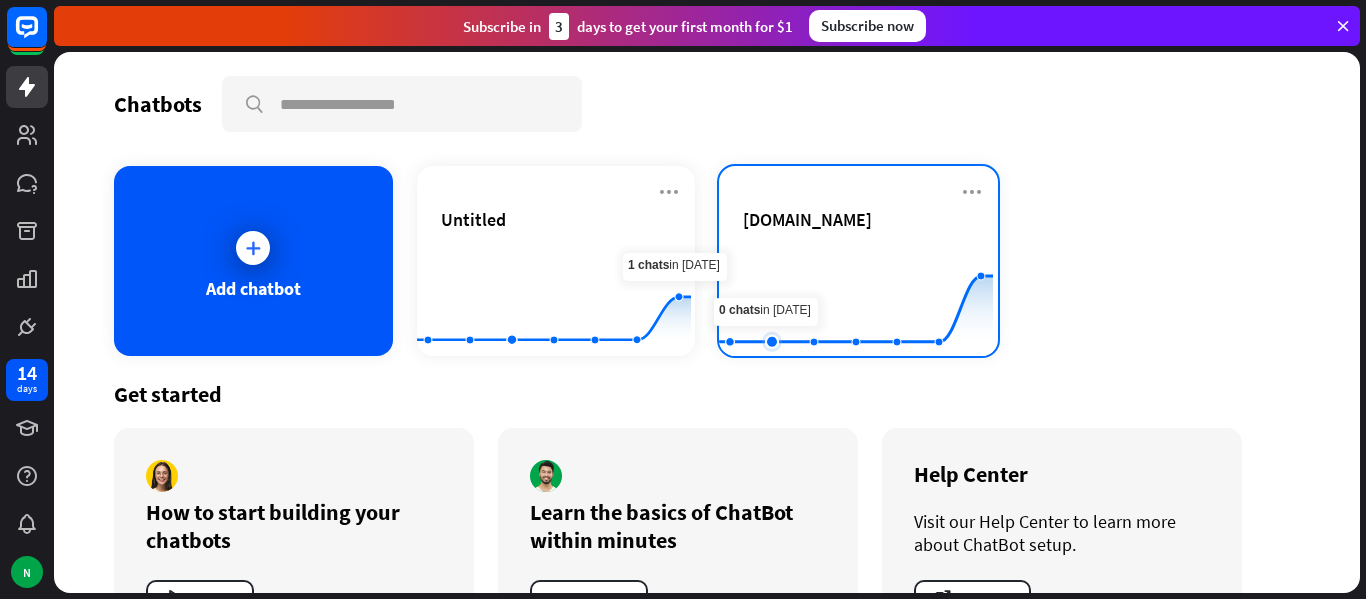 click 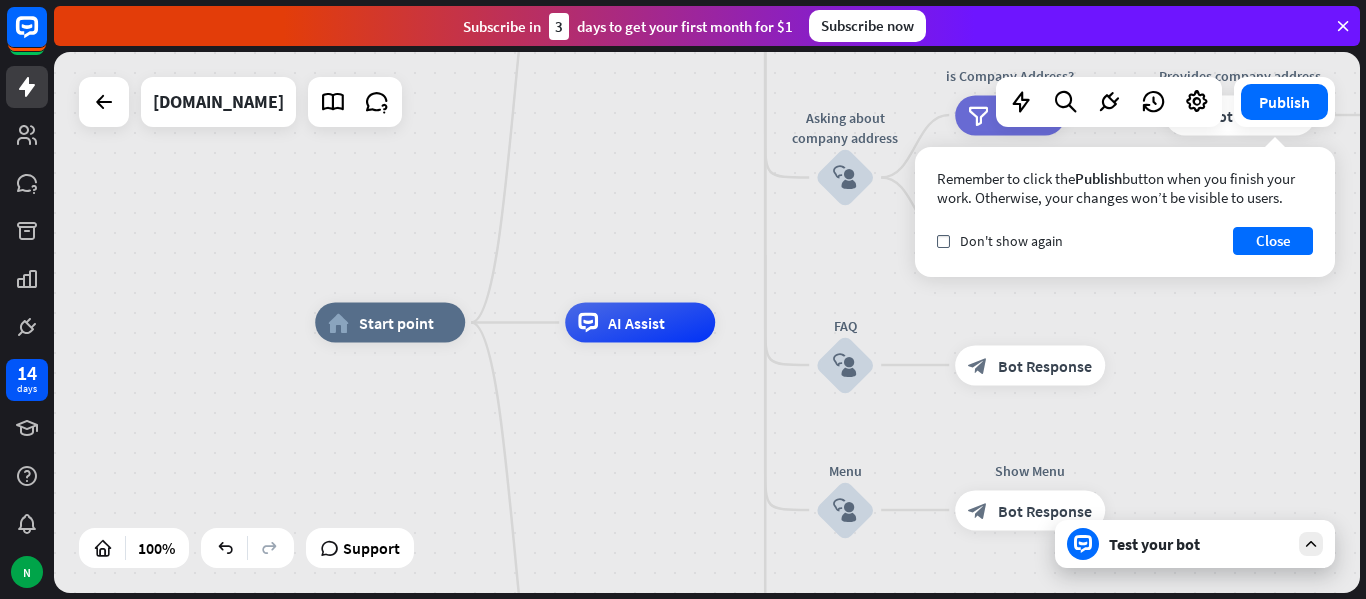 click at bounding box center [1311, 544] 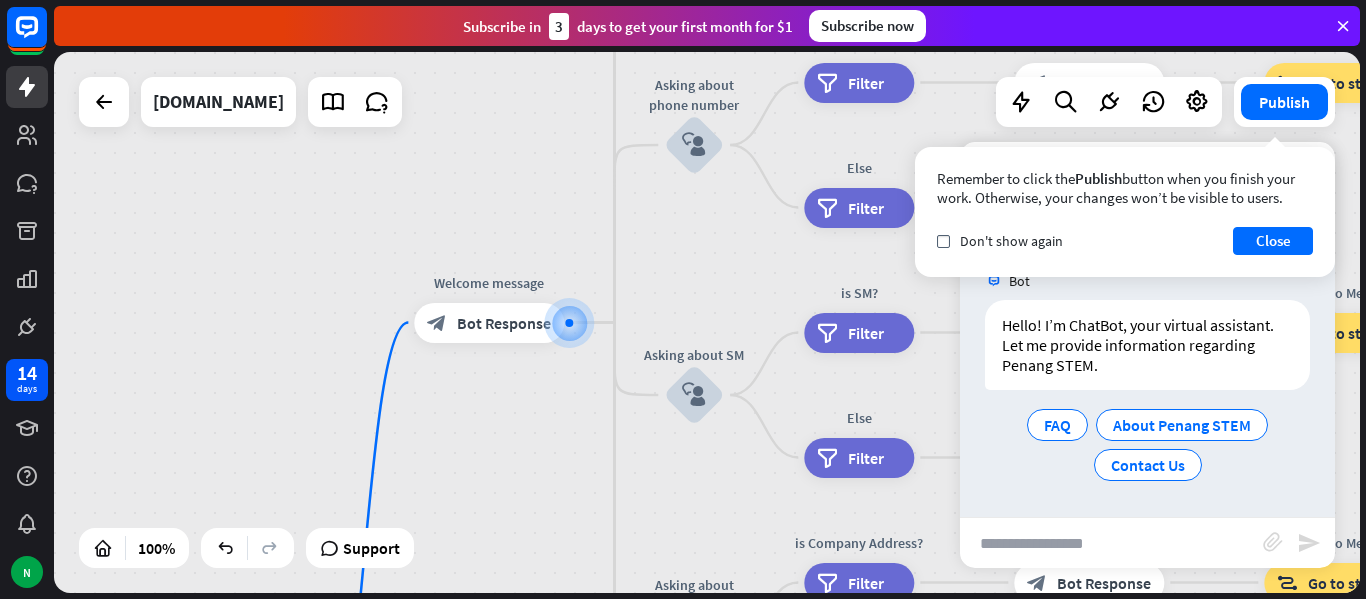 click at bounding box center [1111, 543] 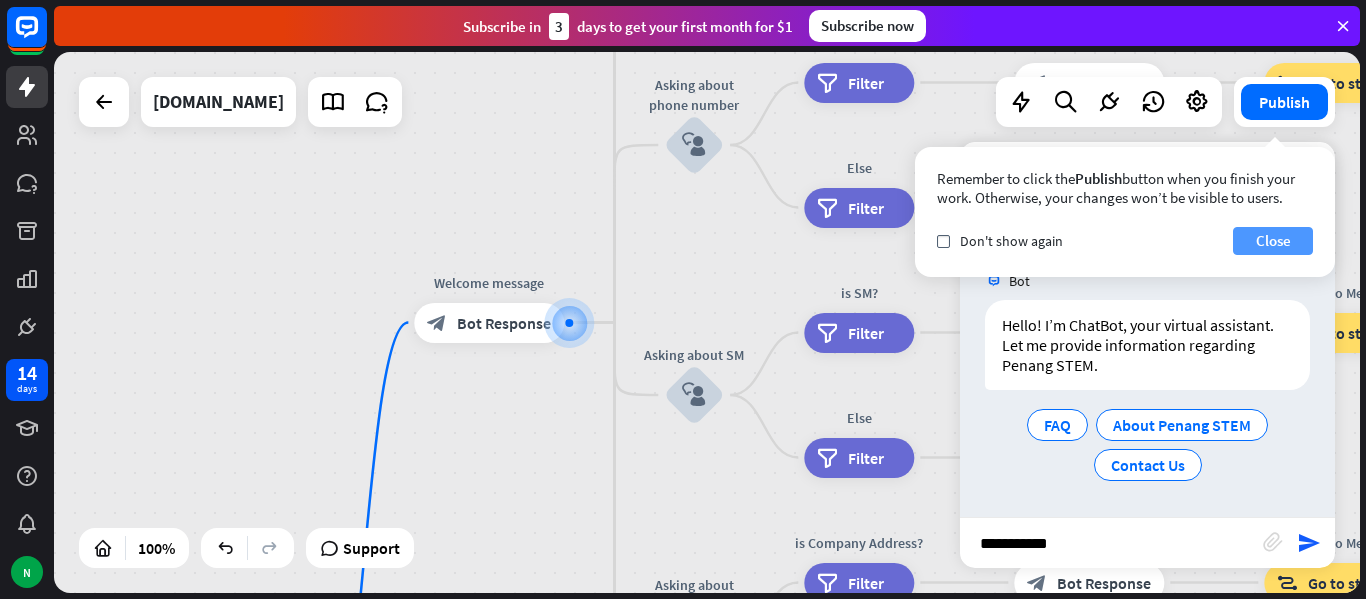 type on "**********" 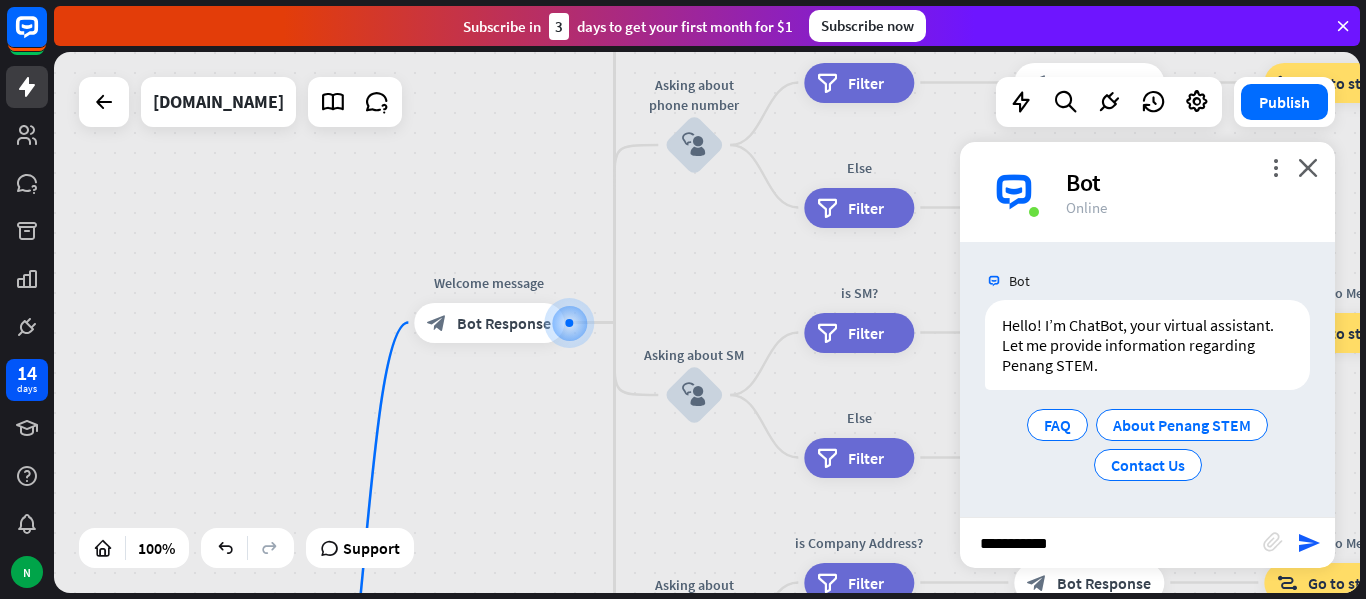 click on "Close" at bounding box center [1273, 241] 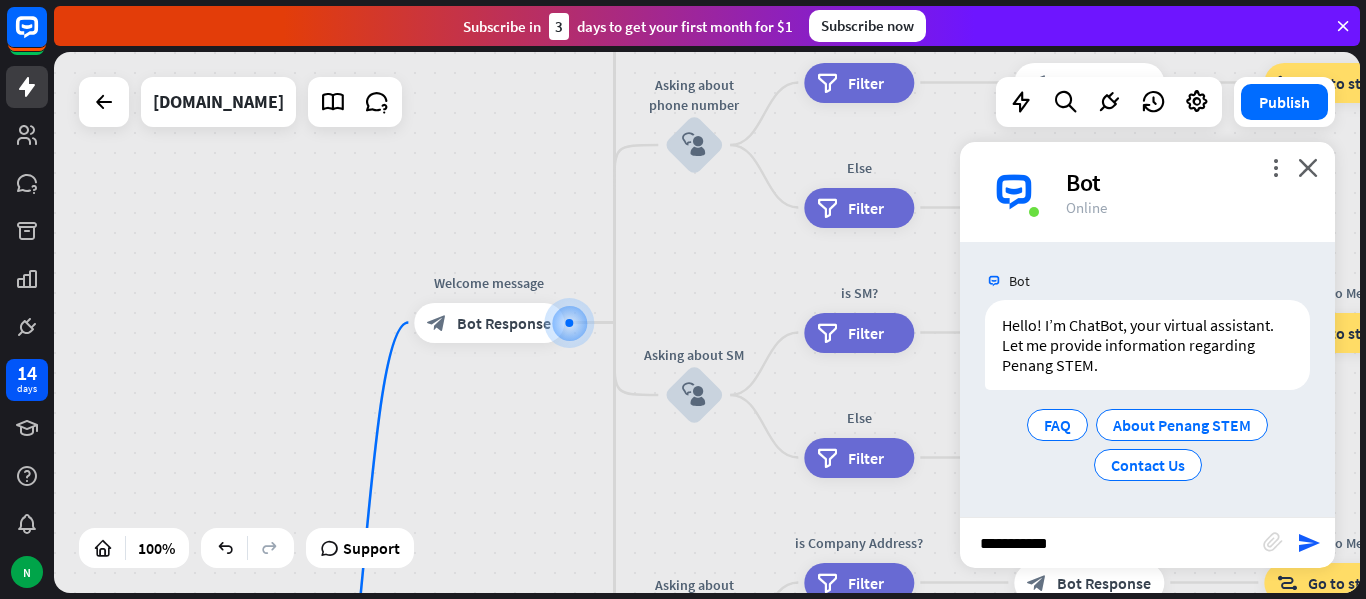 click on "**********" at bounding box center (1111, 543) 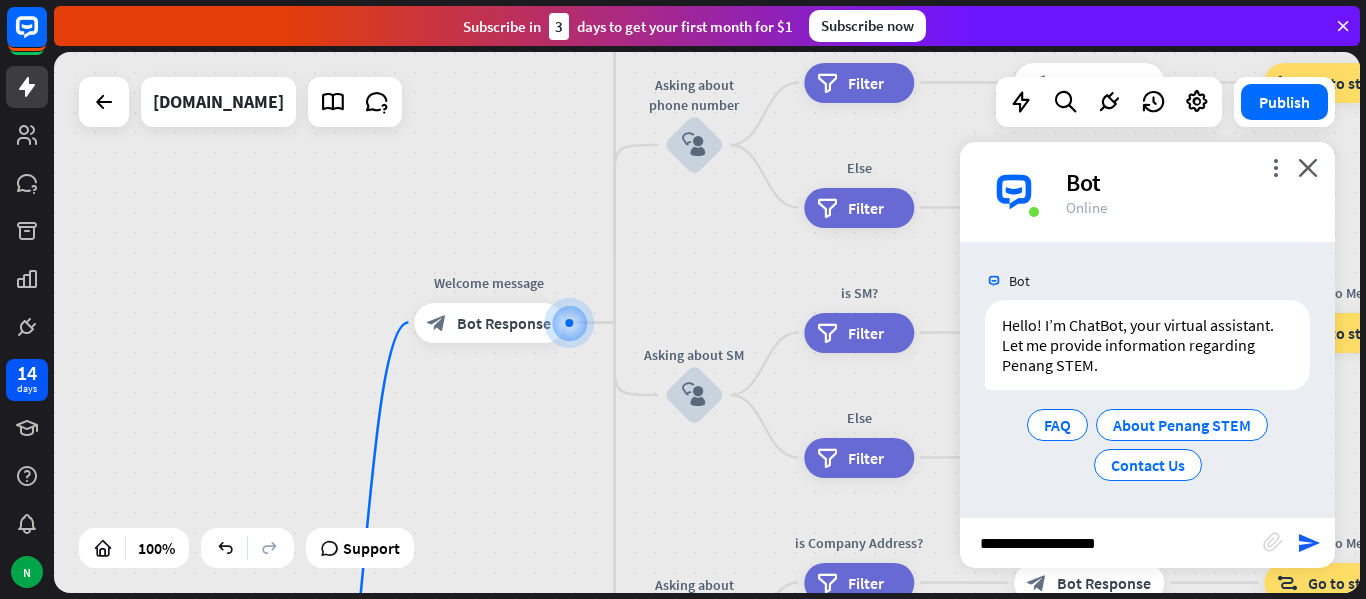 type on "**********" 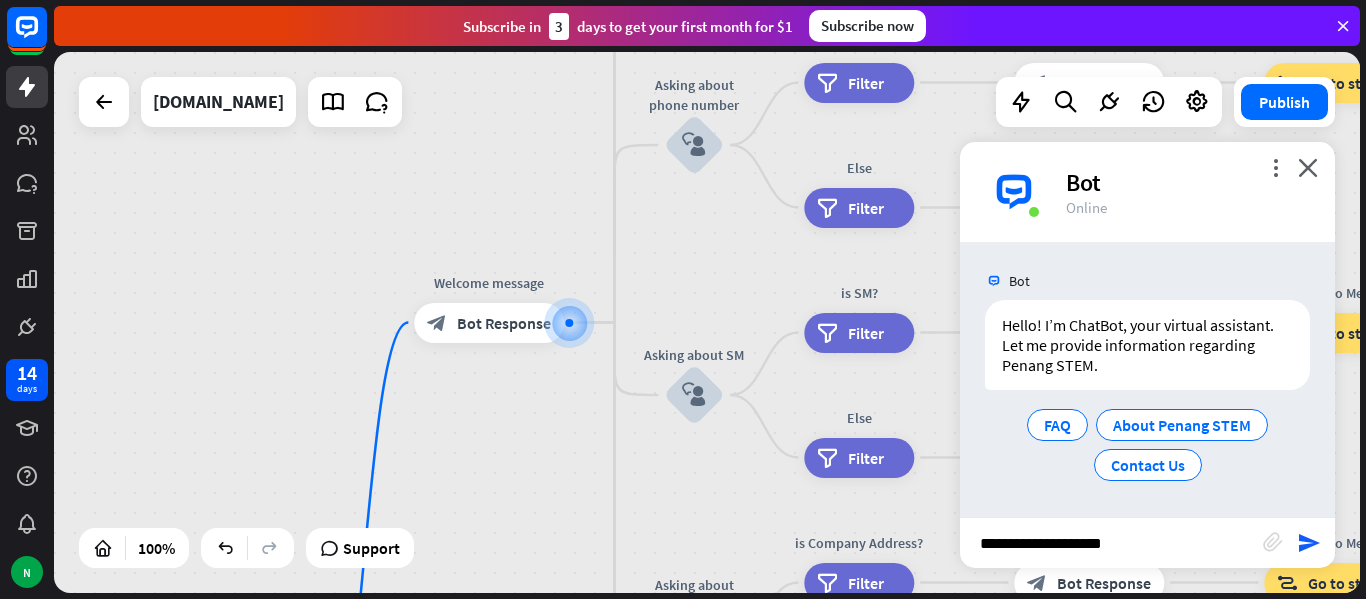 type 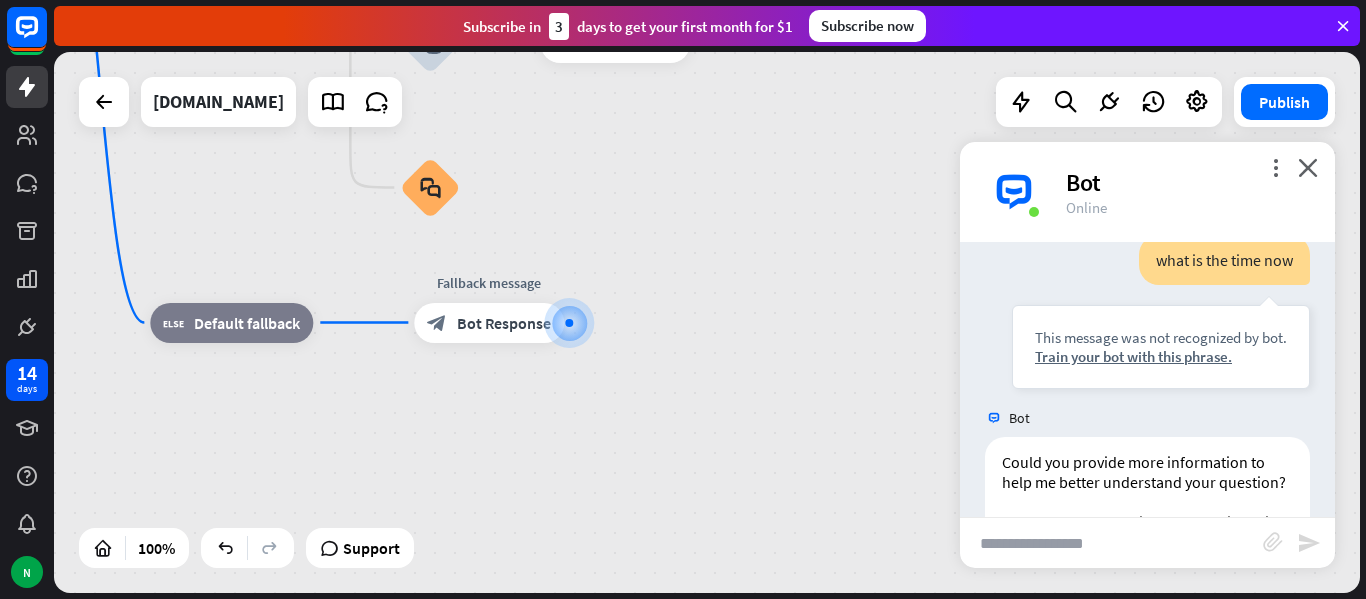 scroll, scrollTop: 358, scrollLeft: 0, axis: vertical 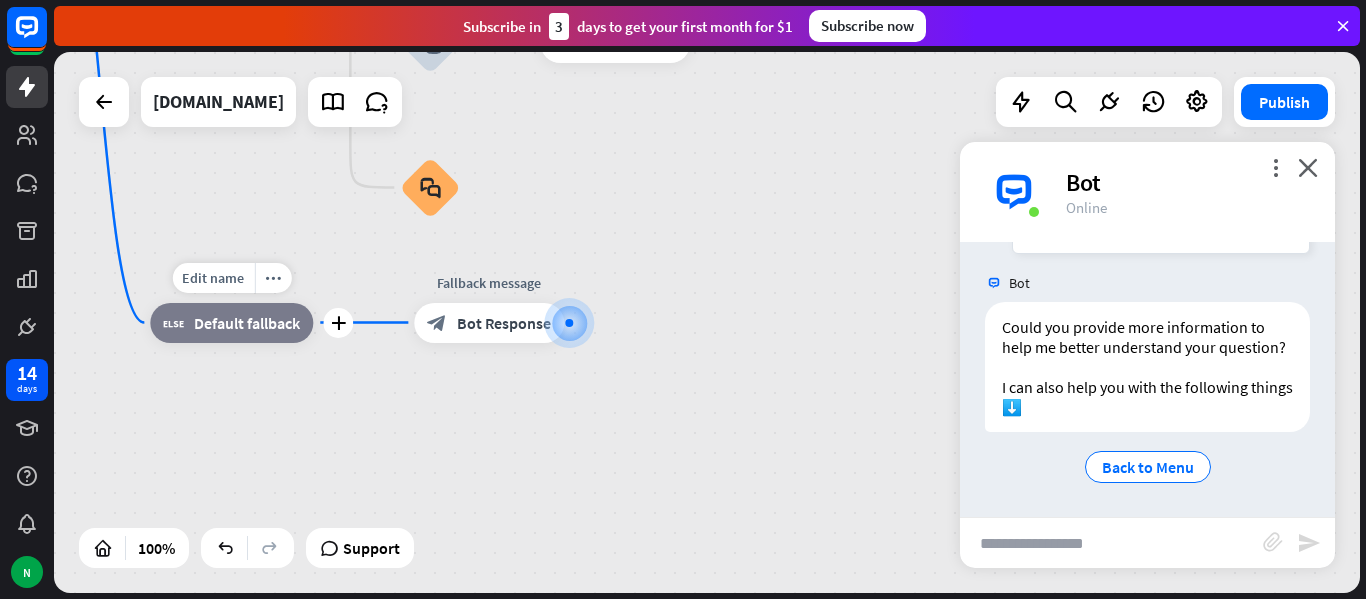 click on "Default fallback" at bounding box center [247, 323] 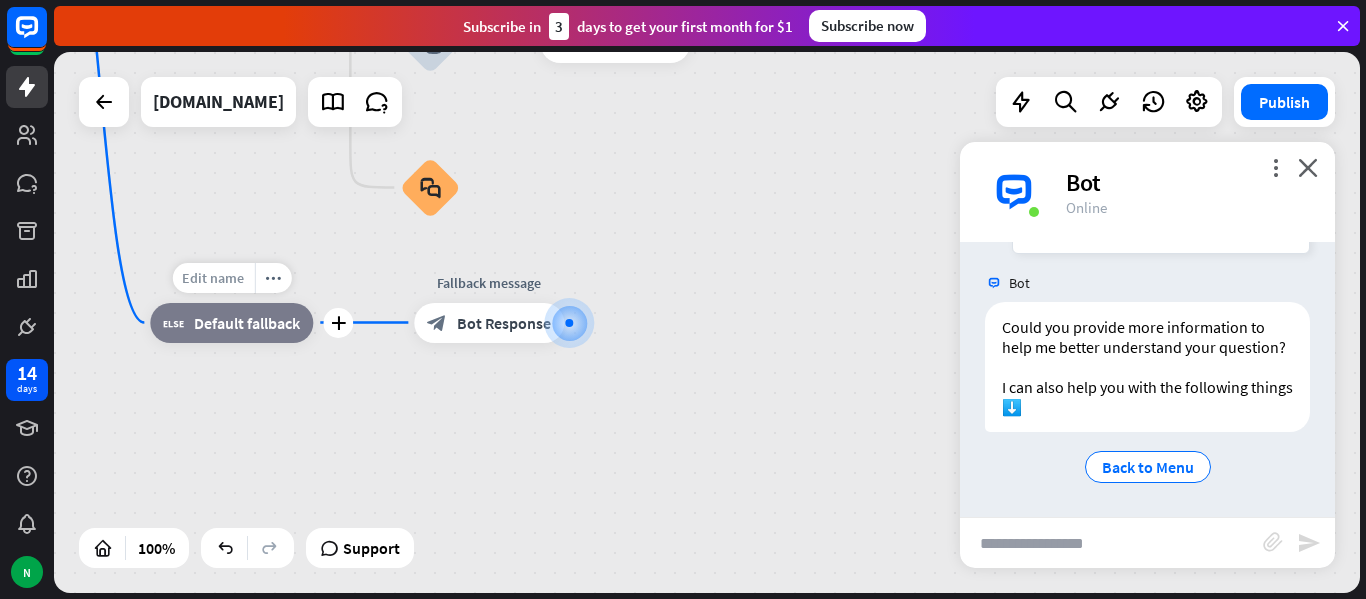 click on "Edit name" at bounding box center [213, 278] 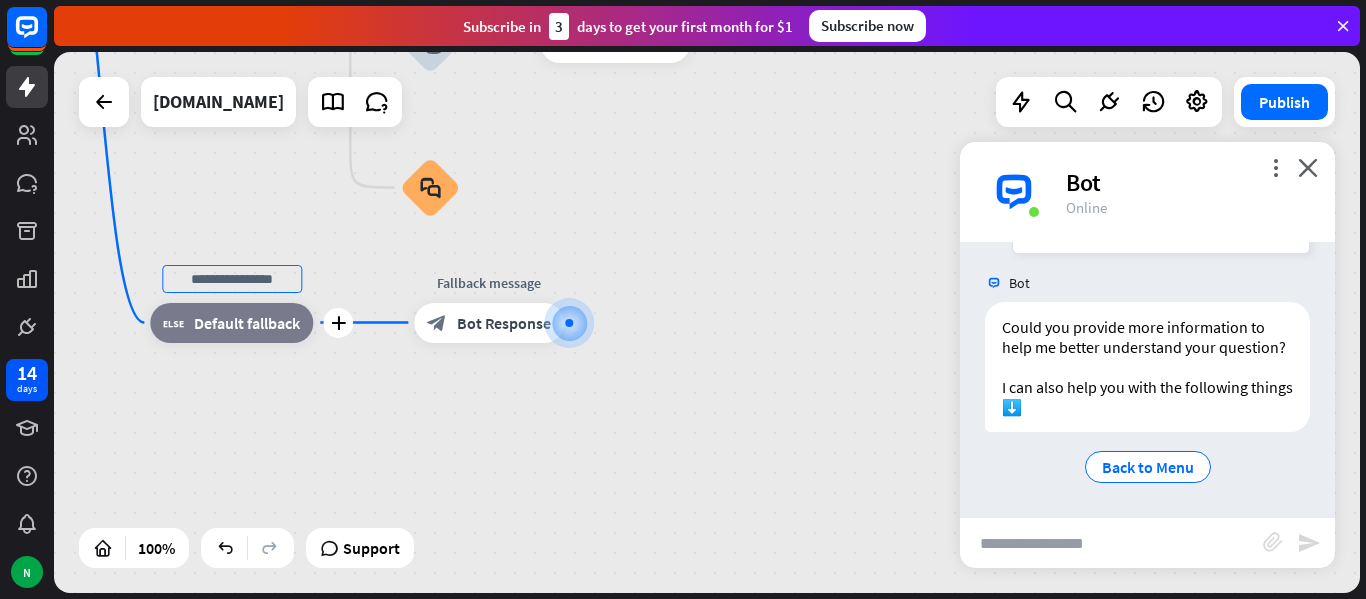click on "plus     block_fallback   Default fallback" at bounding box center (231, 323) 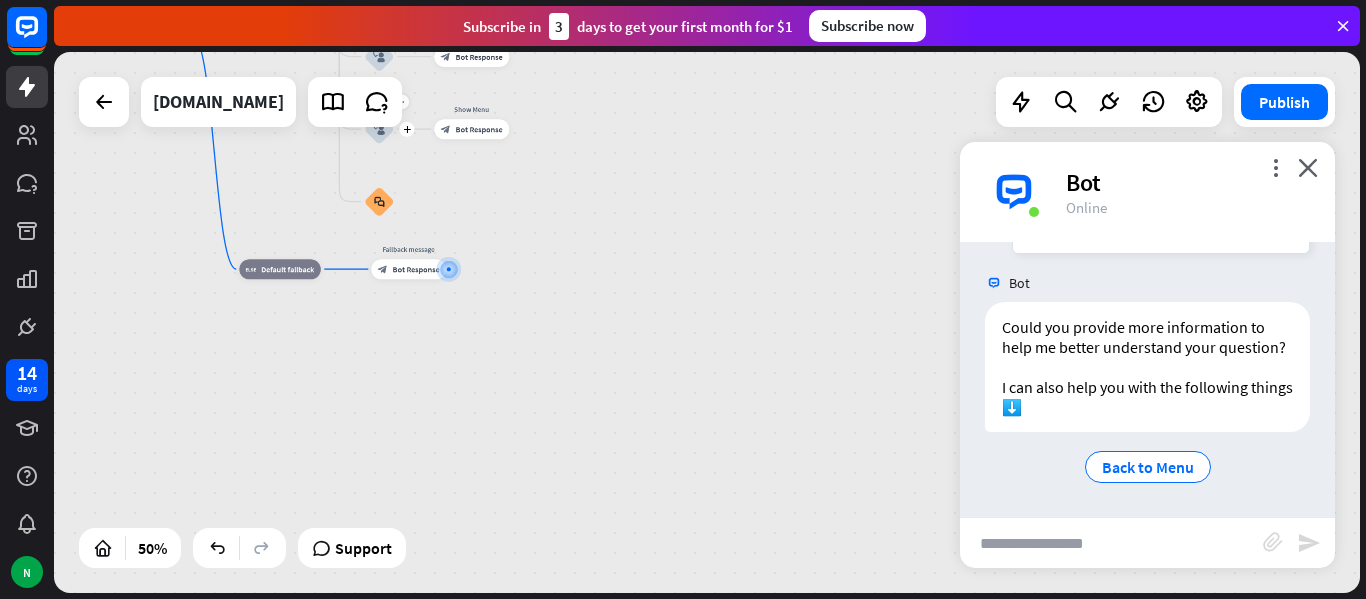 click on "block_user_input" at bounding box center [379, 129] 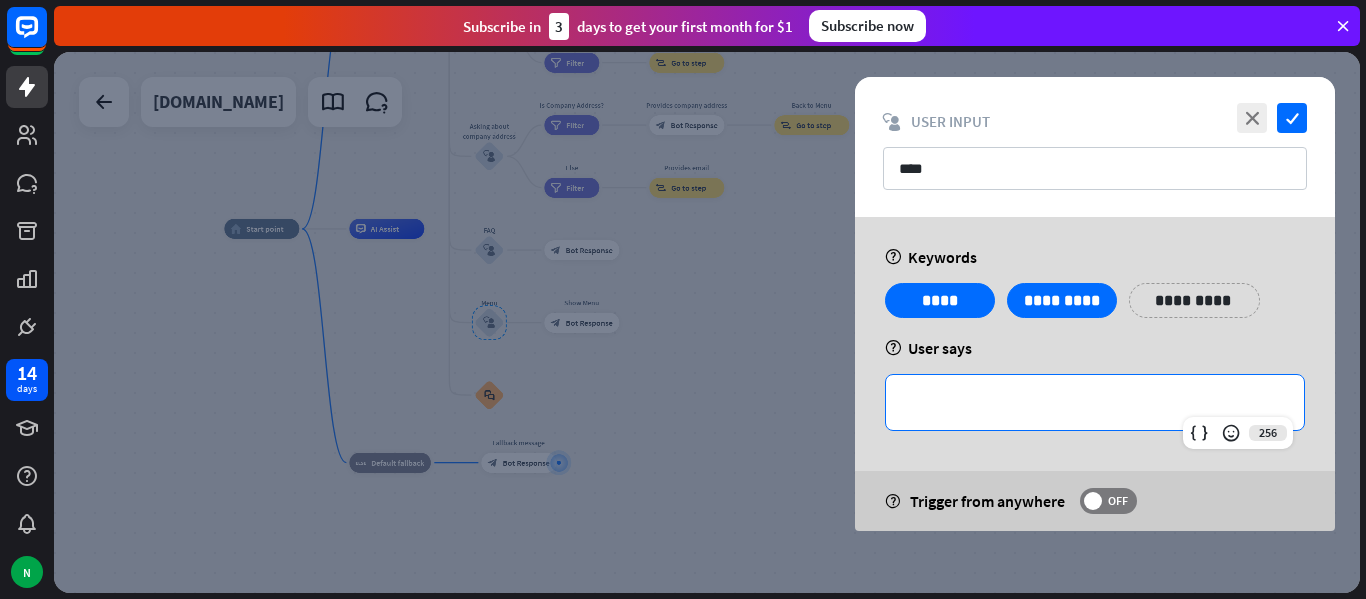 click on "**********" at bounding box center (1095, 402) 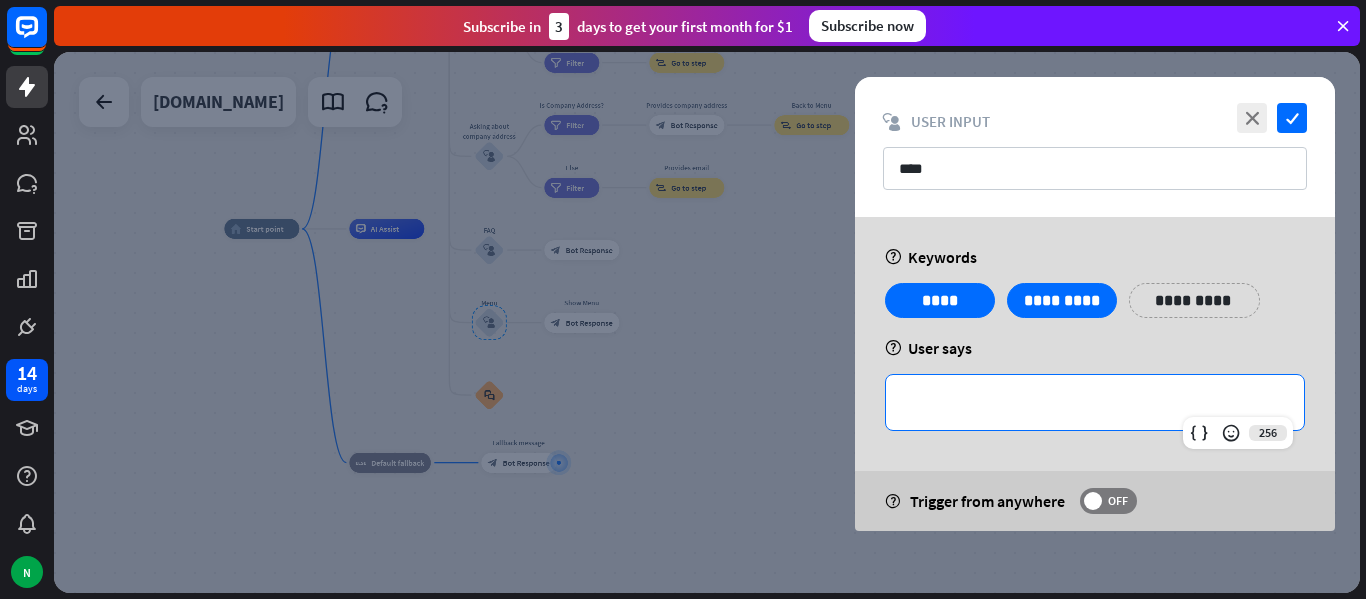 type 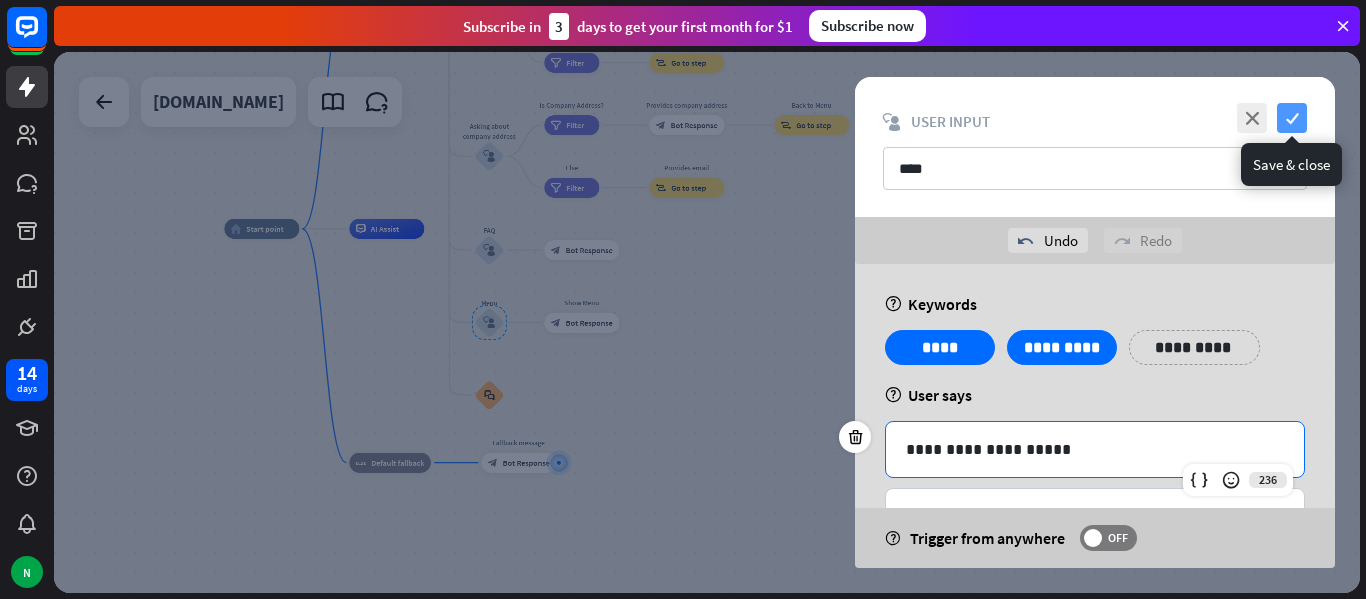 click on "check" at bounding box center (1292, 118) 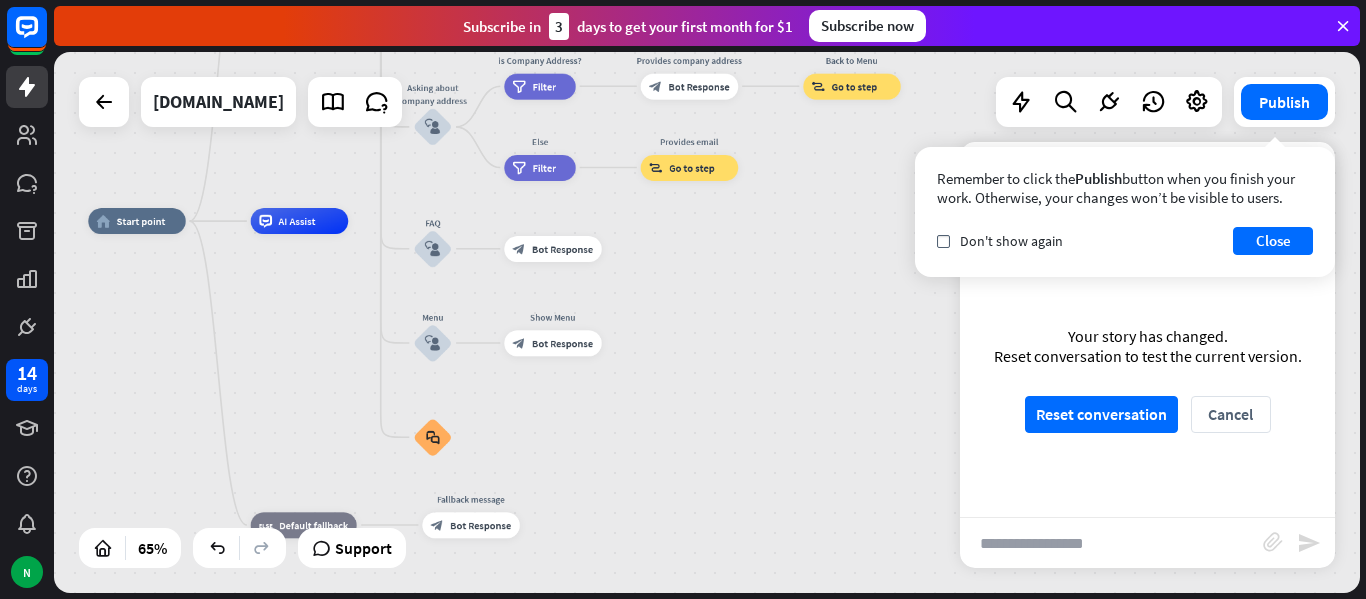 click at bounding box center (1111, 543) 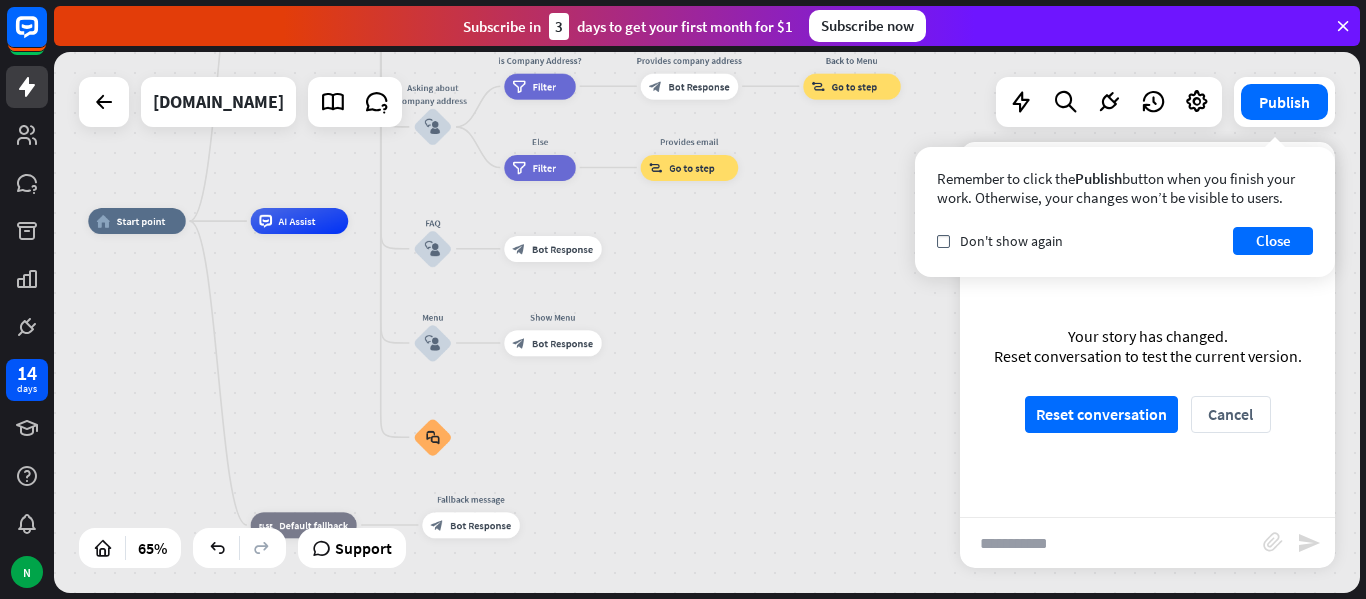 click on "**********" at bounding box center (1111, 543) 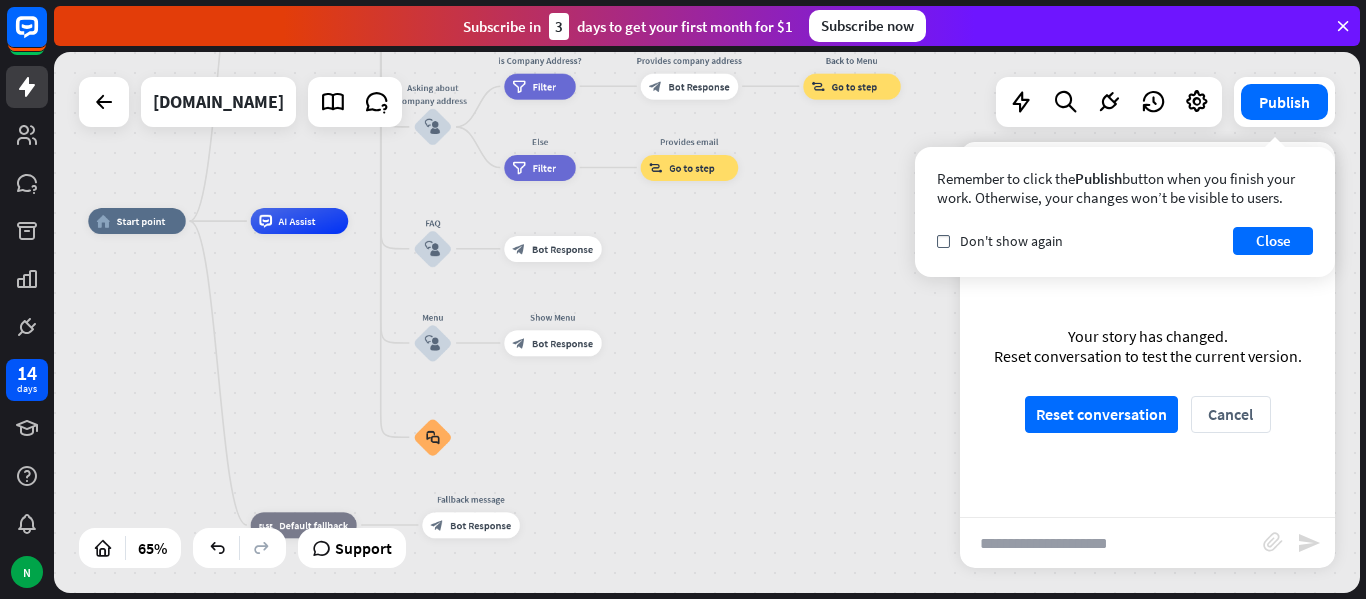 type on "**********" 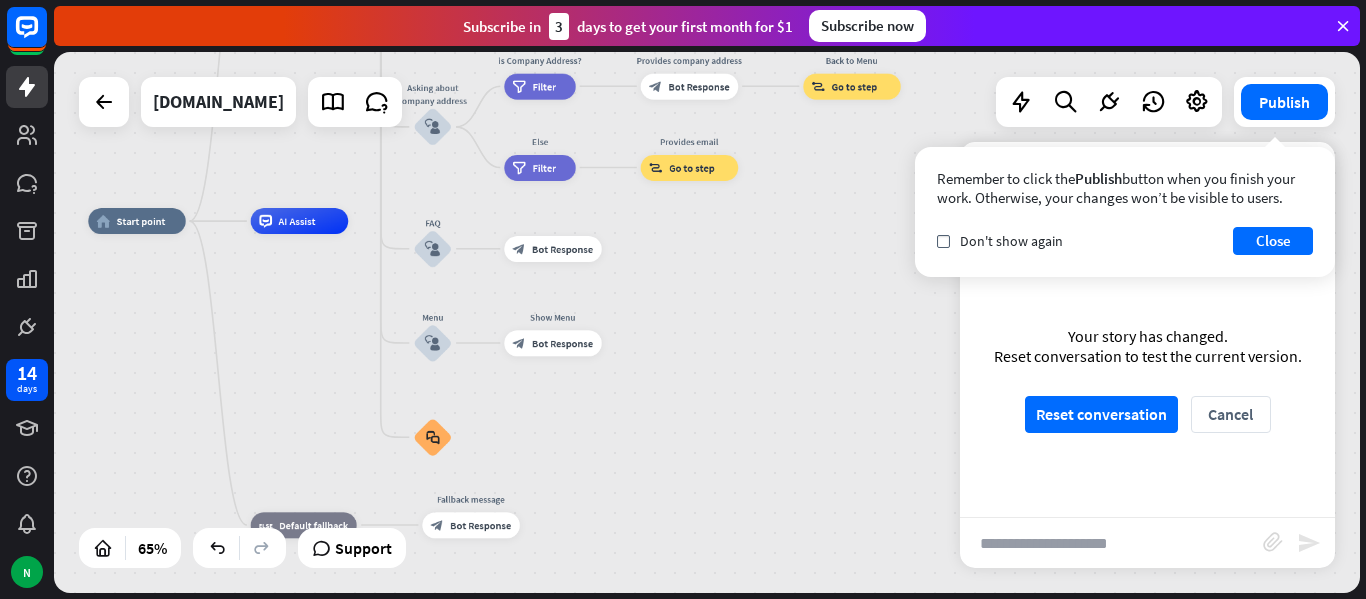 click on "send" at bounding box center [1309, 543] 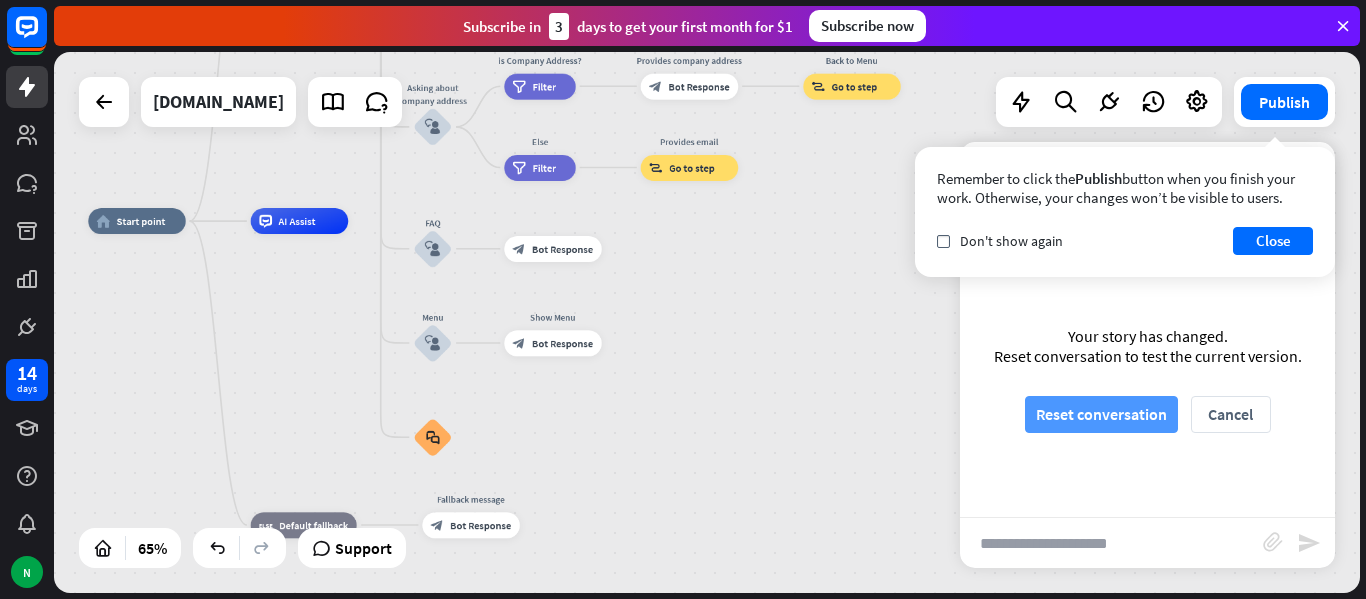 click on "Reset conversation" at bounding box center (1101, 414) 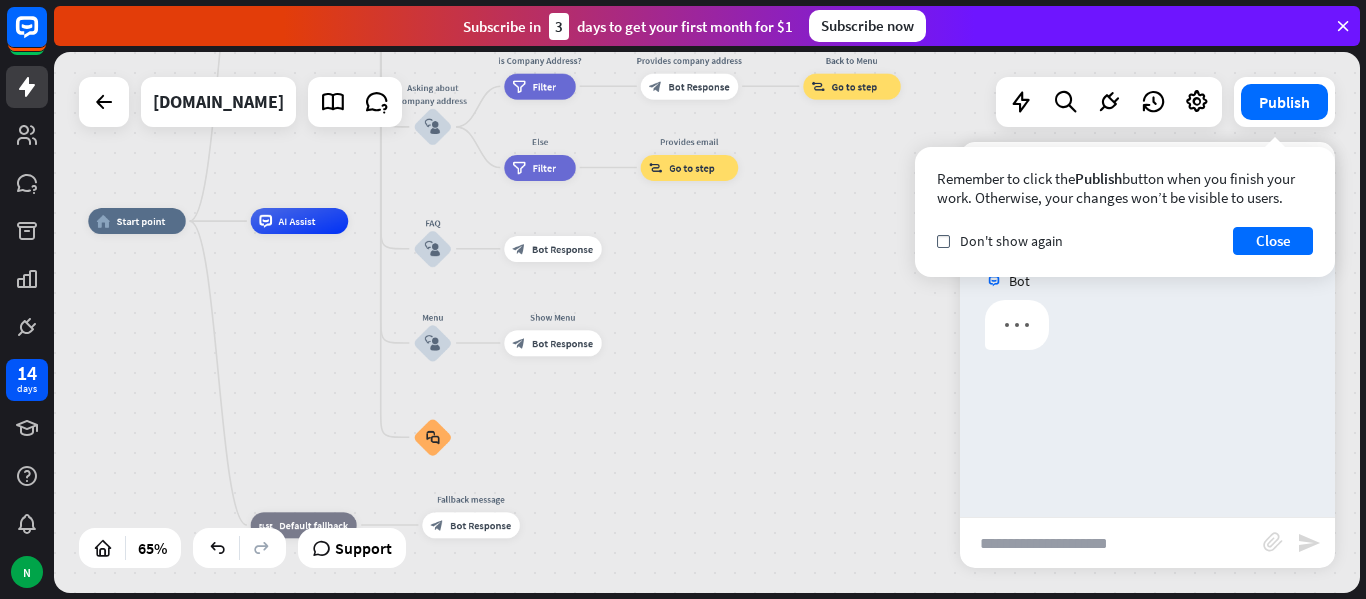 scroll, scrollTop: 0, scrollLeft: 0, axis: both 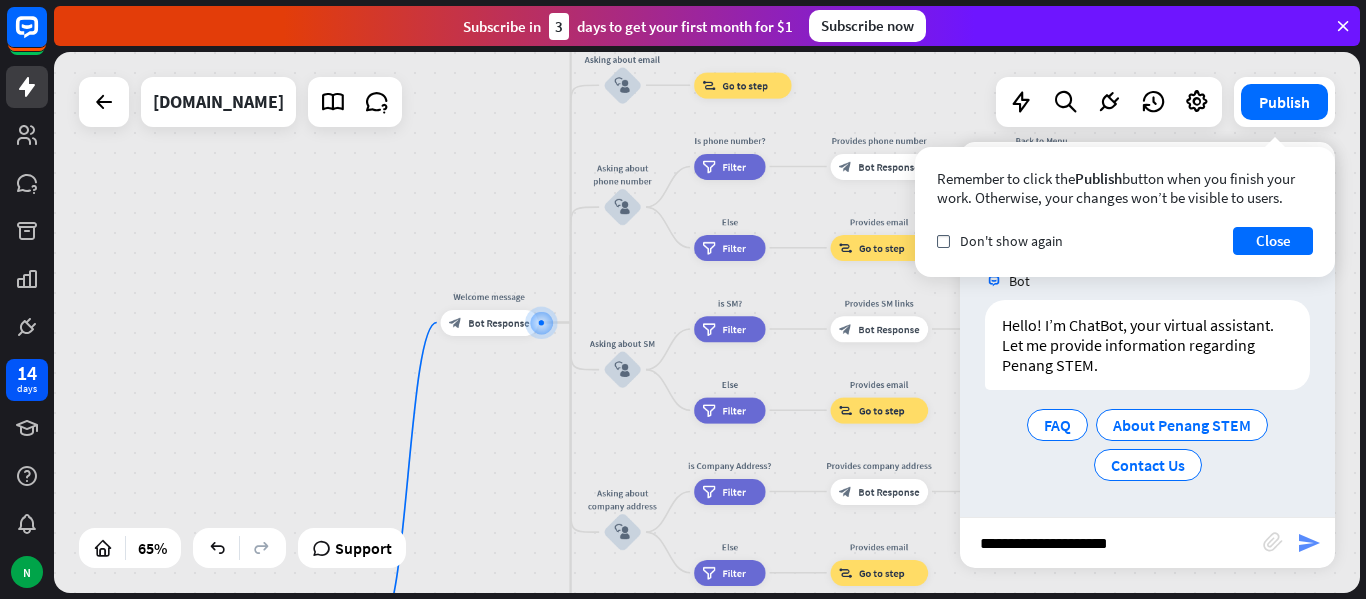 click on "send" at bounding box center (1309, 543) 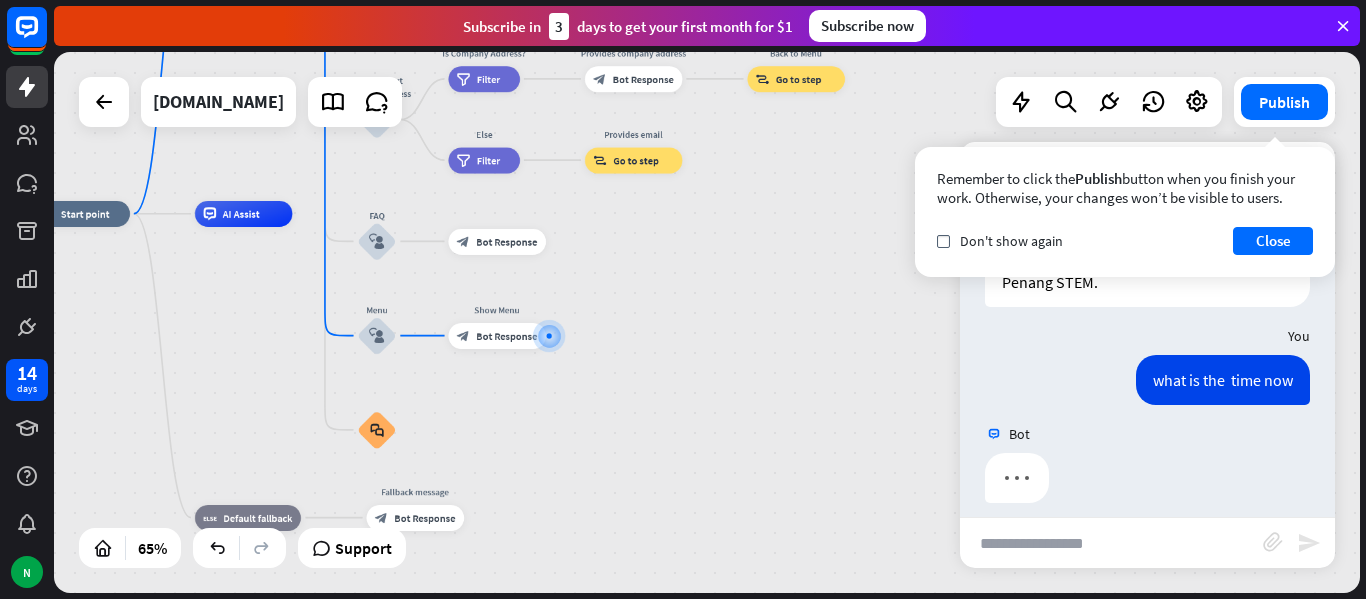 scroll, scrollTop: 99, scrollLeft: 0, axis: vertical 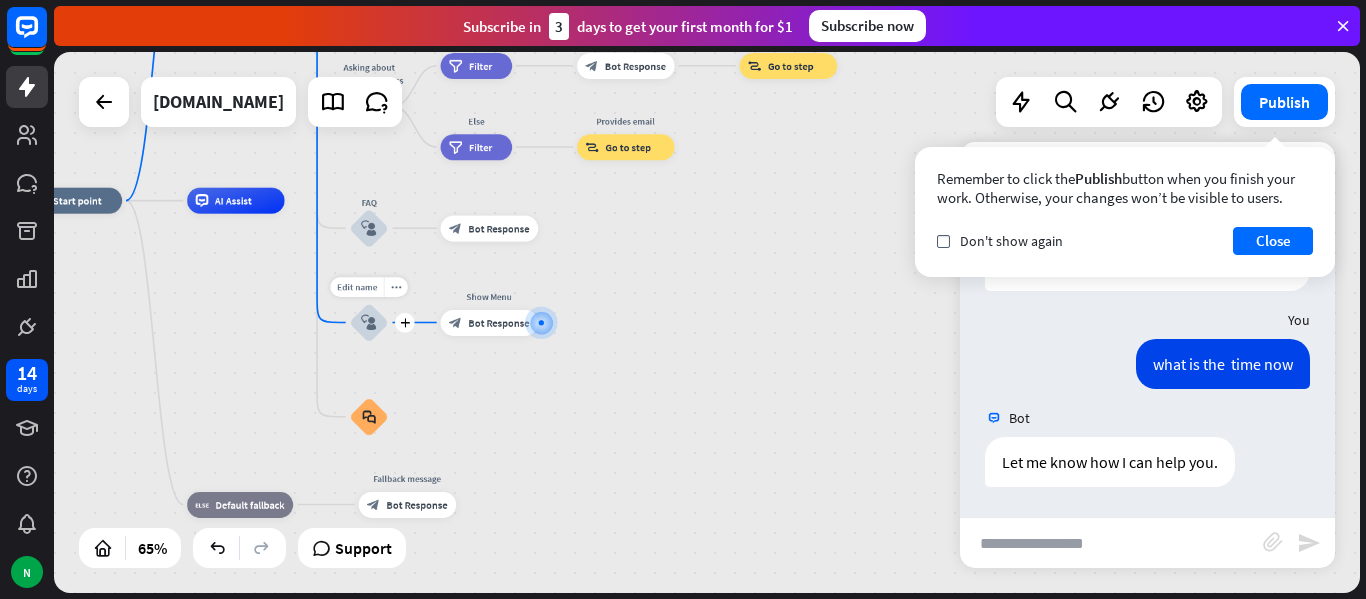 click on "block_user_input" at bounding box center (369, 322) 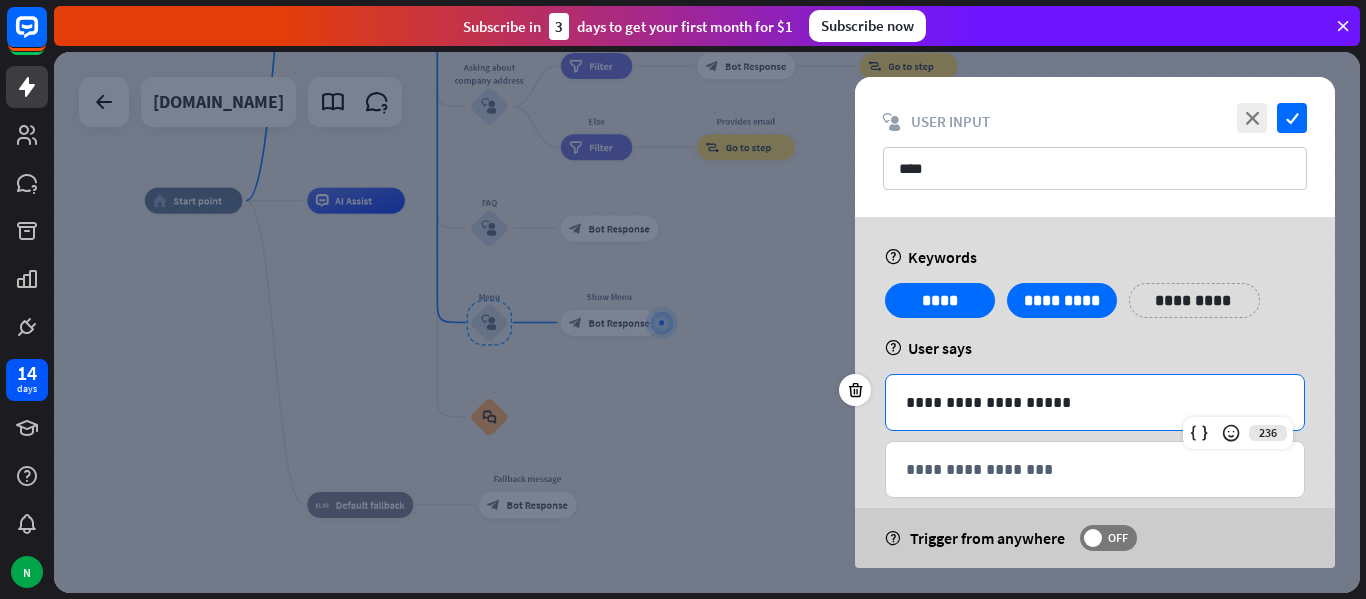 click on "**********" at bounding box center [1095, 402] 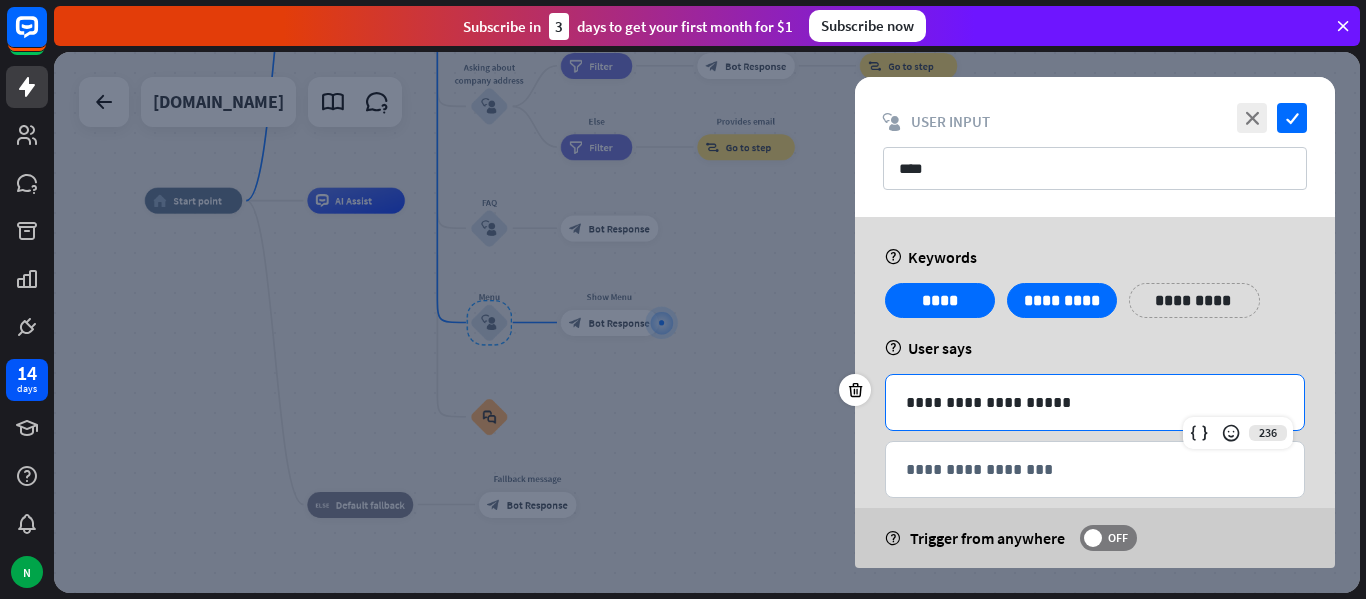 type 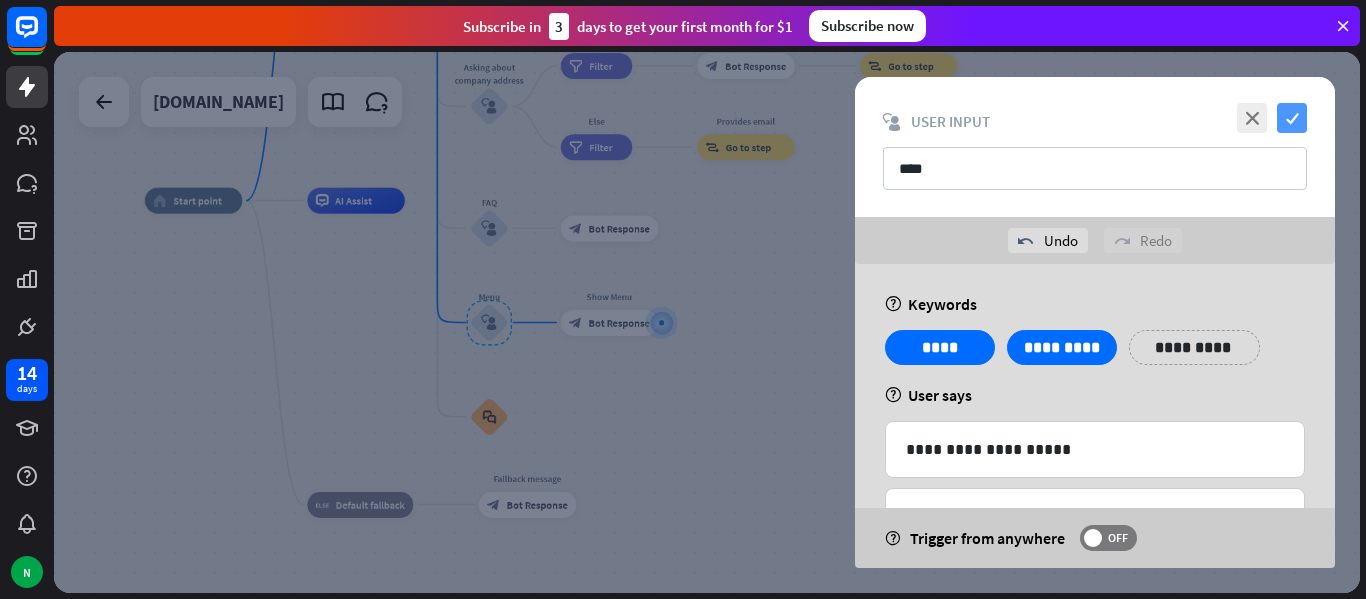 click on "check" at bounding box center [1292, 118] 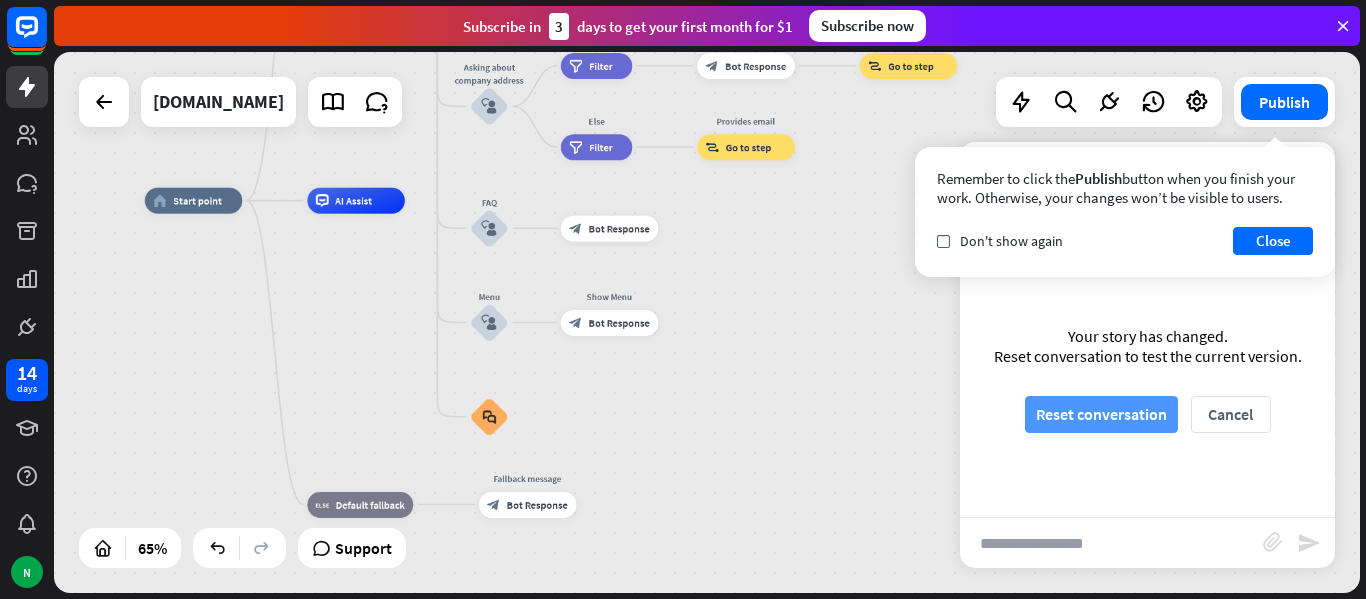 click on "Reset conversation" at bounding box center [1101, 414] 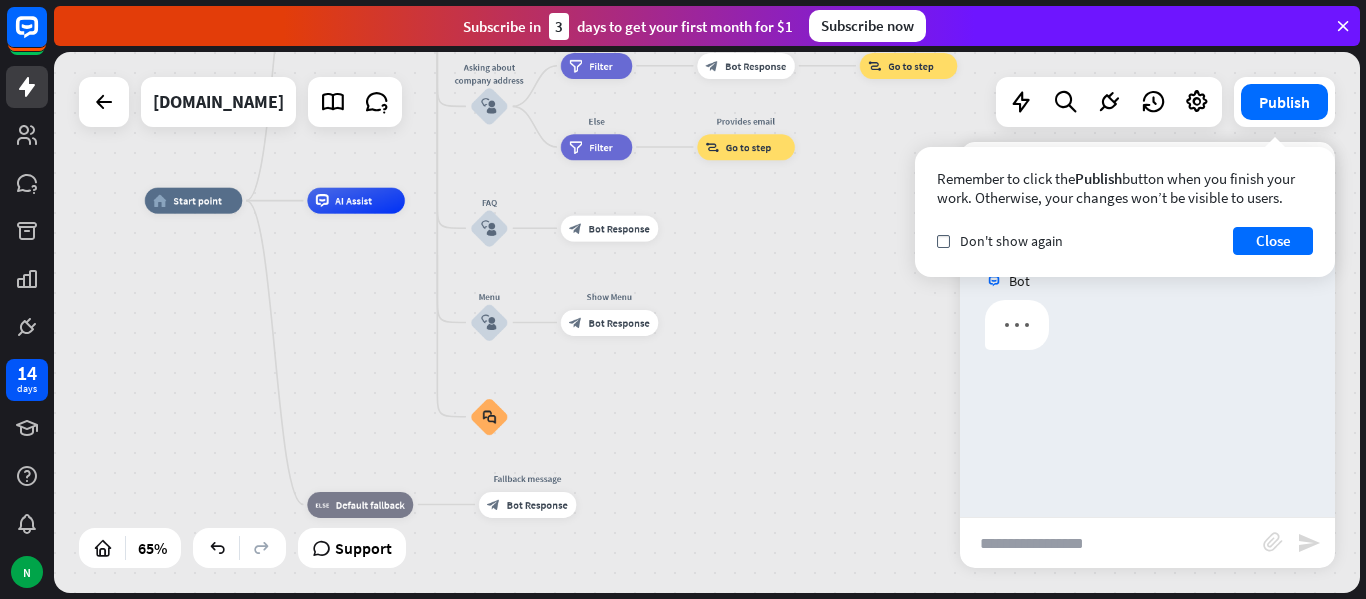 scroll, scrollTop: 0, scrollLeft: 0, axis: both 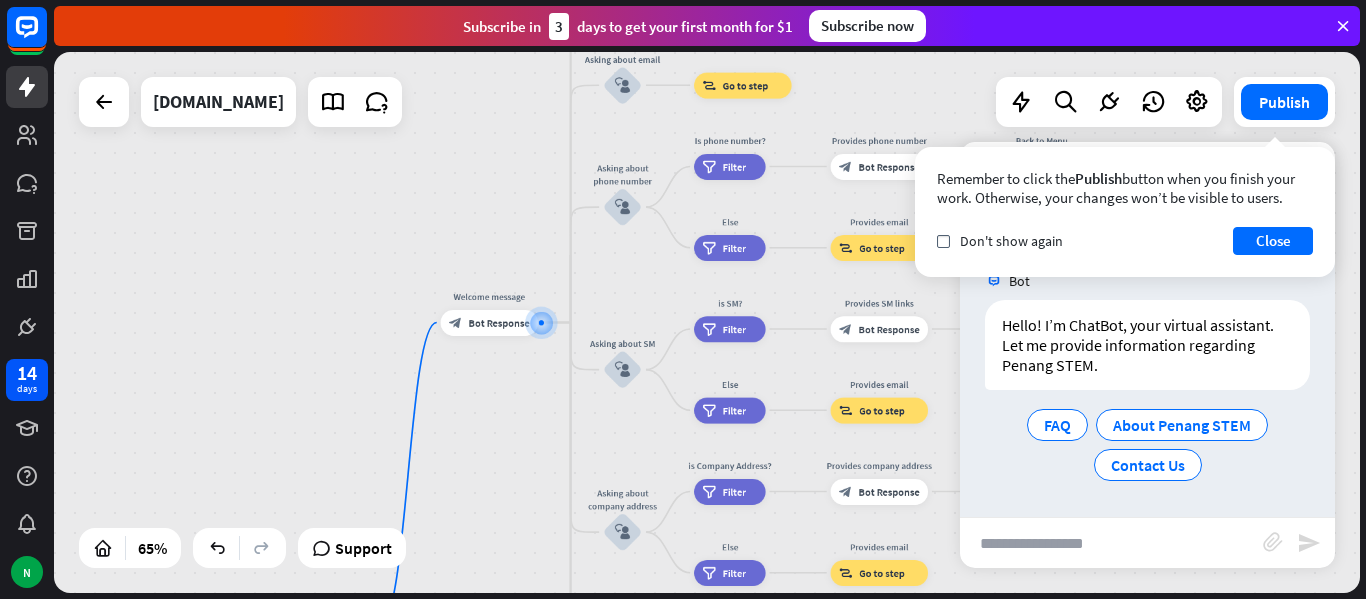 click at bounding box center [1111, 543] 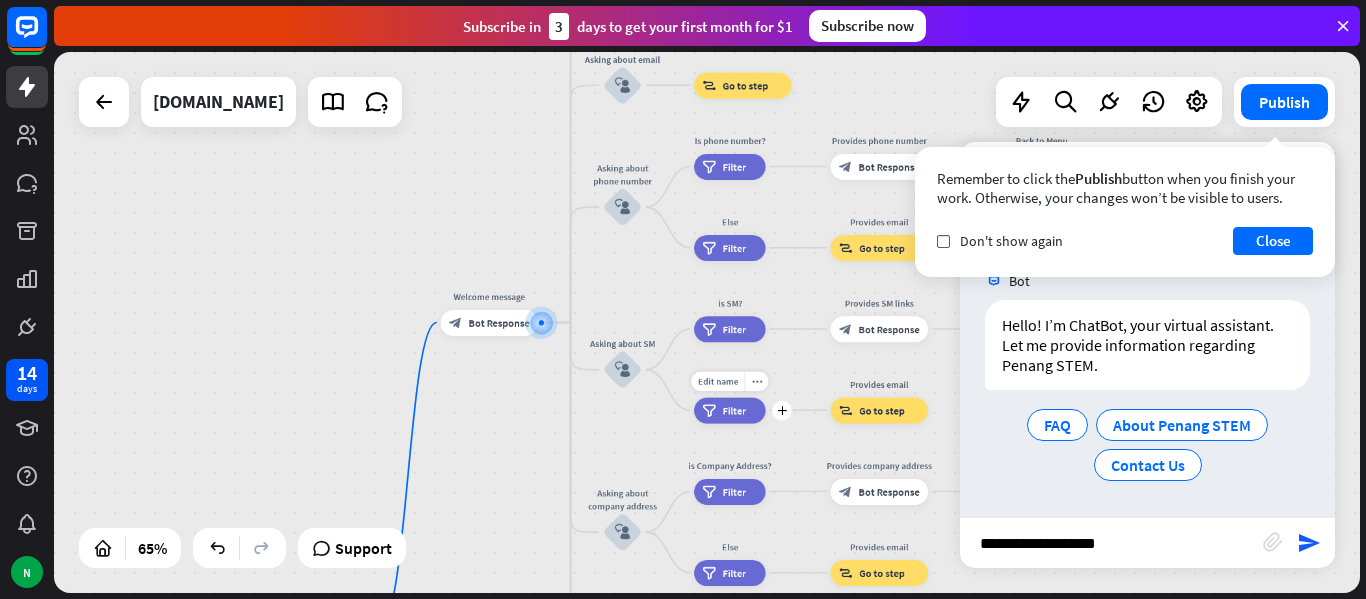 type on "**********" 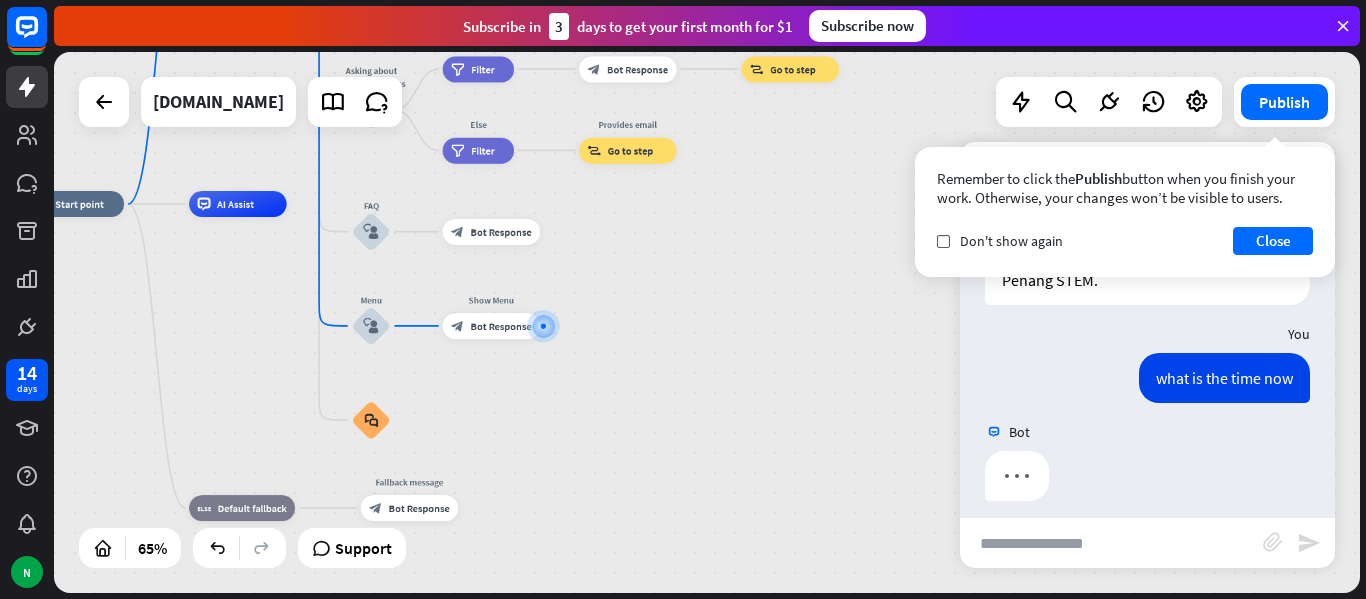 scroll, scrollTop: 99, scrollLeft: 0, axis: vertical 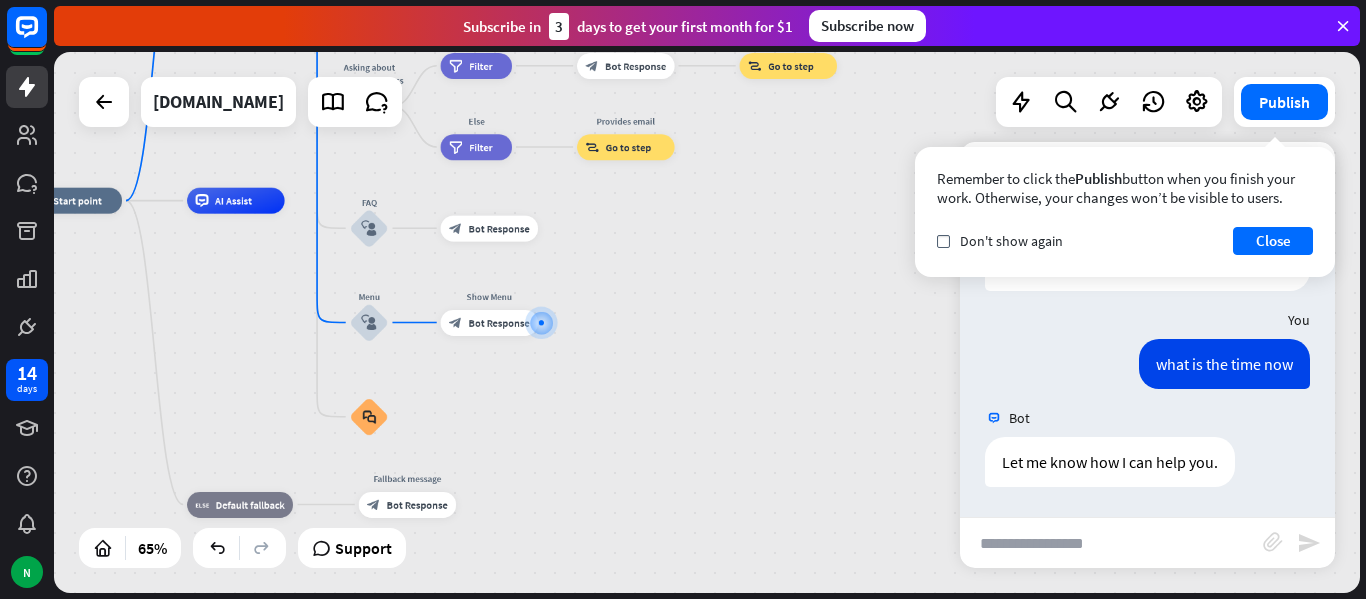 click at bounding box center (1111, 543) 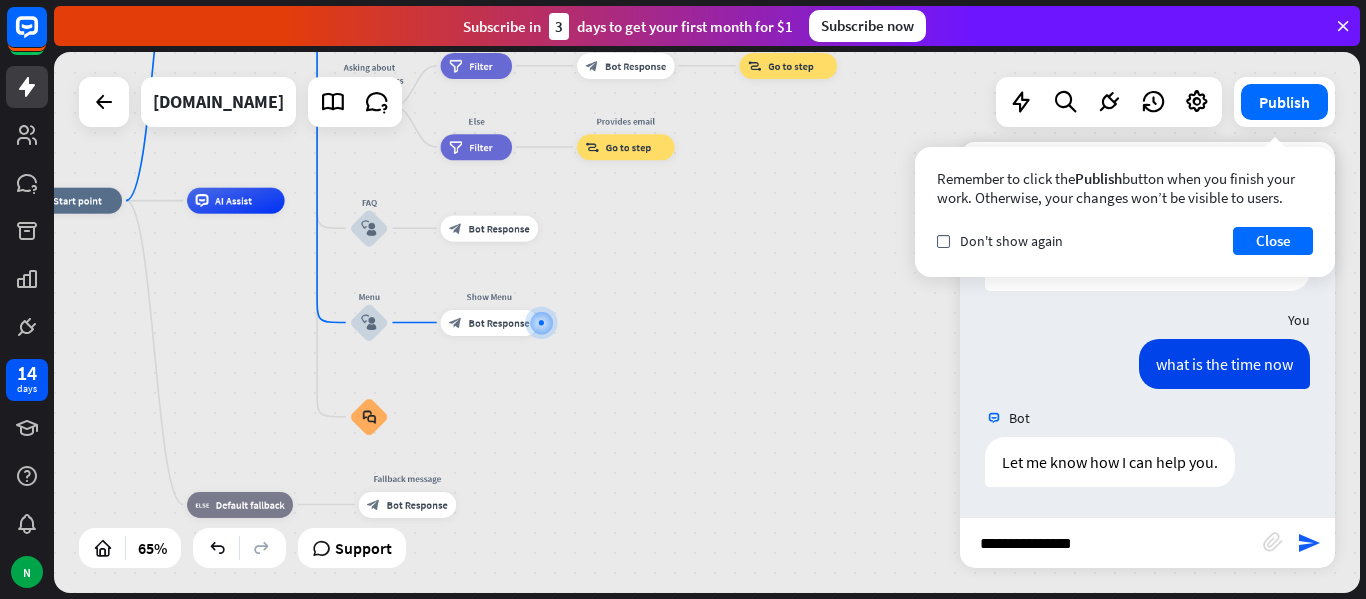 type on "**********" 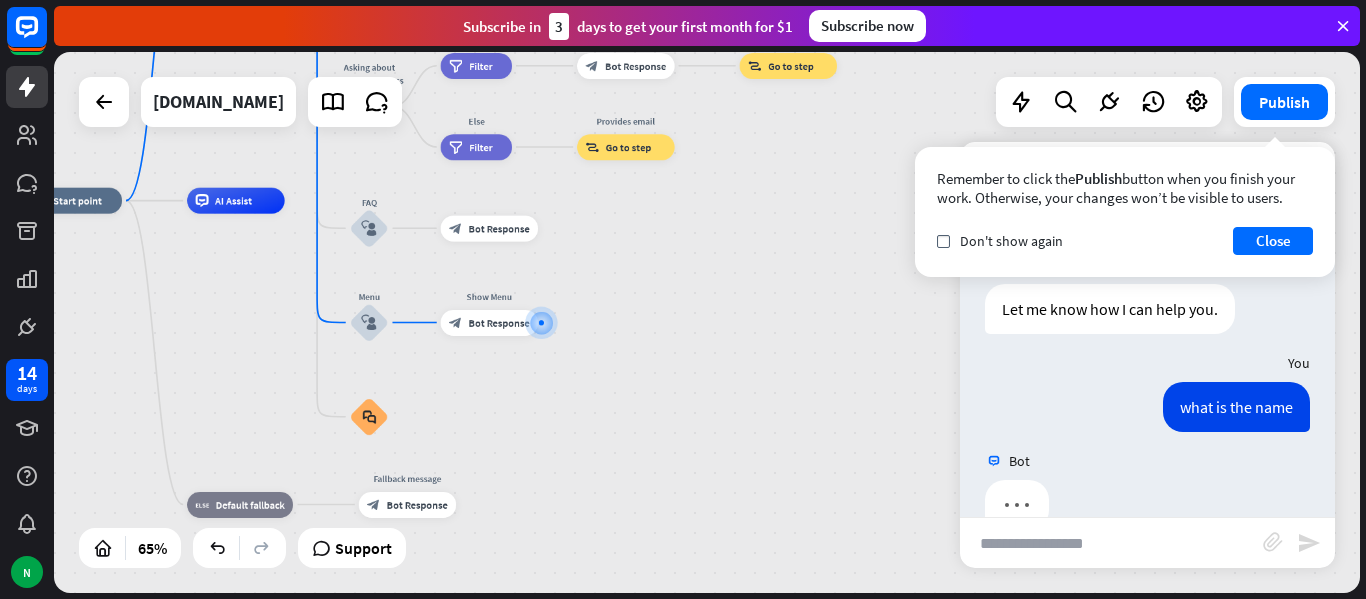scroll, scrollTop: 295, scrollLeft: 0, axis: vertical 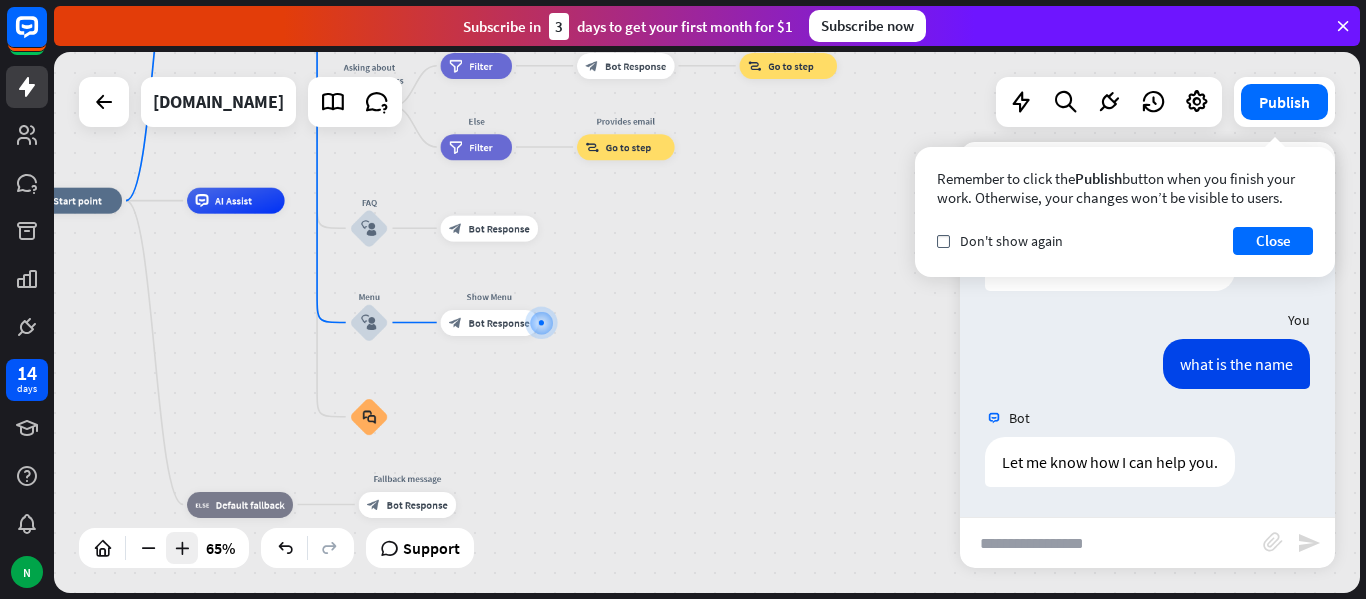 click at bounding box center (182, 548) 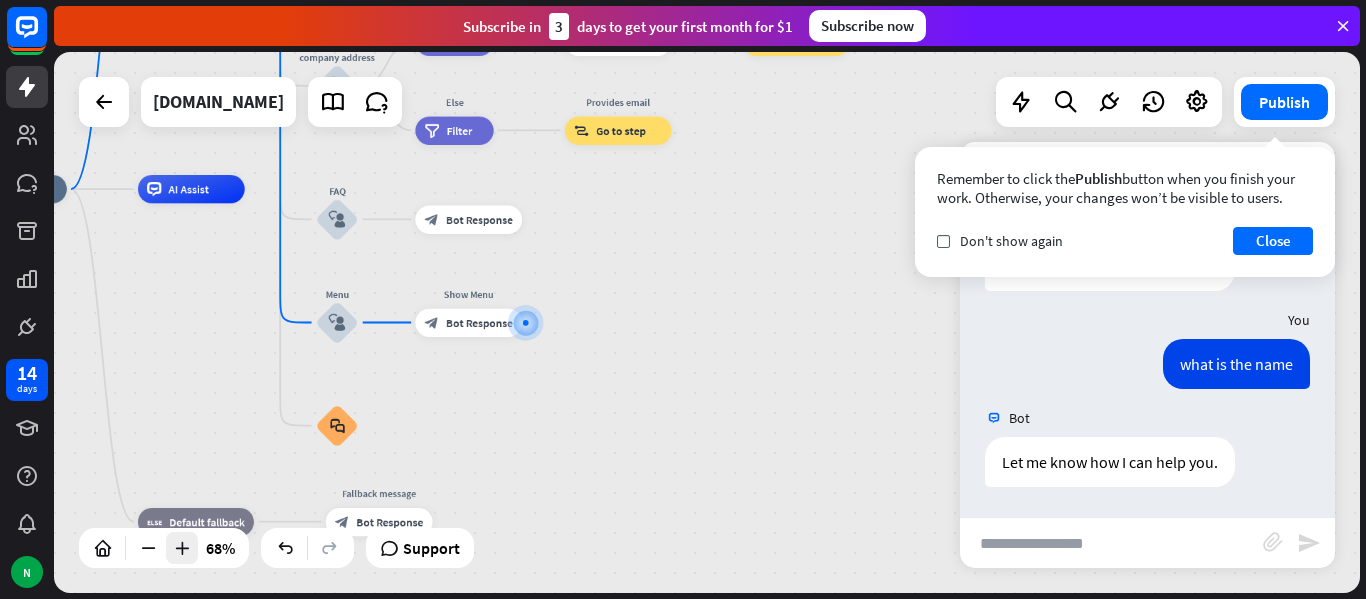 click at bounding box center (182, 548) 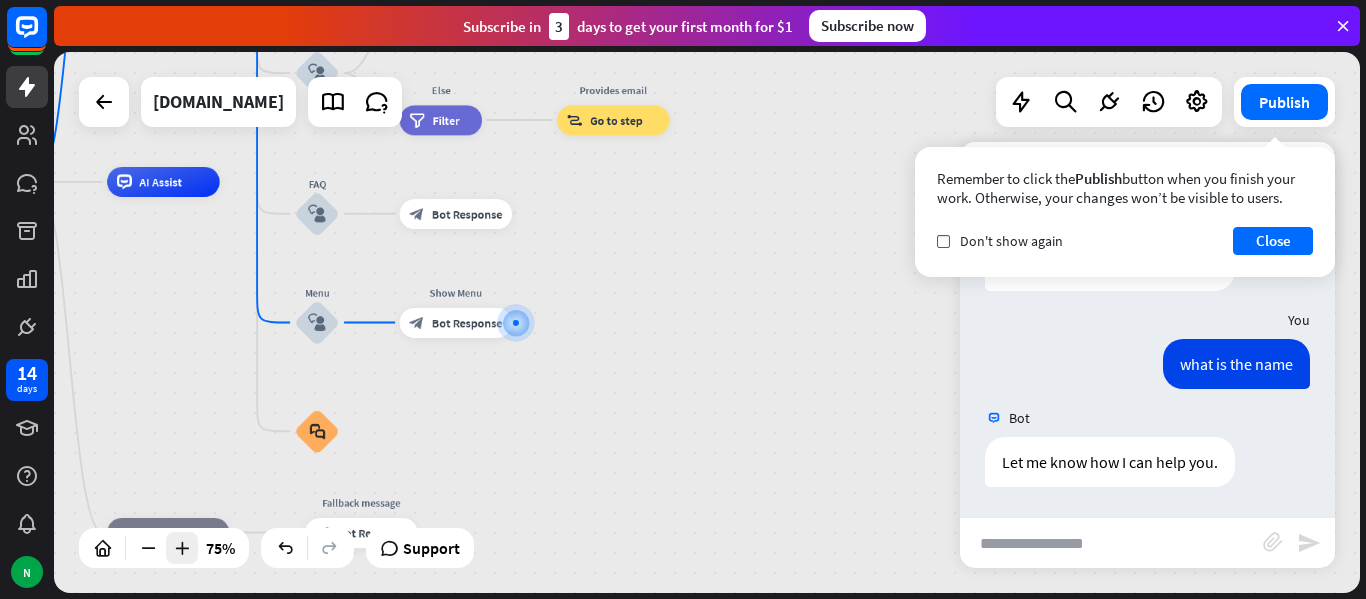 click at bounding box center [182, 548] 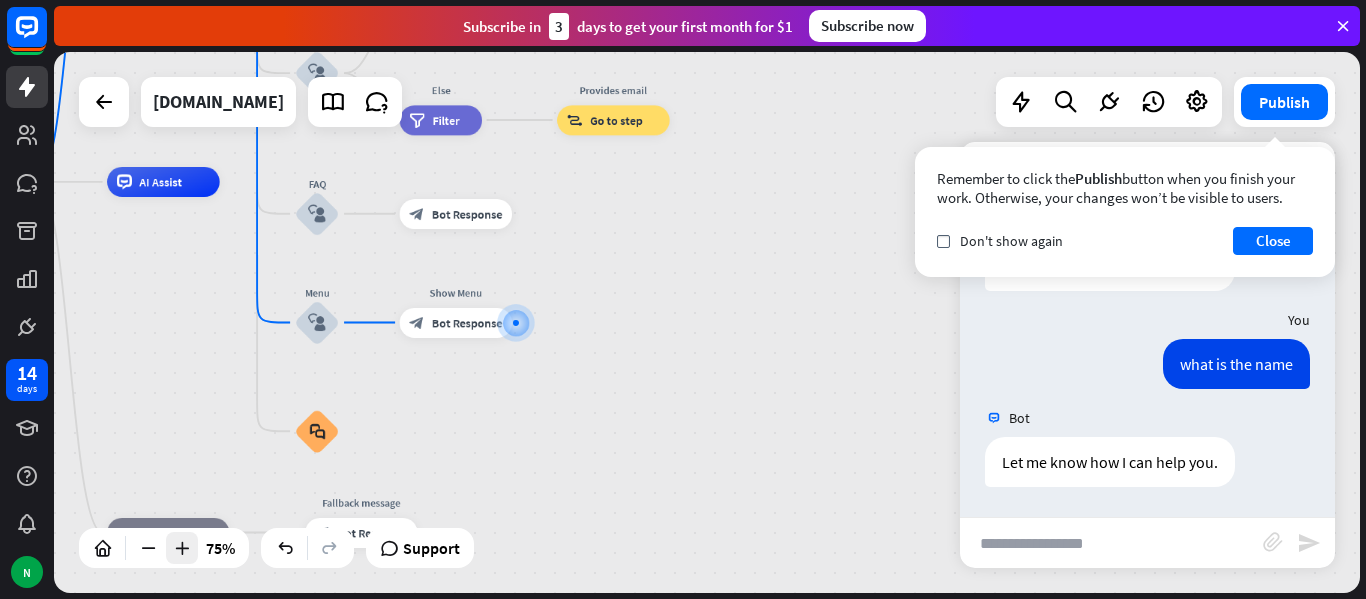 click at bounding box center [182, 548] 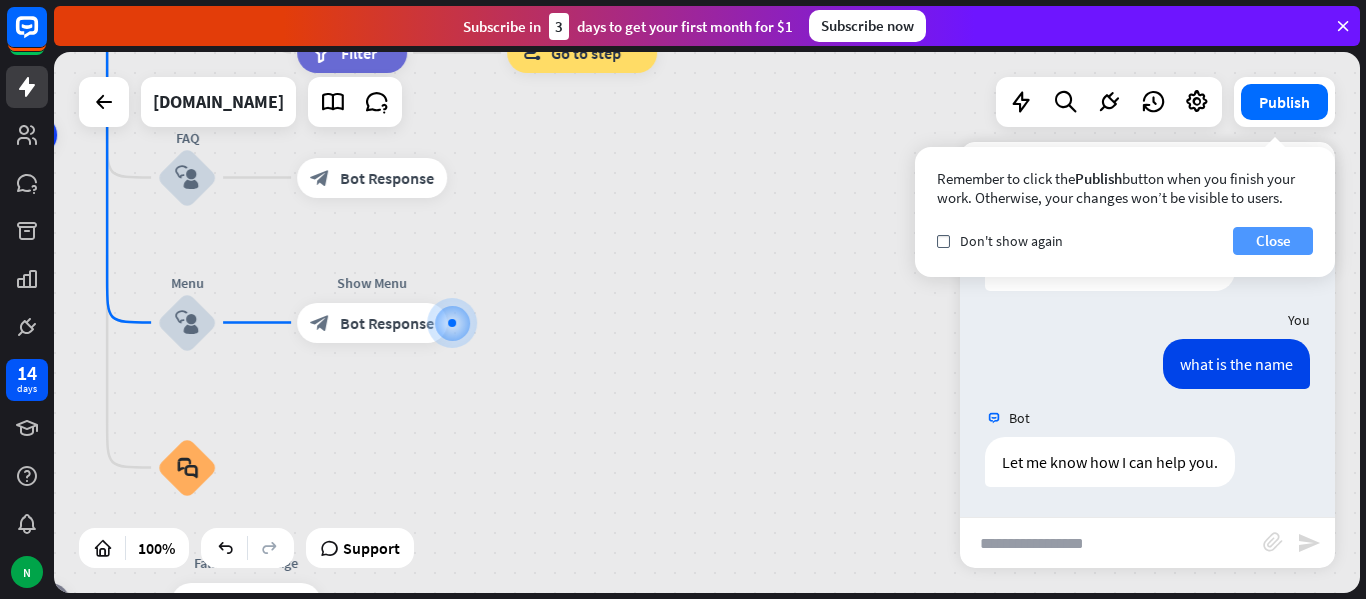 click on "Close" at bounding box center (1273, 241) 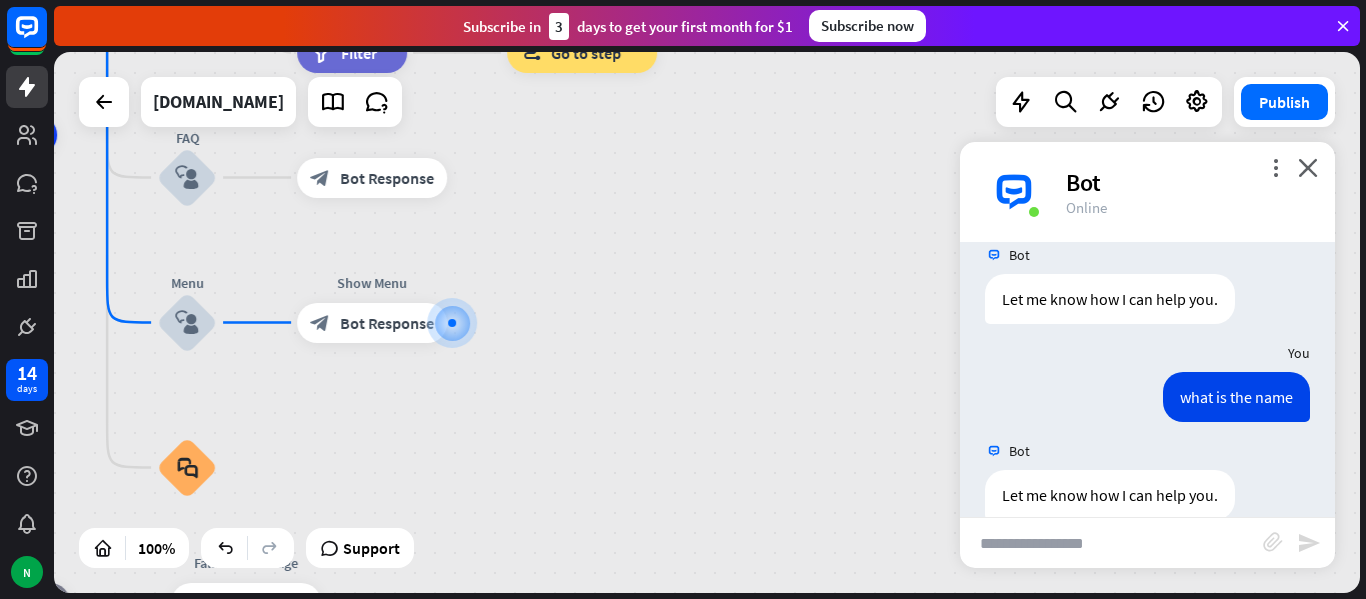 scroll, scrollTop: 295, scrollLeft: 0, axis: vertical 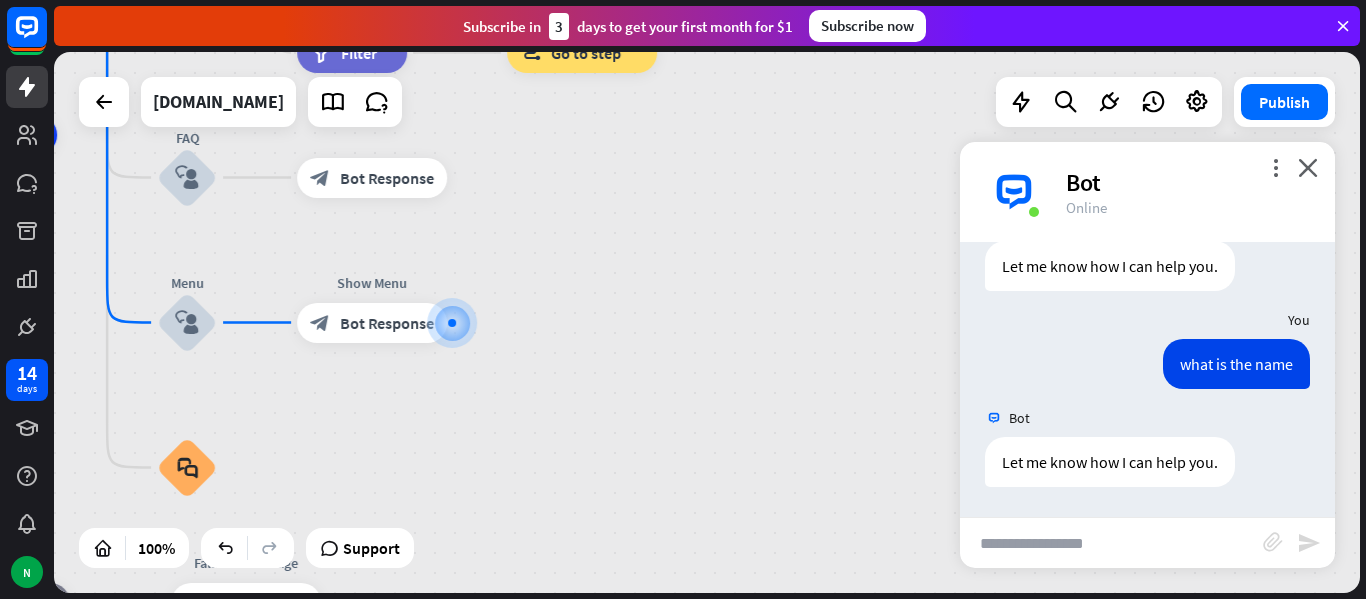 click at bounding box center (1111, 543) 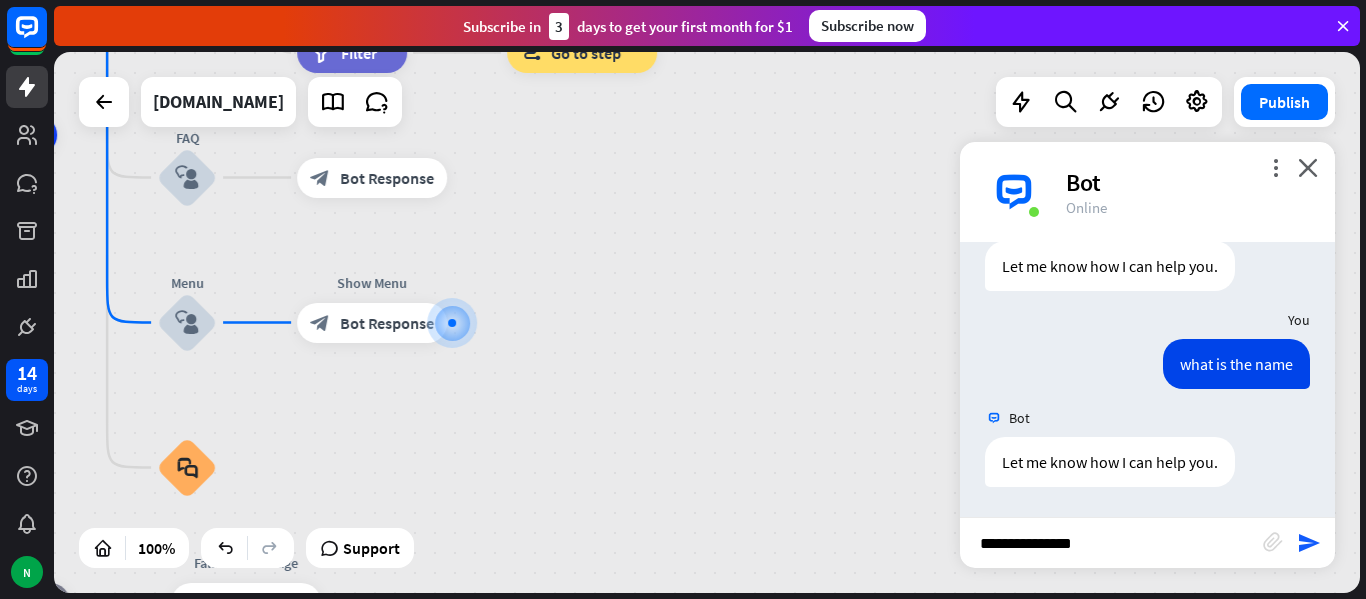type on "**********" 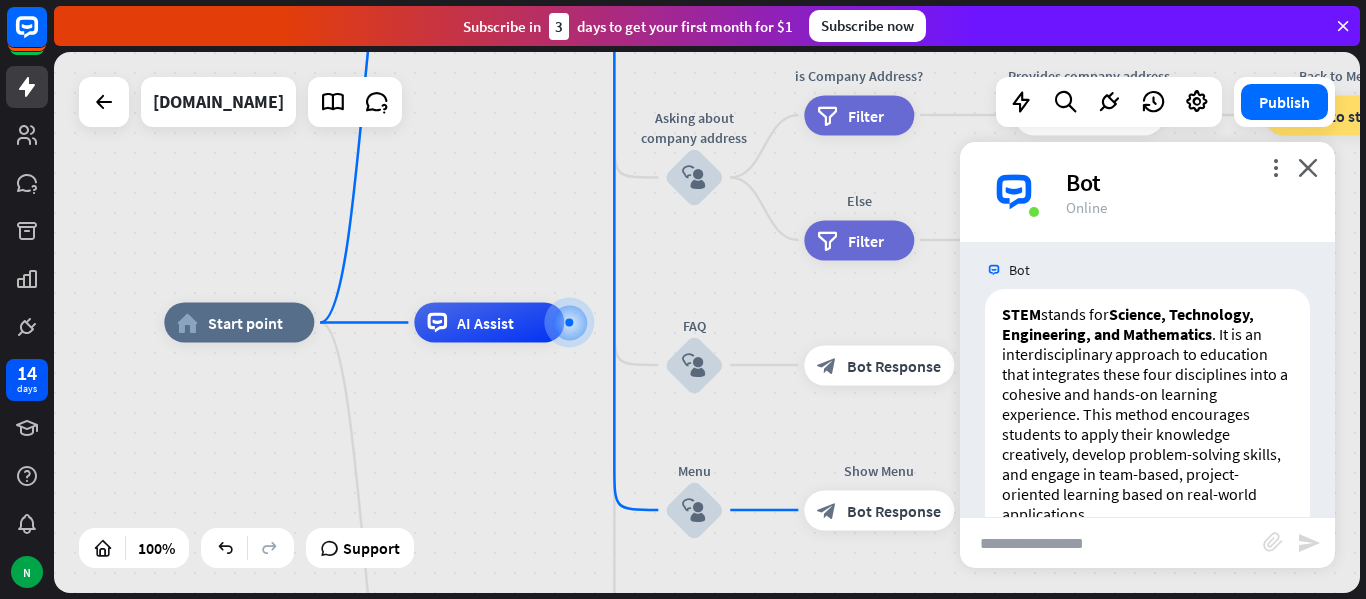 scroll, scrollTop: 691, scrollLeft: 0, axis: vertical 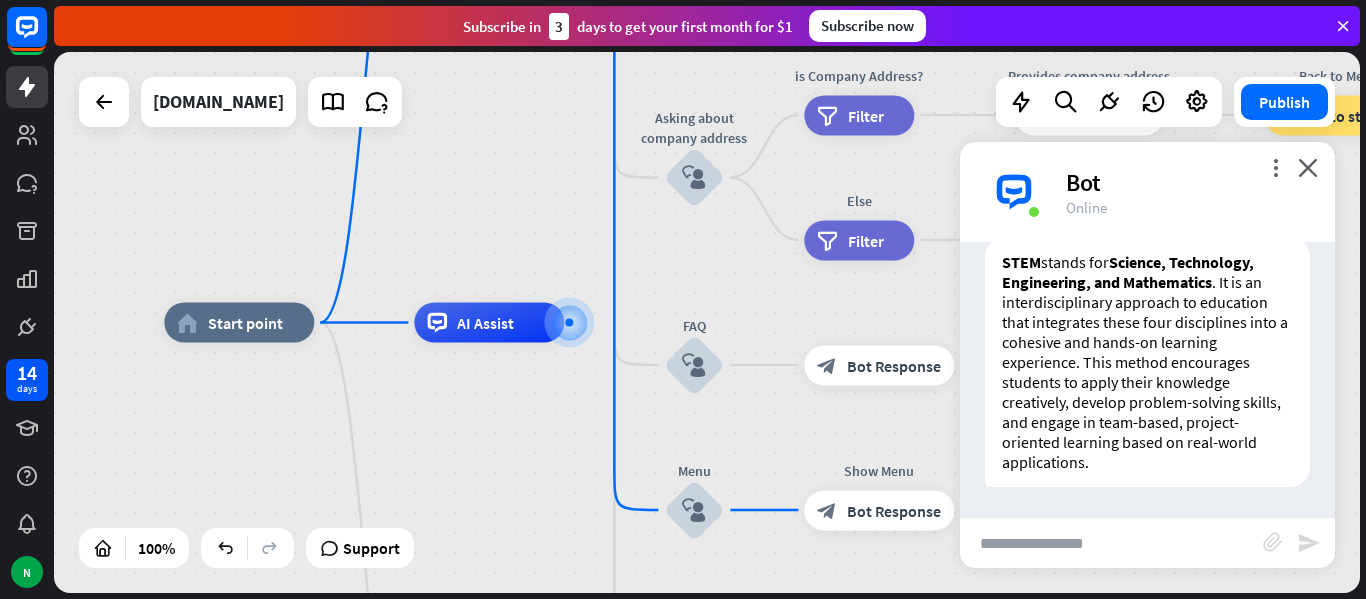 click at bounding box center [1111, 543] 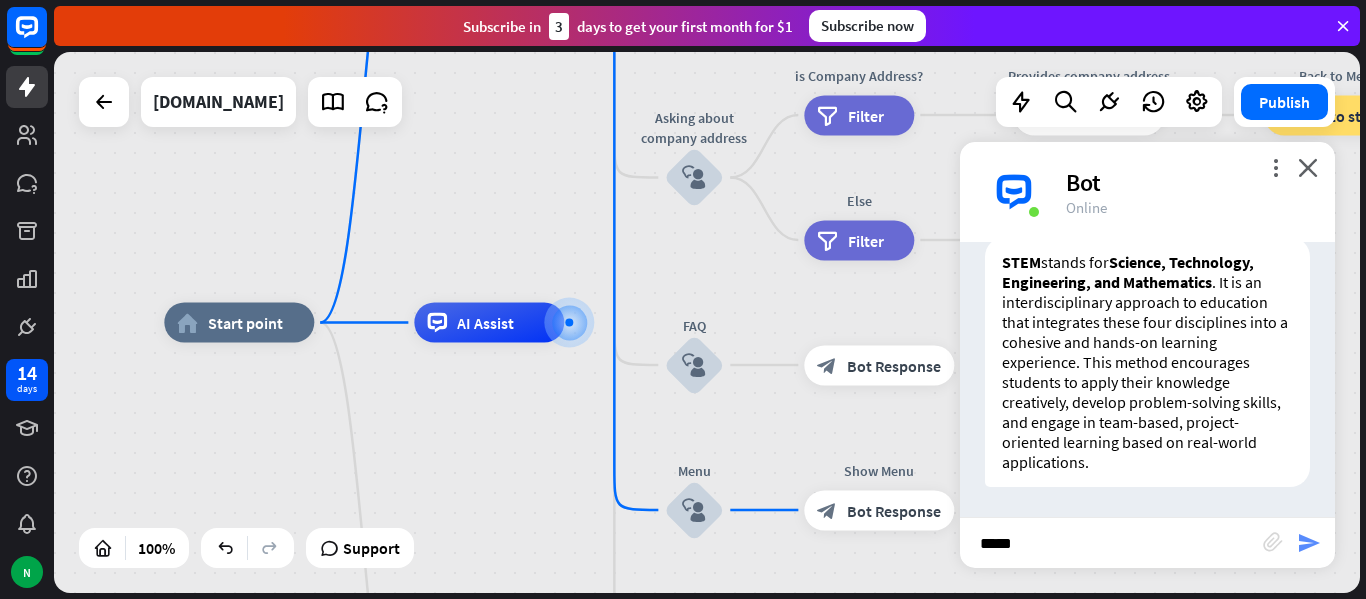 type on "*****" 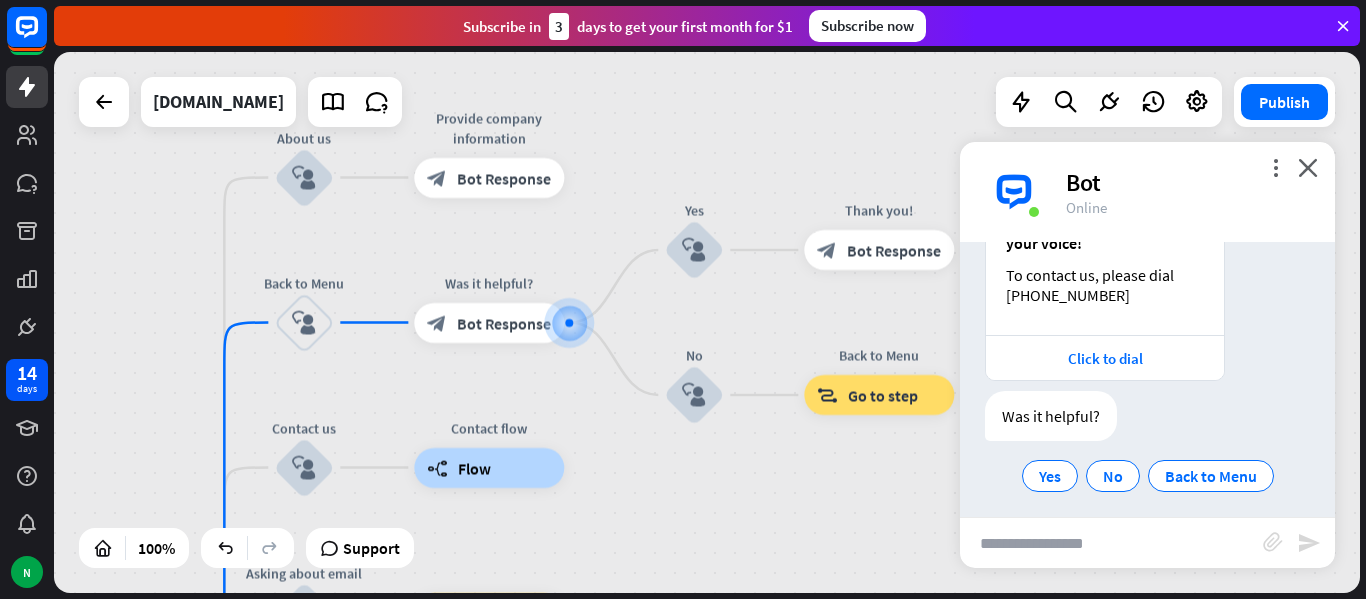 scroll, scrollTop: 1133, scrollLeft: 0, axis: vertical 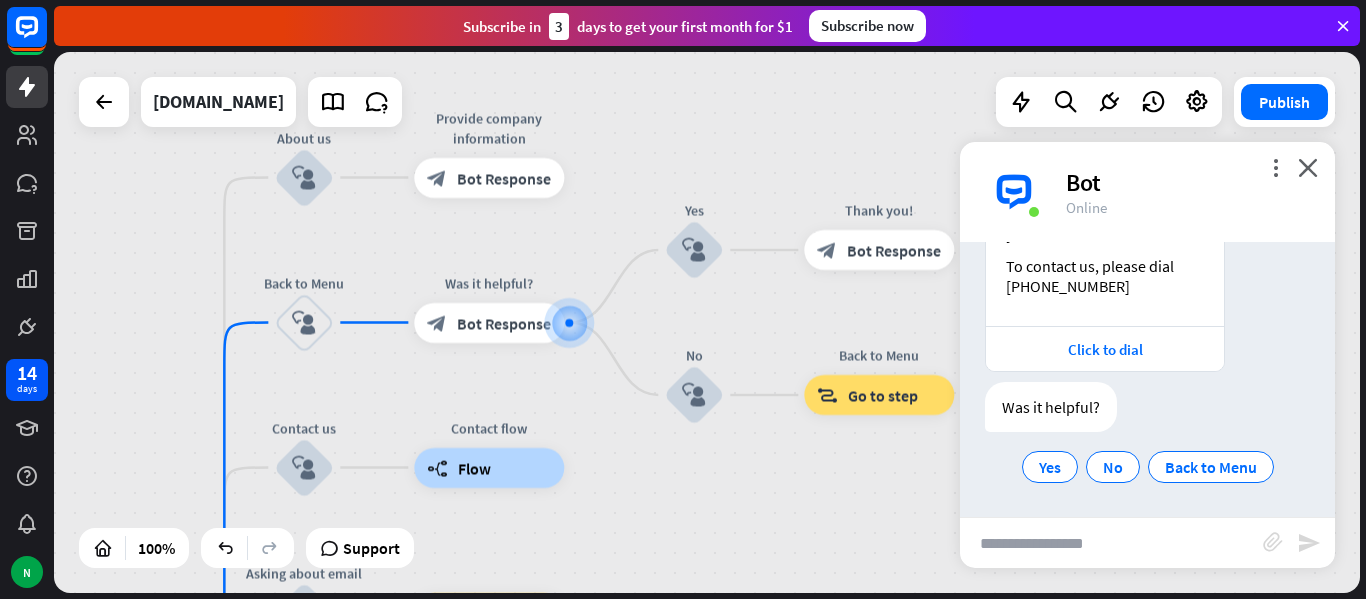 click at bounding box center (1111, 543) 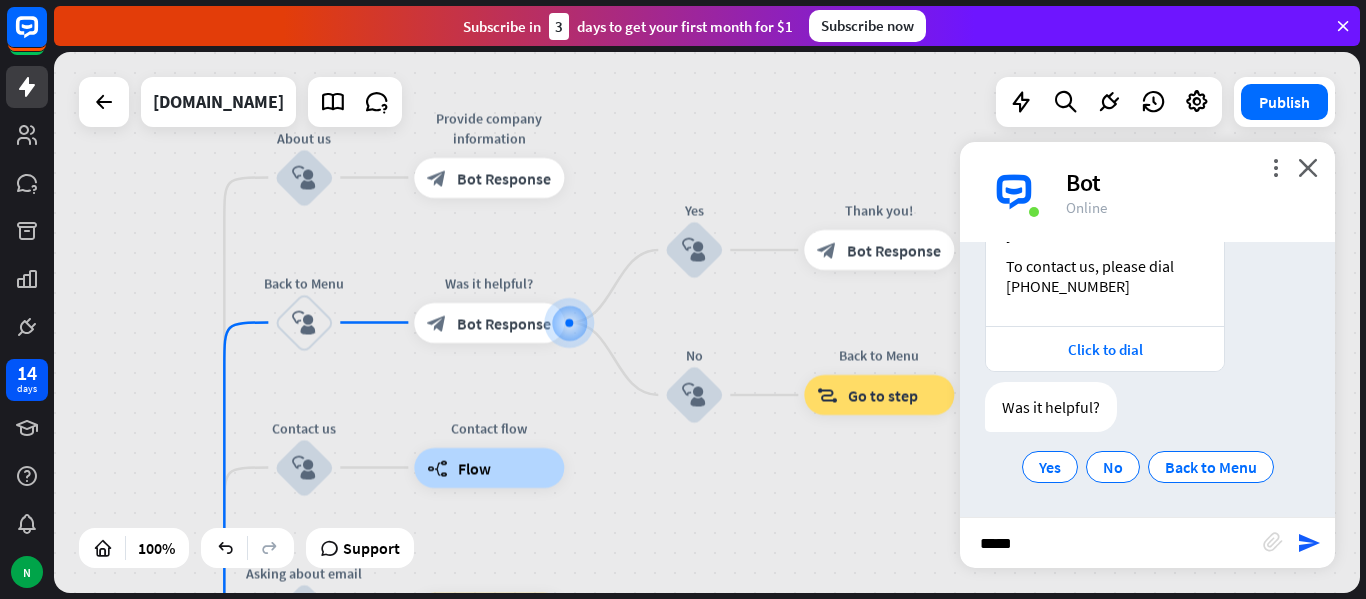 type on "*****" 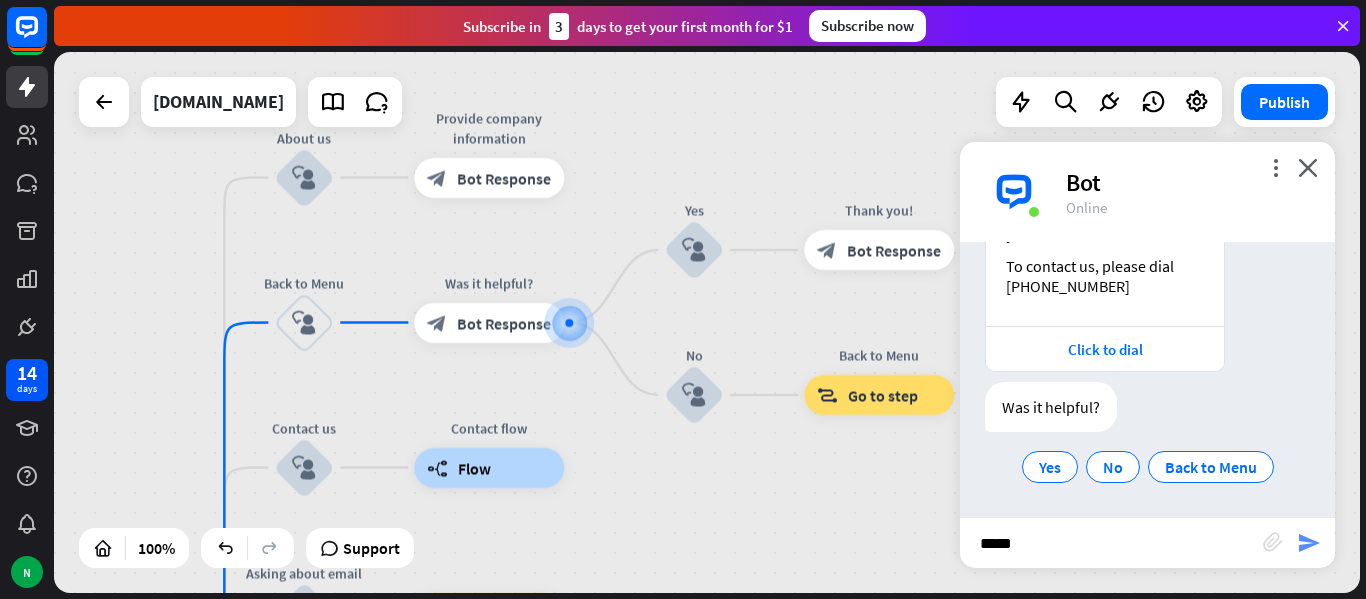 click on "send" at bounding box center (1309, 543) 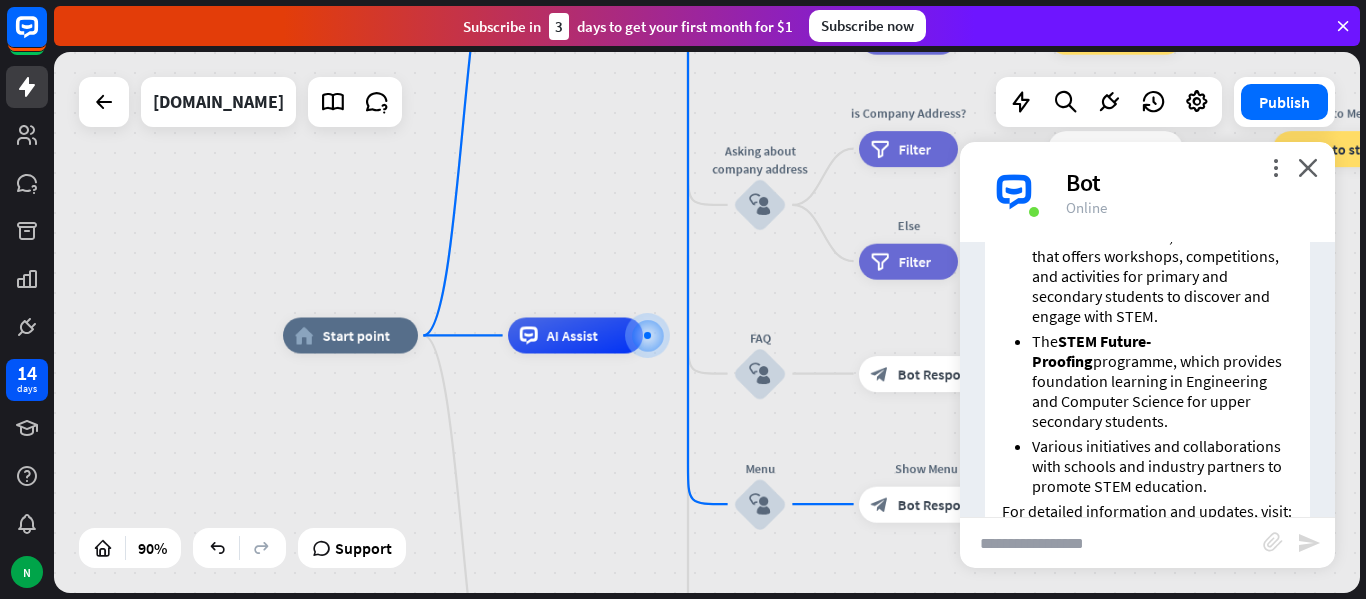 scroll, scrollTop: 1774, scrollLeft: 0, axis: vertical 